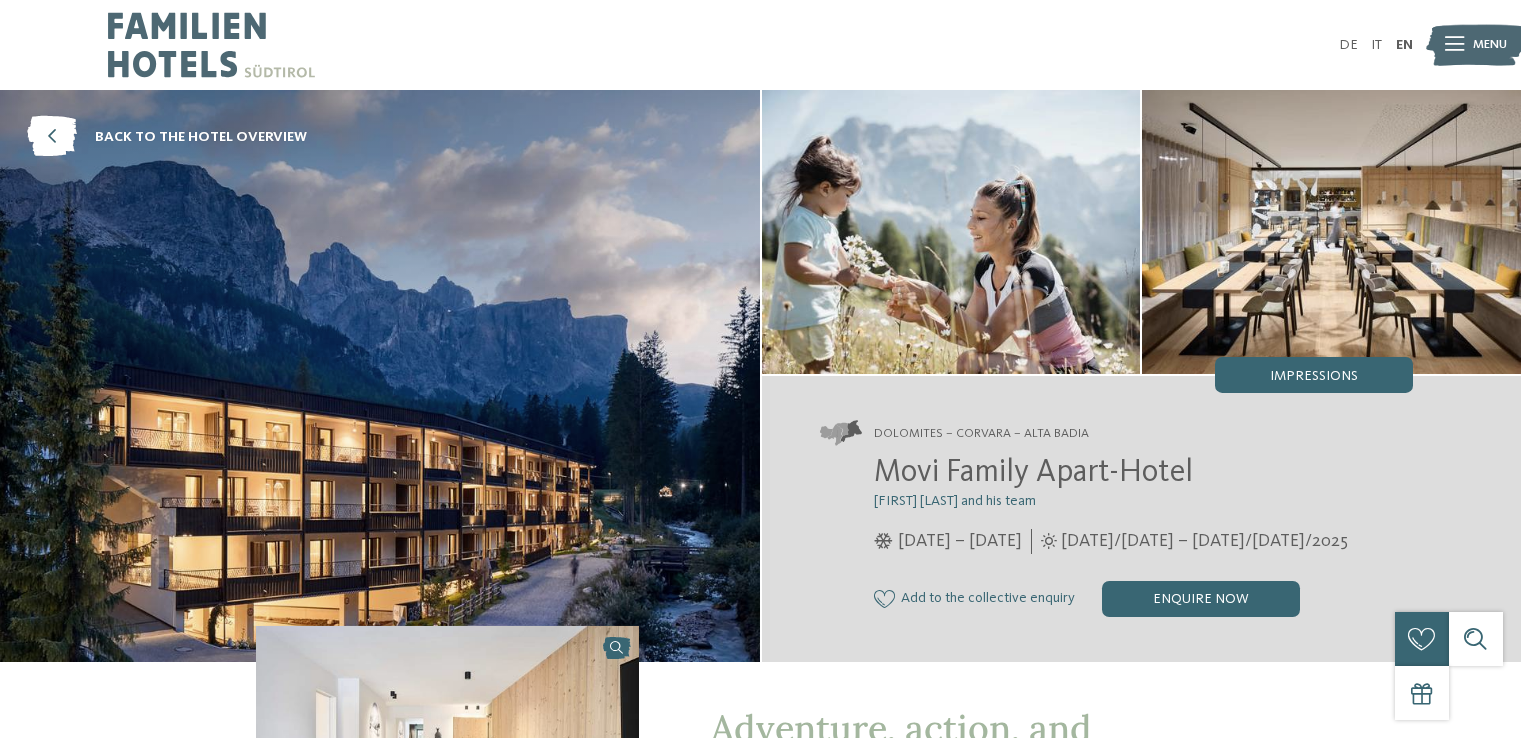 scroll, scrollTop: 0, scrollLeft: 0, axis: both 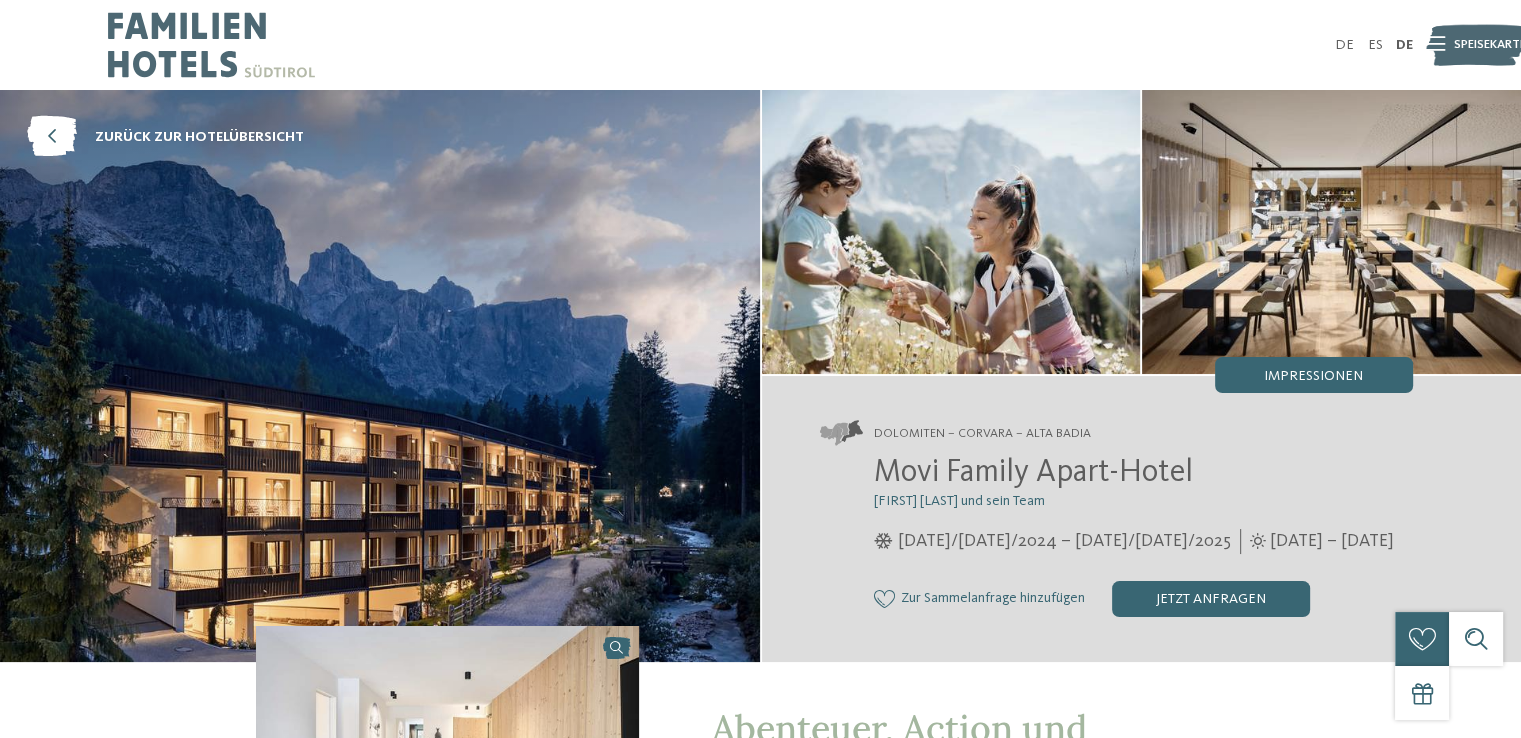 click at bounding box center (1331, 232) 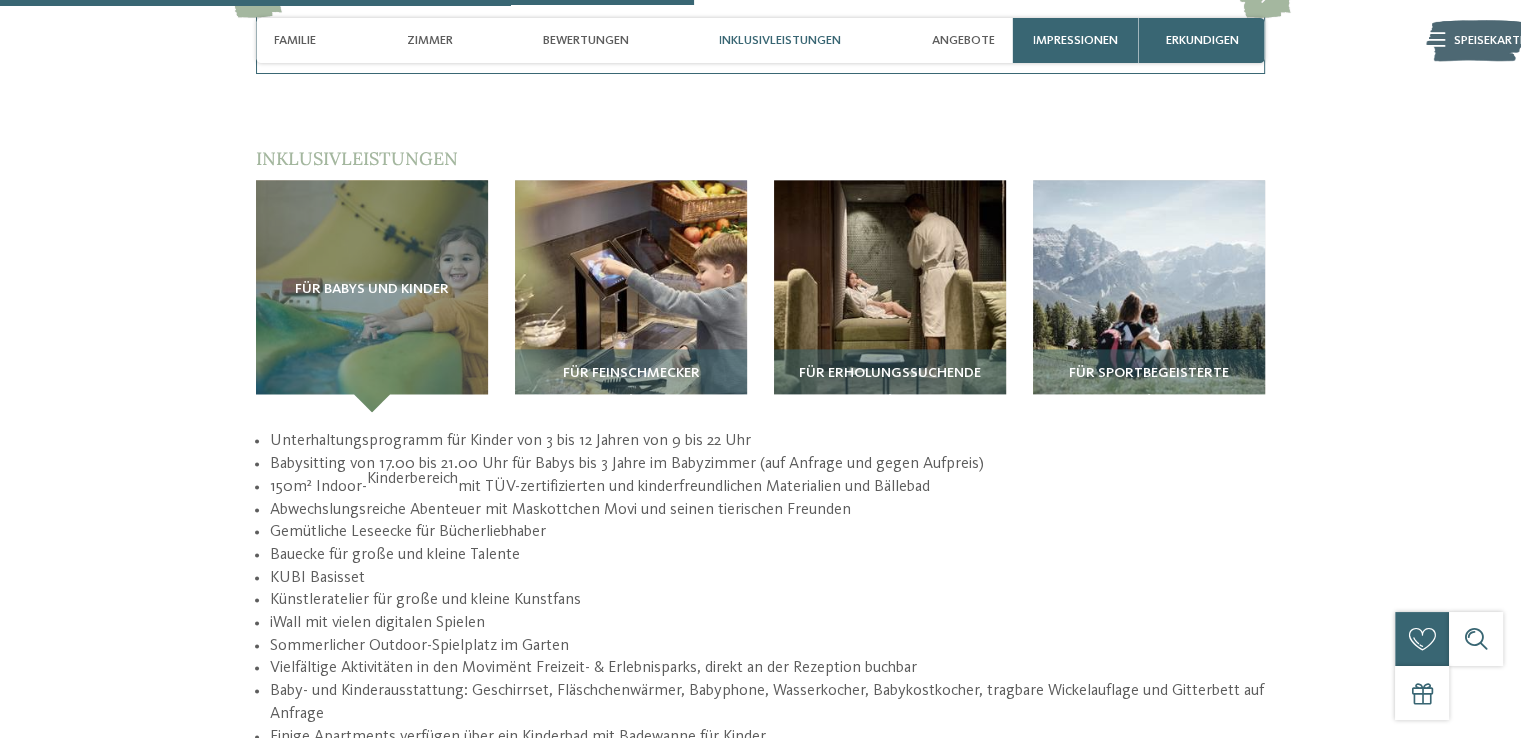 scroll, scrollTop: 2400, scrollLeft: 0, axis: vertical 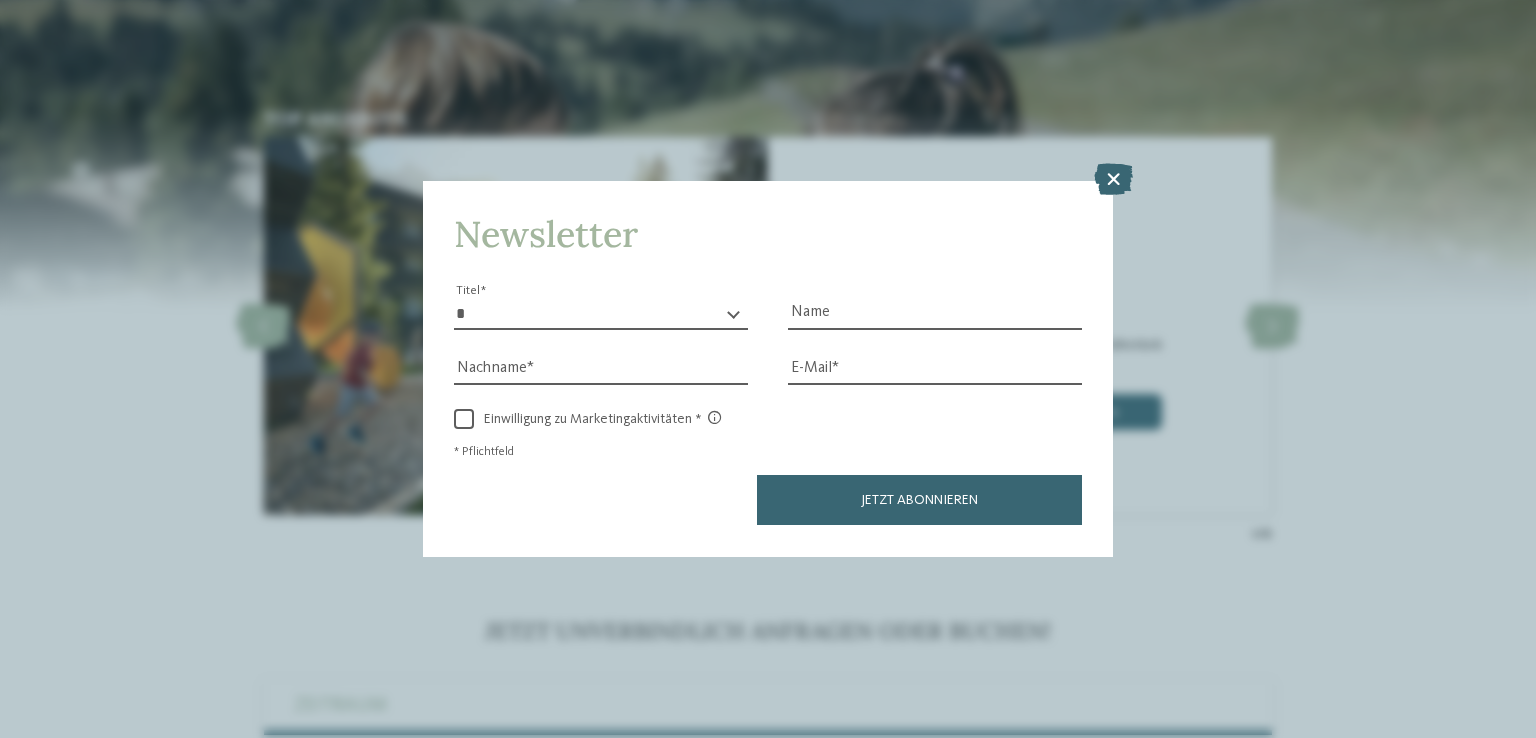 drag, startPoint x: 1526, startPoint y: 293, endPoint x: 1477, endPoint y: 391, distance: 109.56733 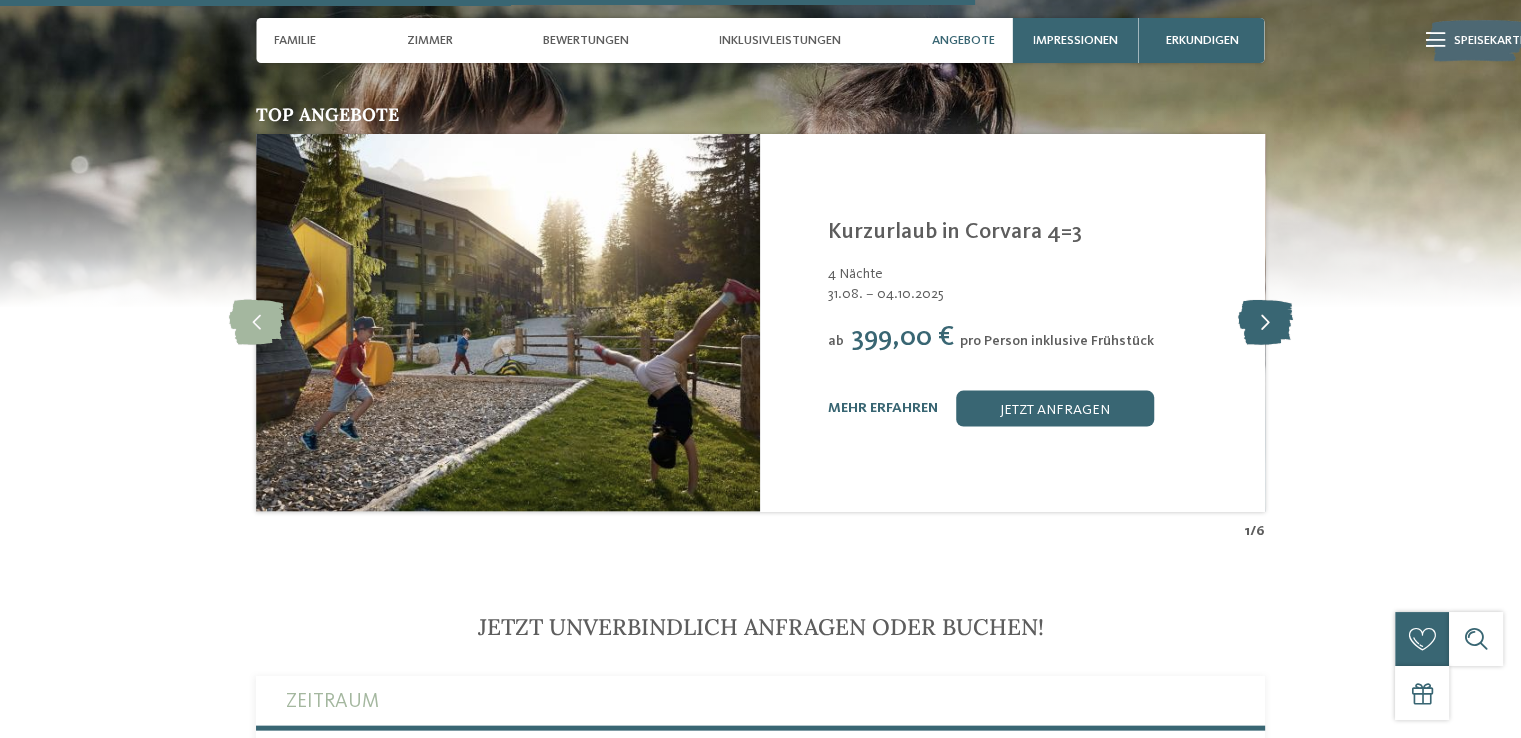 click at bounding box center (1264, 322) 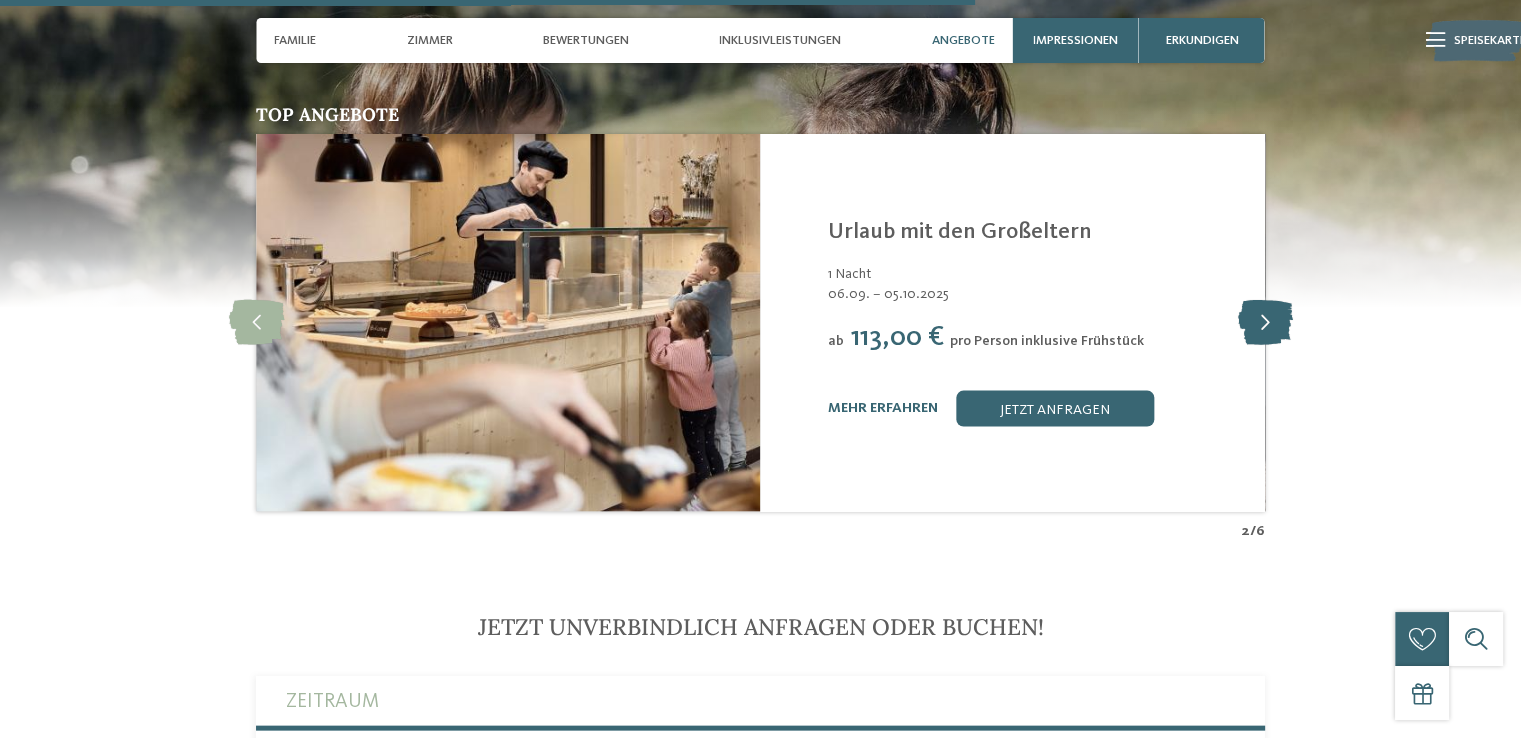 click at bounding box center [1264, 322] 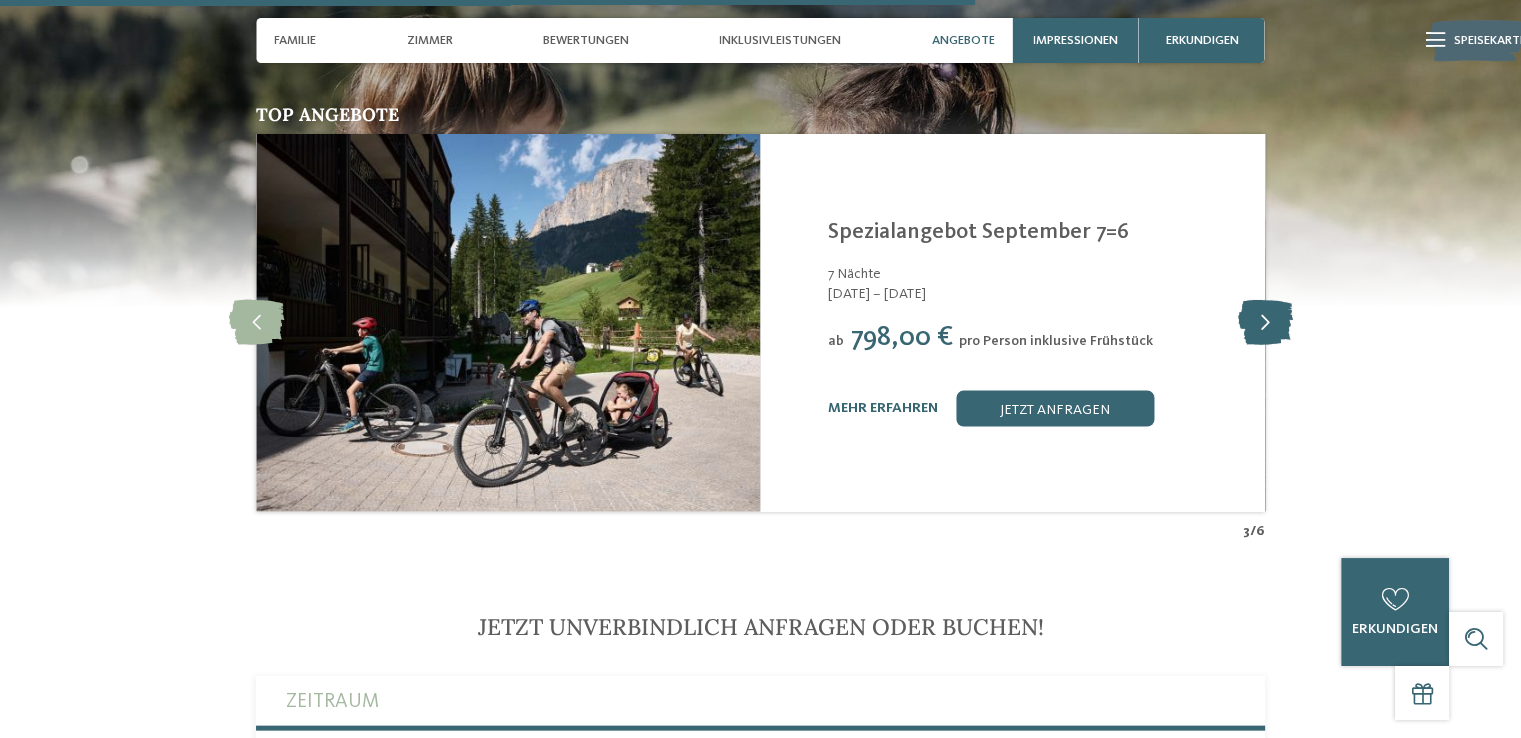 click at bounding box center [1264, 322] 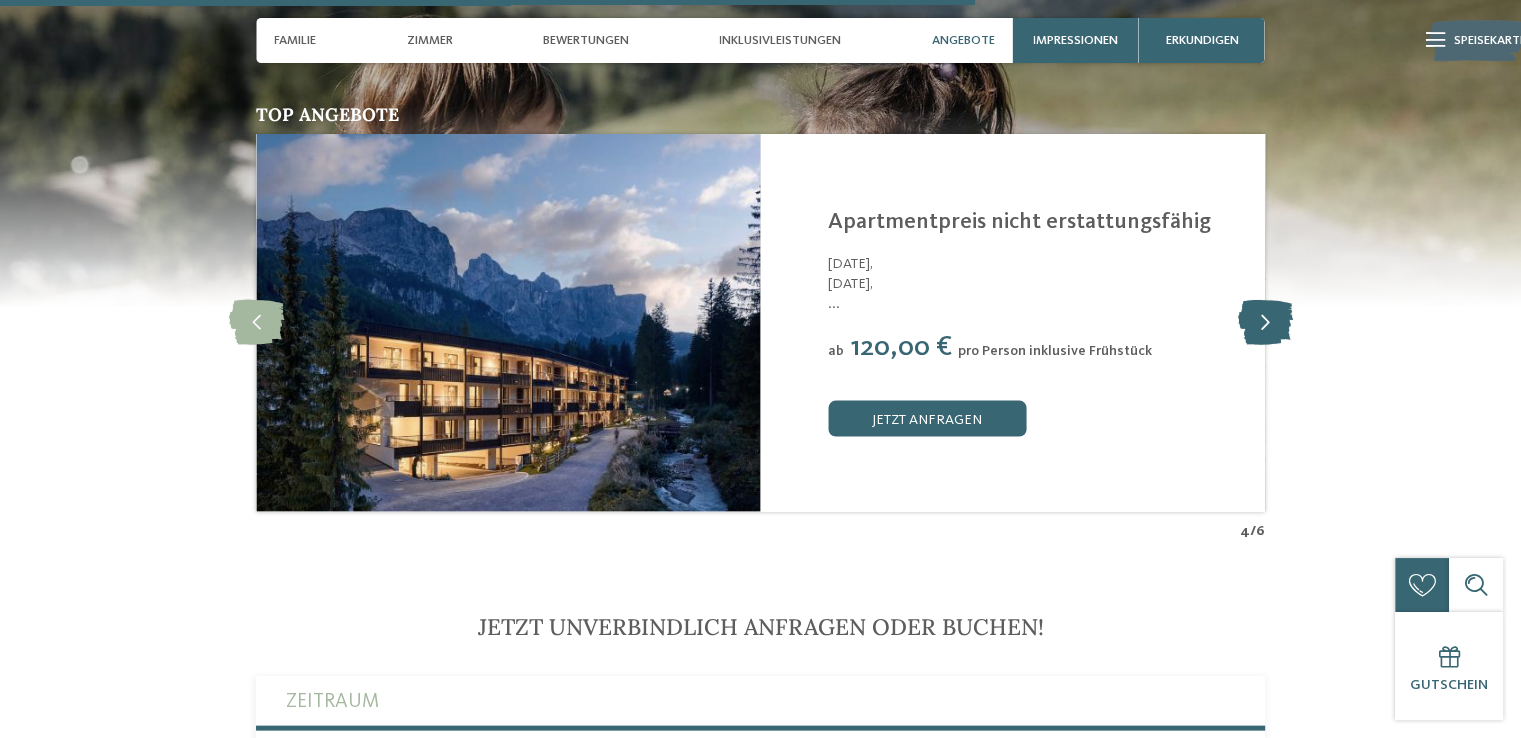 click at bounding box center (1264, 322) 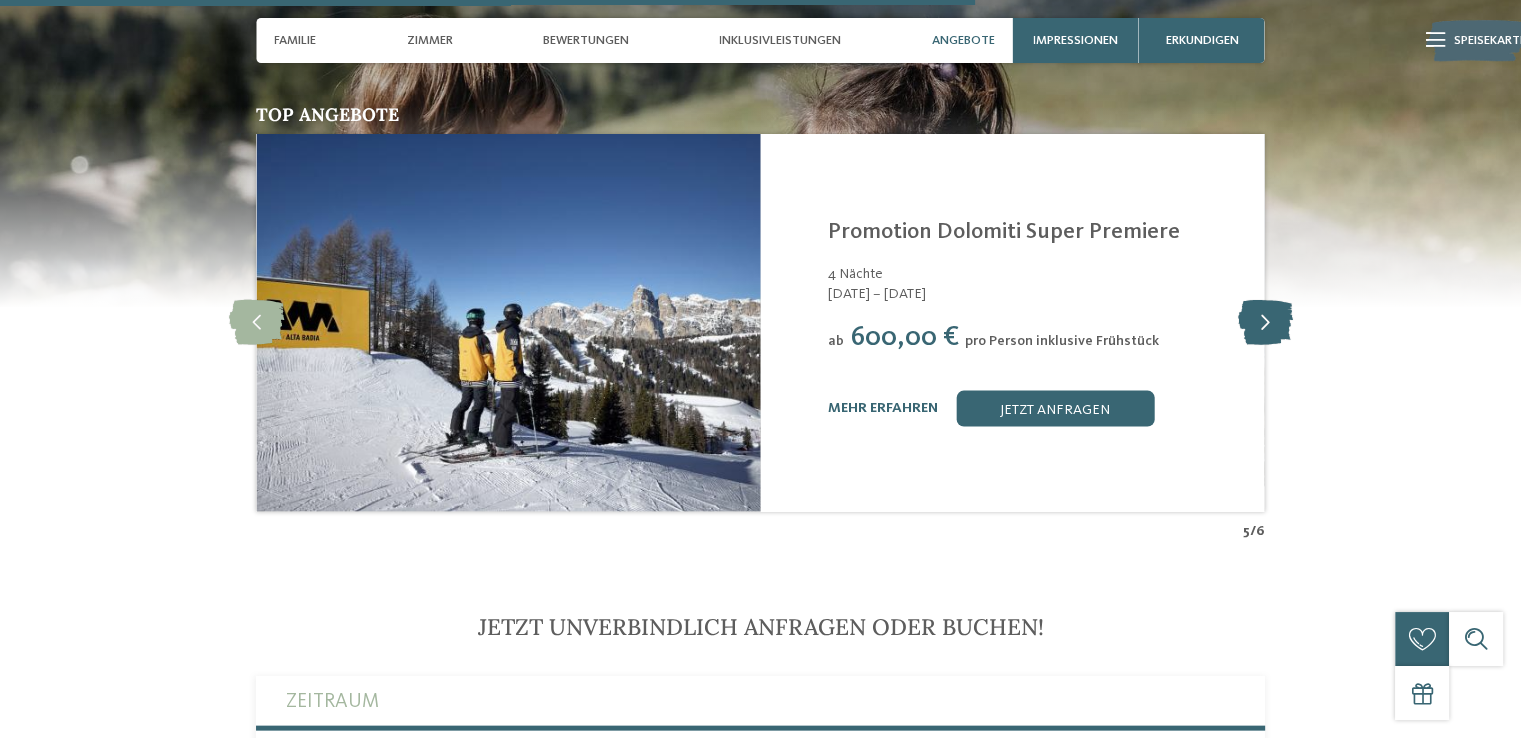 click at bounding box center [1264, 322] 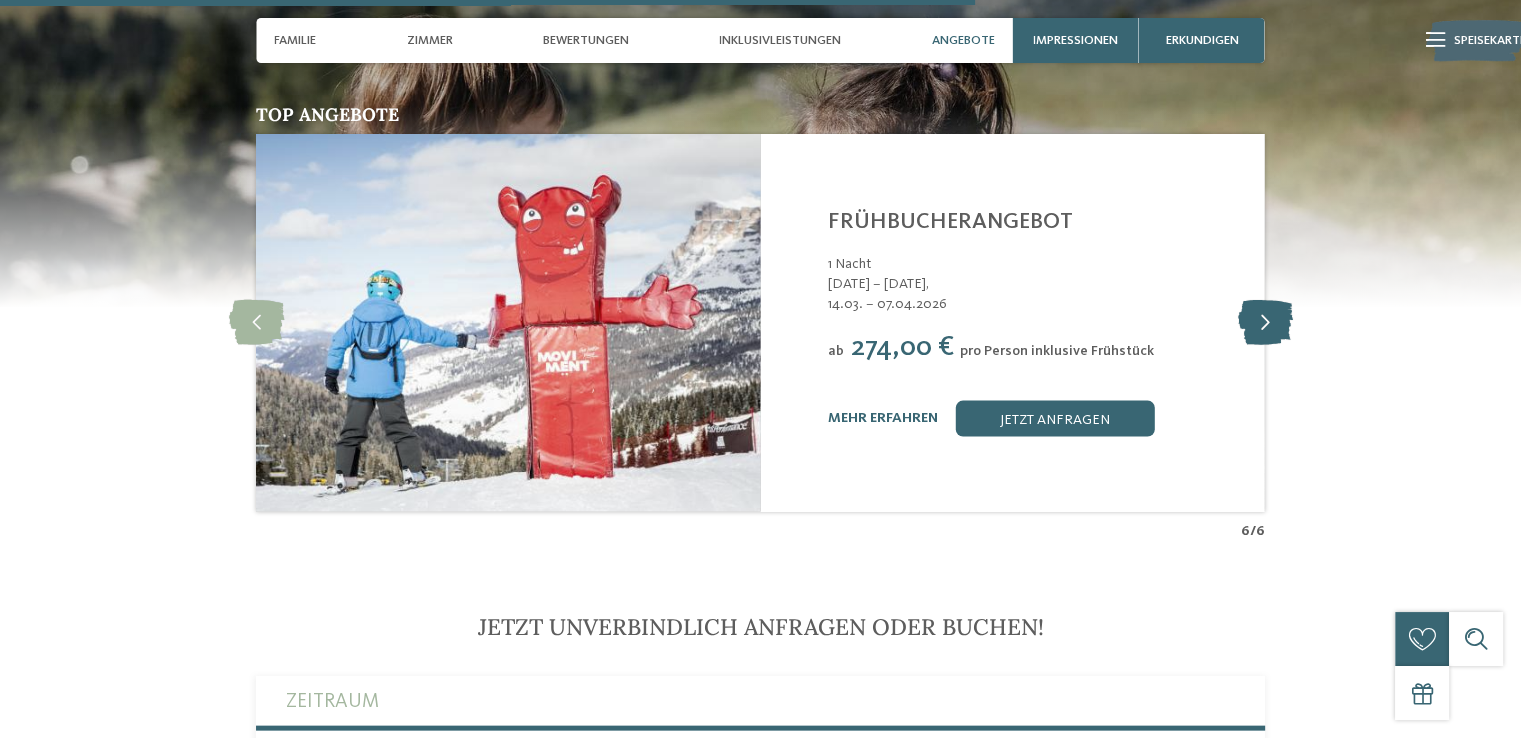 click at bounding box center (1264, 322) 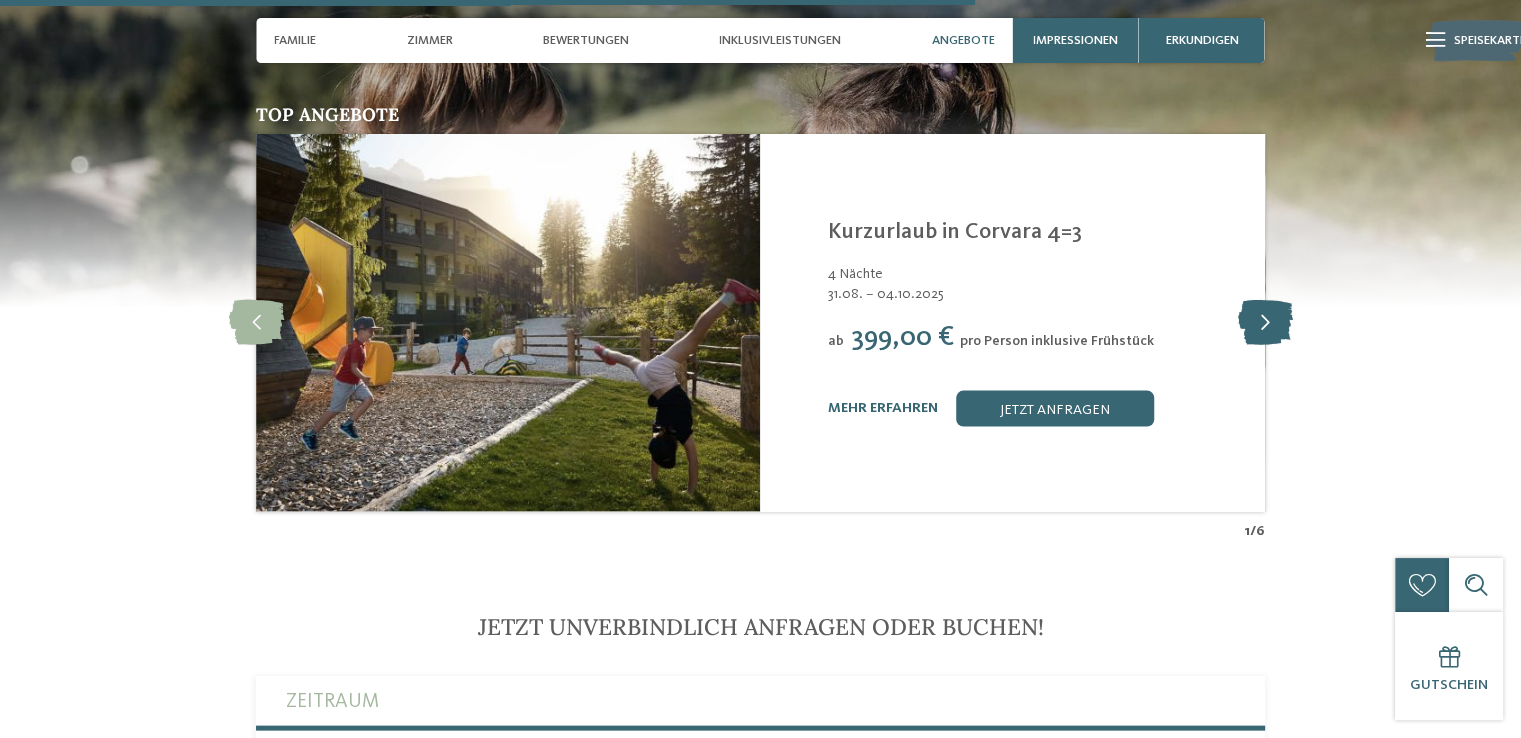 click at bounding box center [1264, 322] 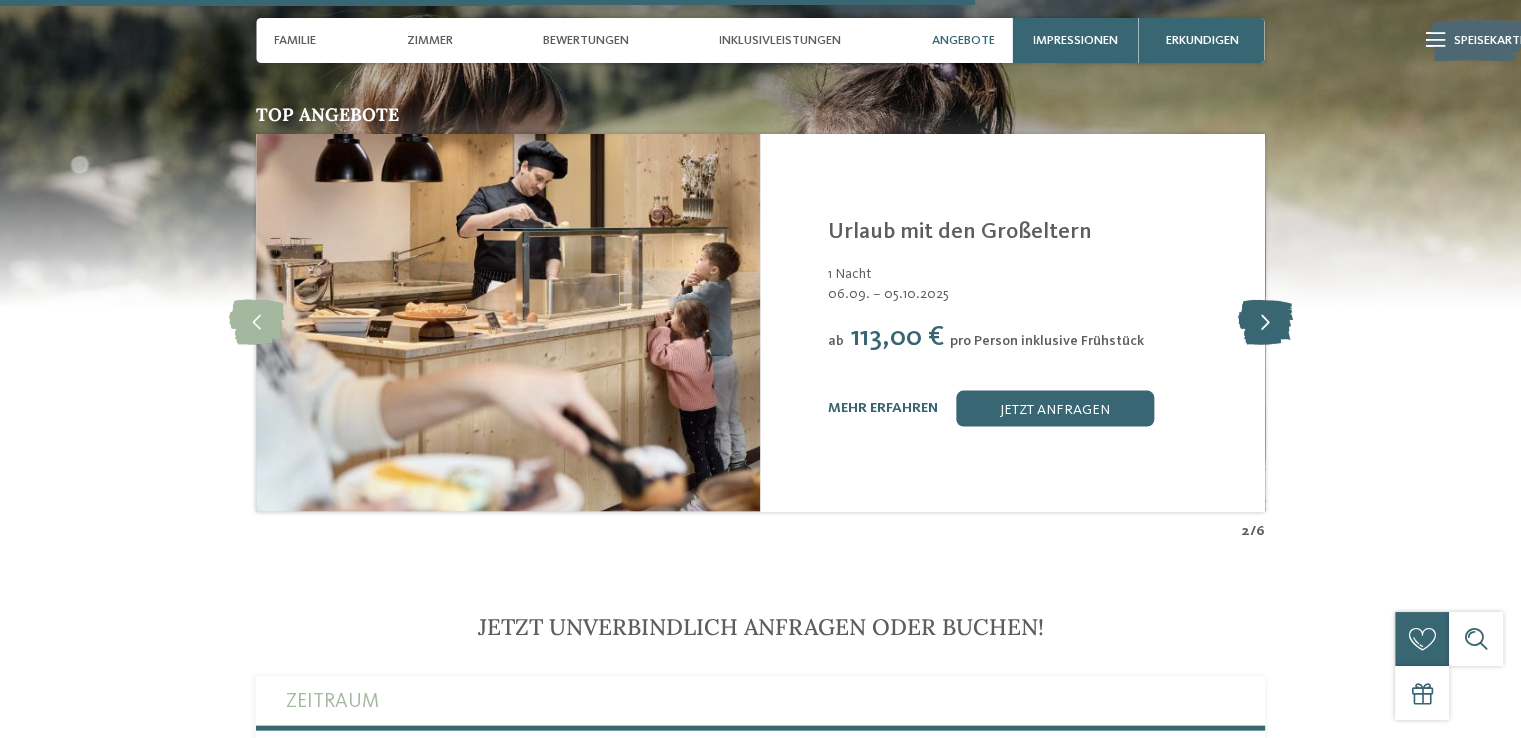 click at bounding box center [1264, 322] 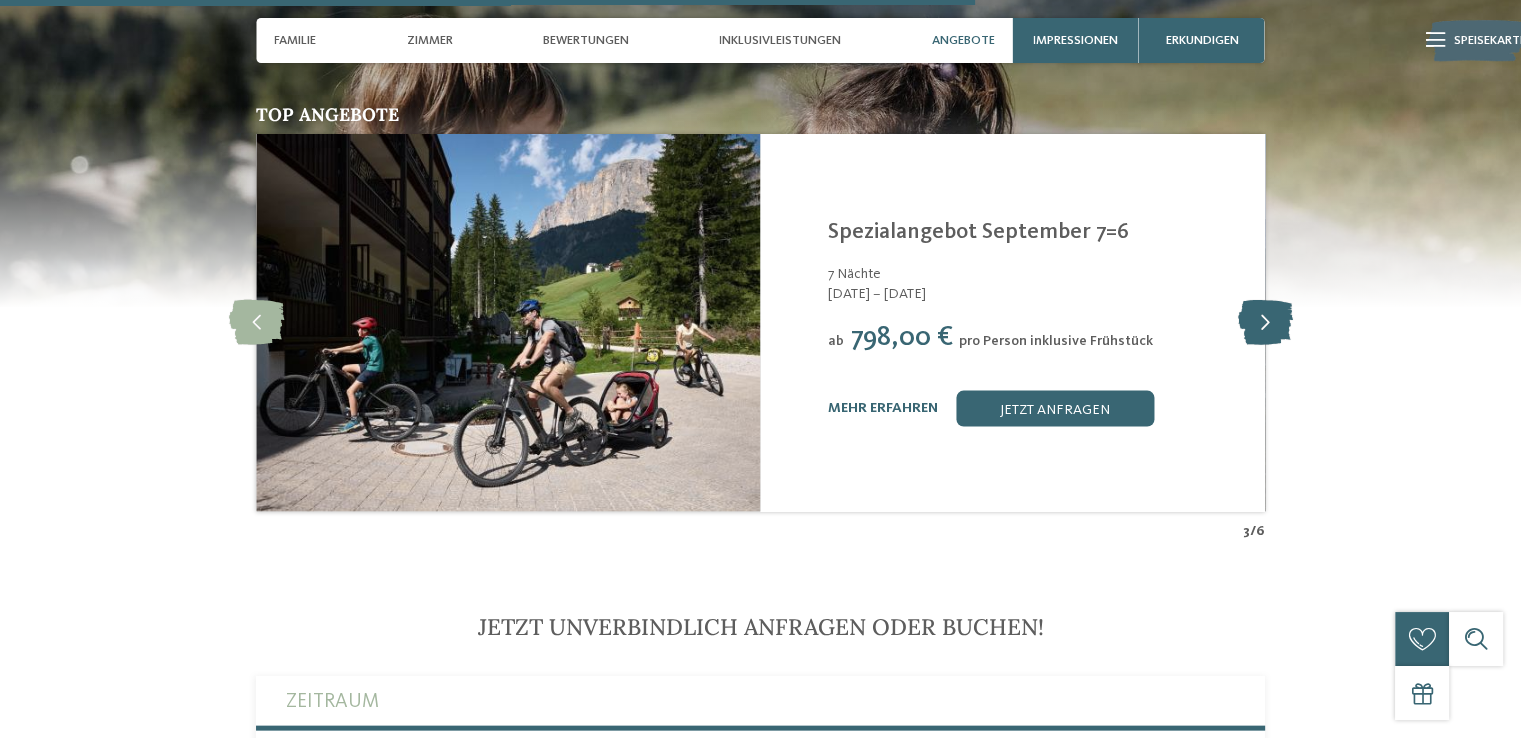 click at bounding box center [1264, 322] 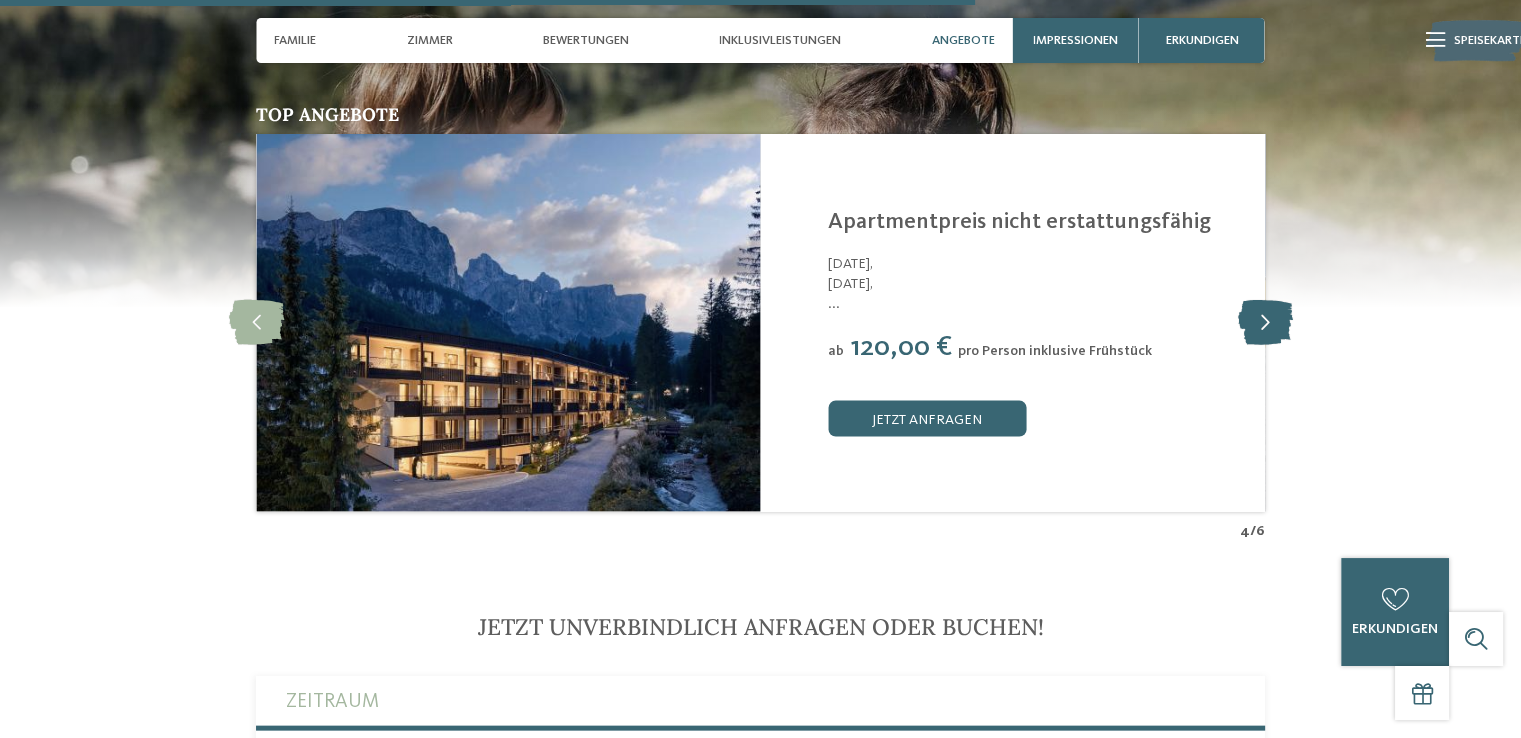 click at bounding box center (1264, 322) 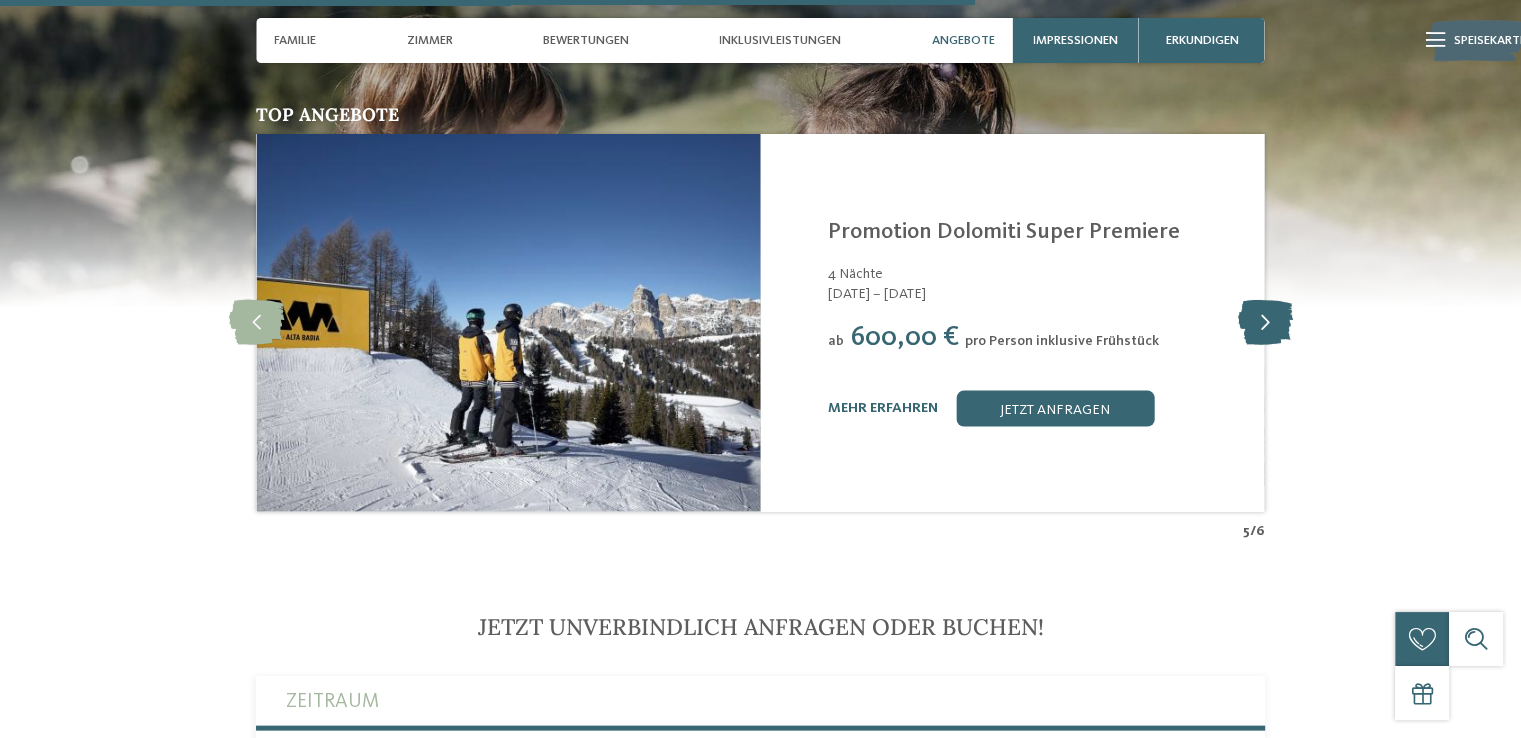 click at bounding box center [1264, 322] 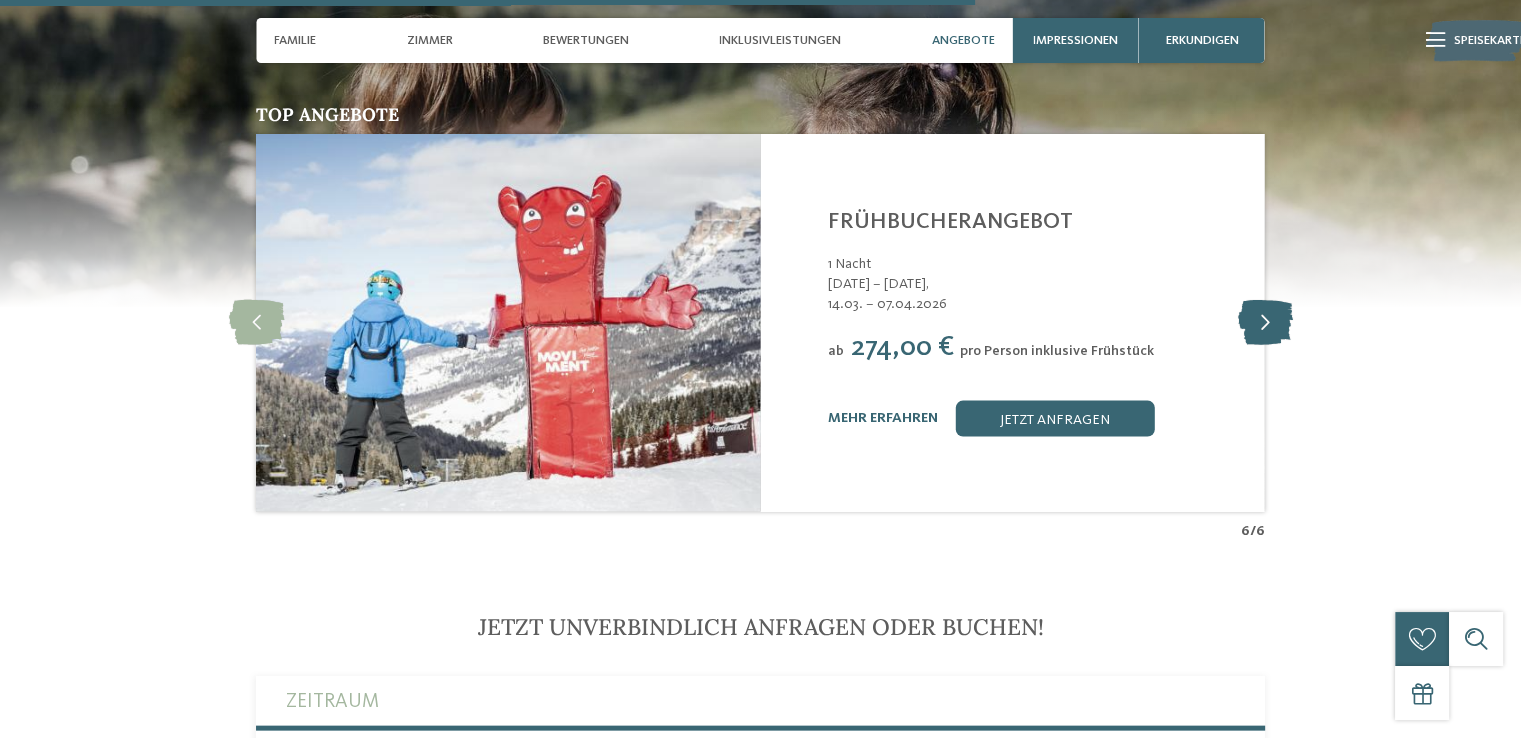 click at bounding box center (1264, 322) 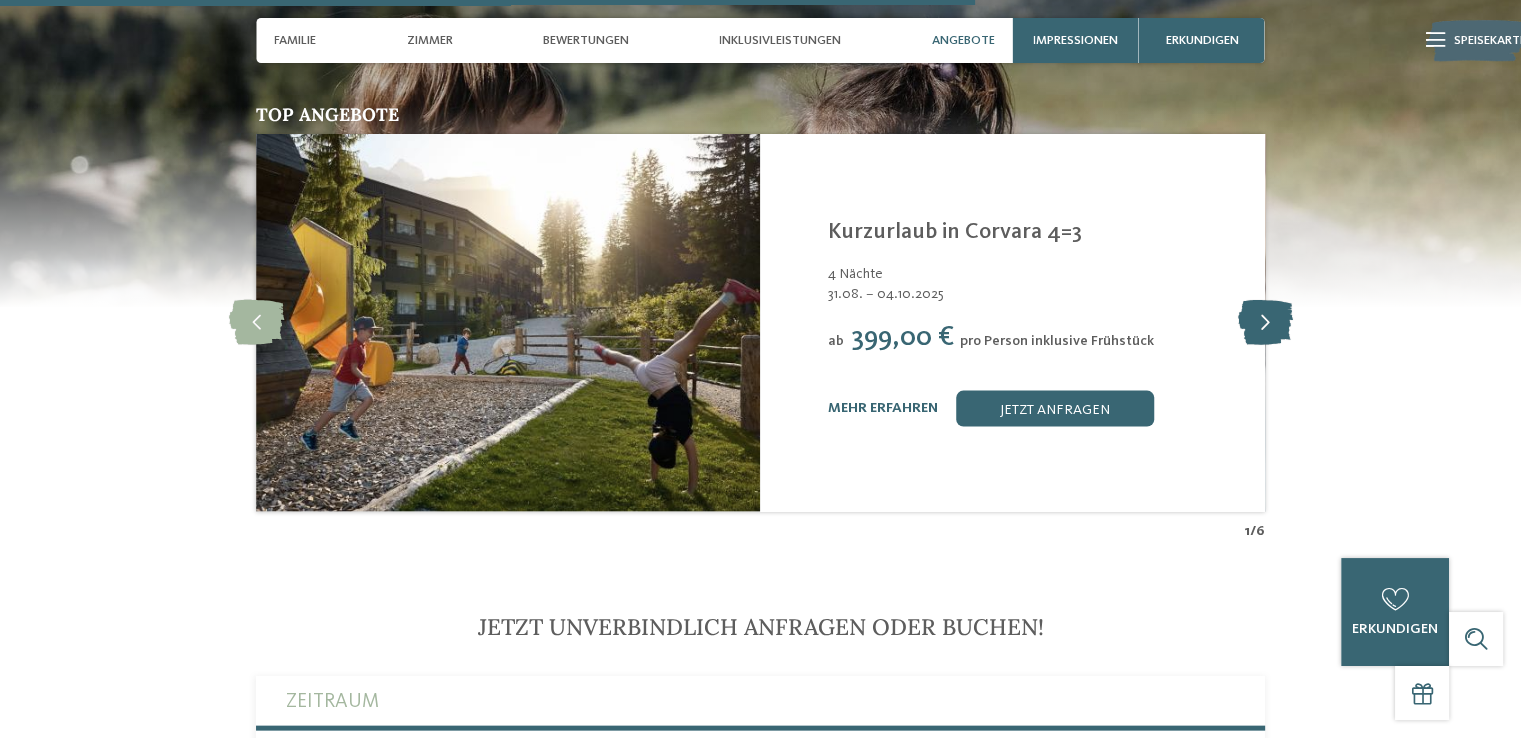 click at bounding box center (1264, 322) 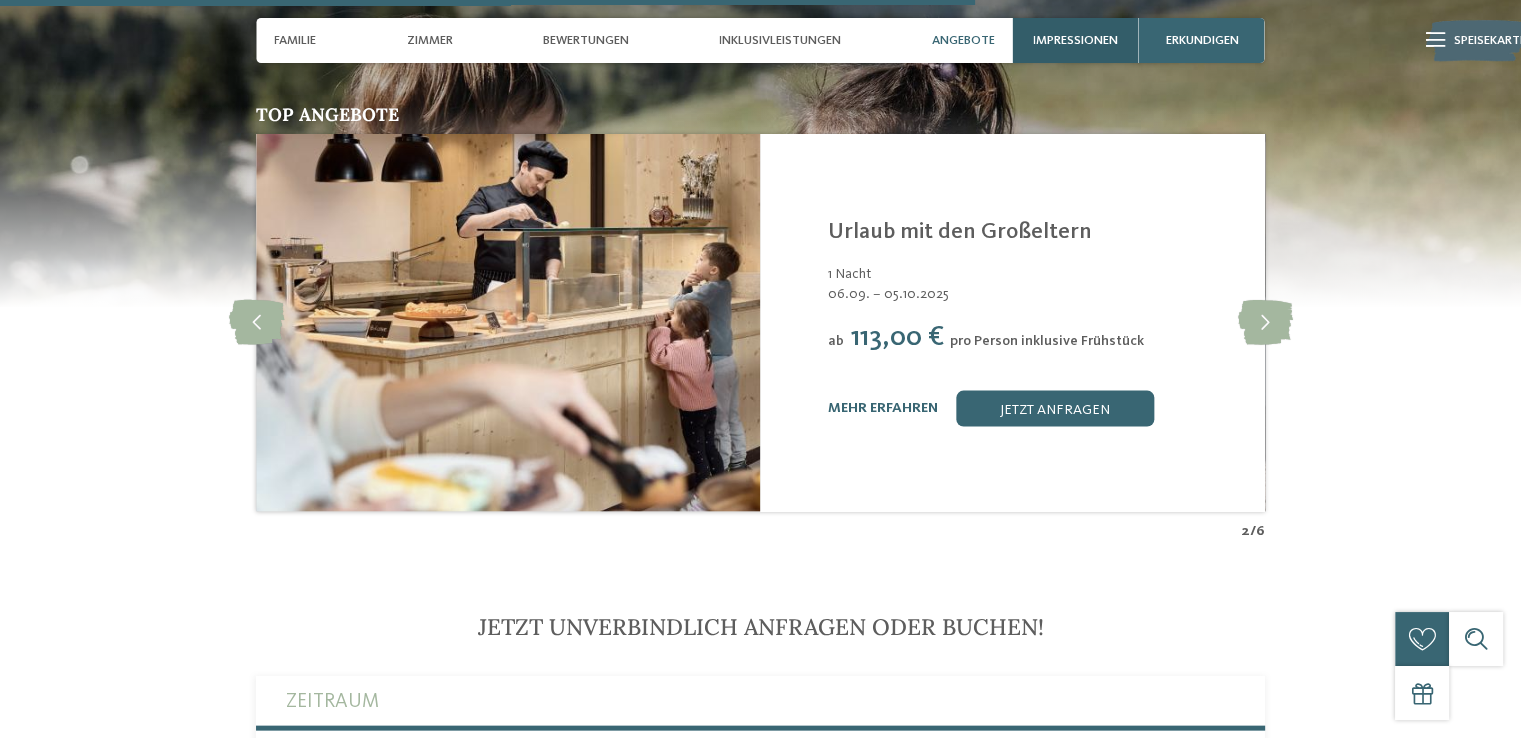 click on "Impressionen" at bounding box center [1075, 40] 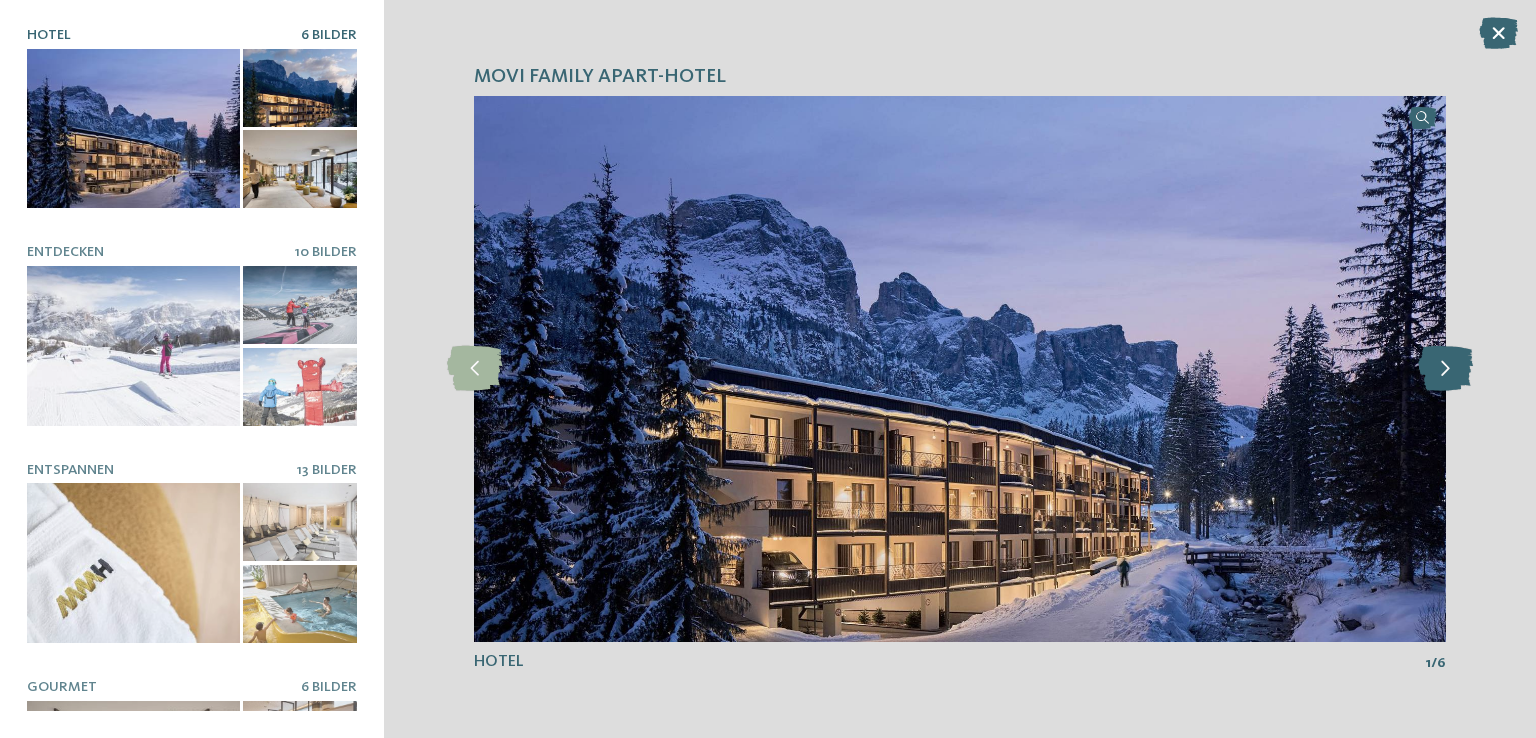 click at bounding box center (1445, 368) 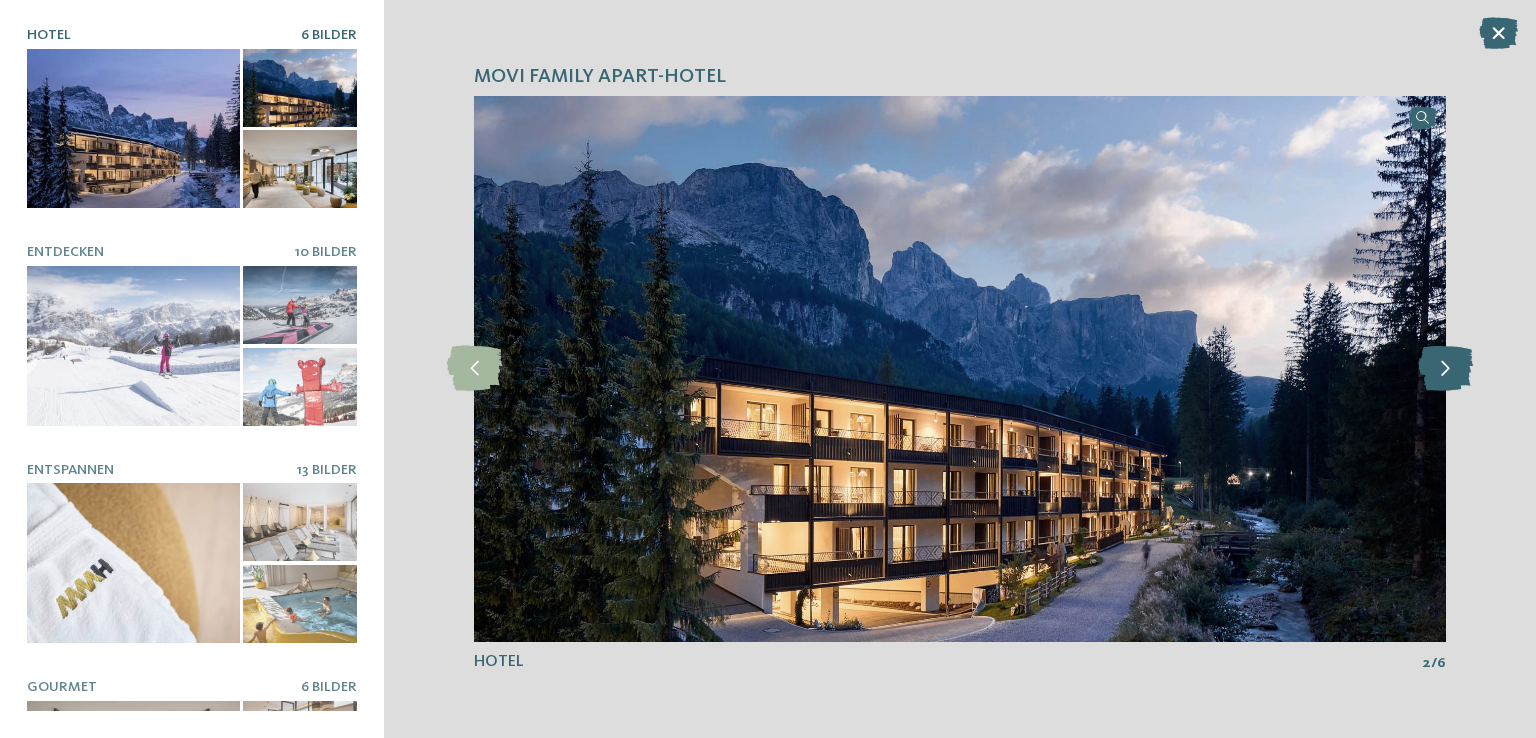 click at bounding box center (1445, 368) 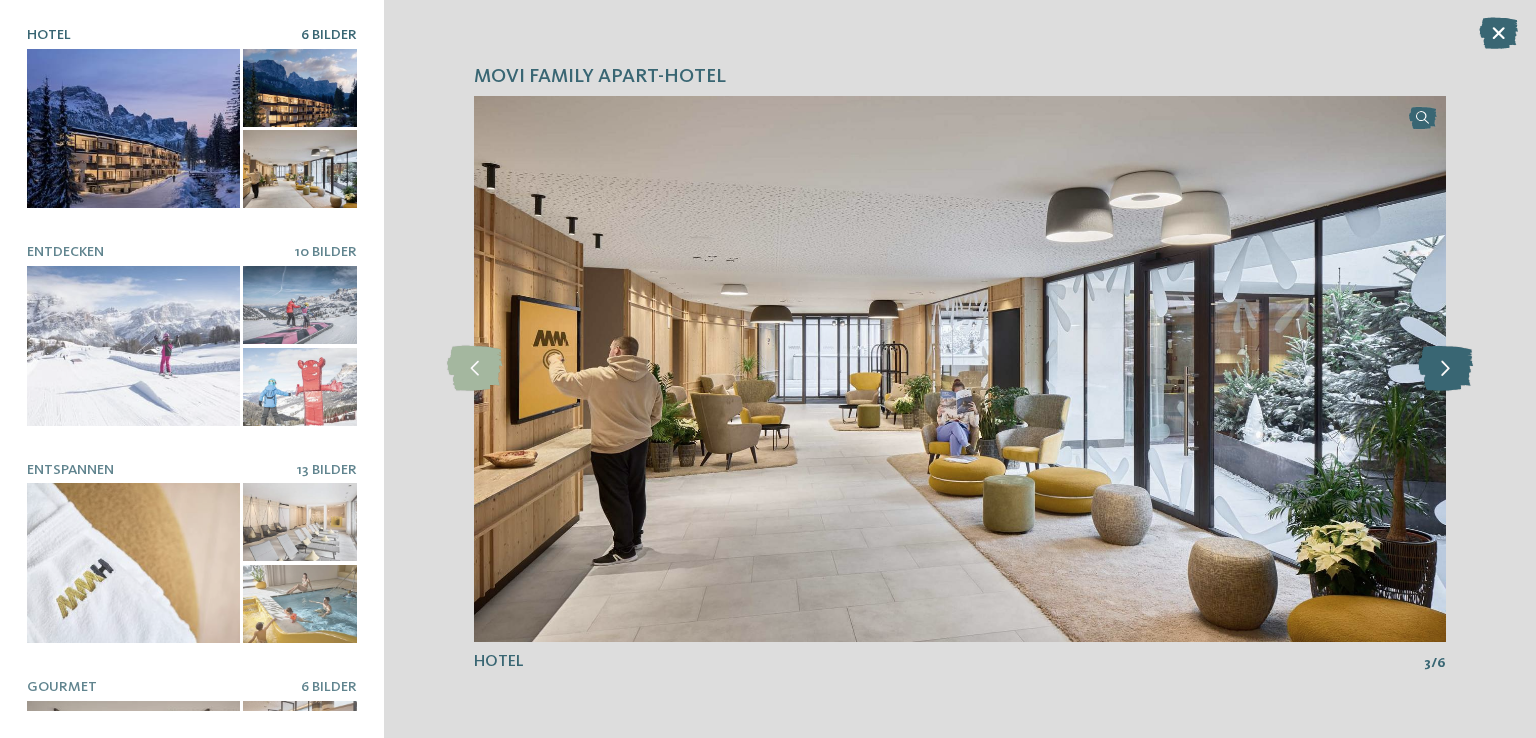 click at bounding box center (1445, 368) 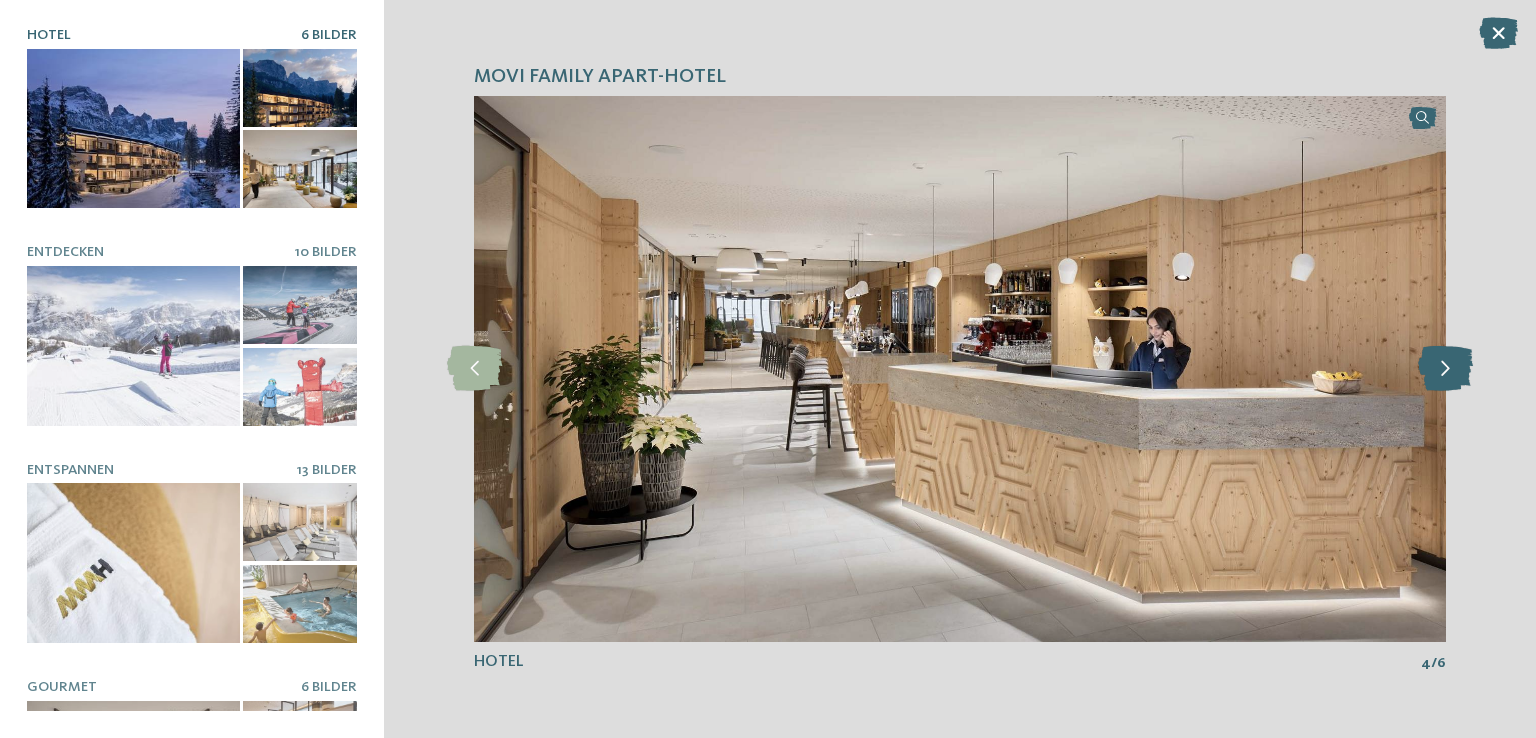 click at bounding box center [1445, 368] 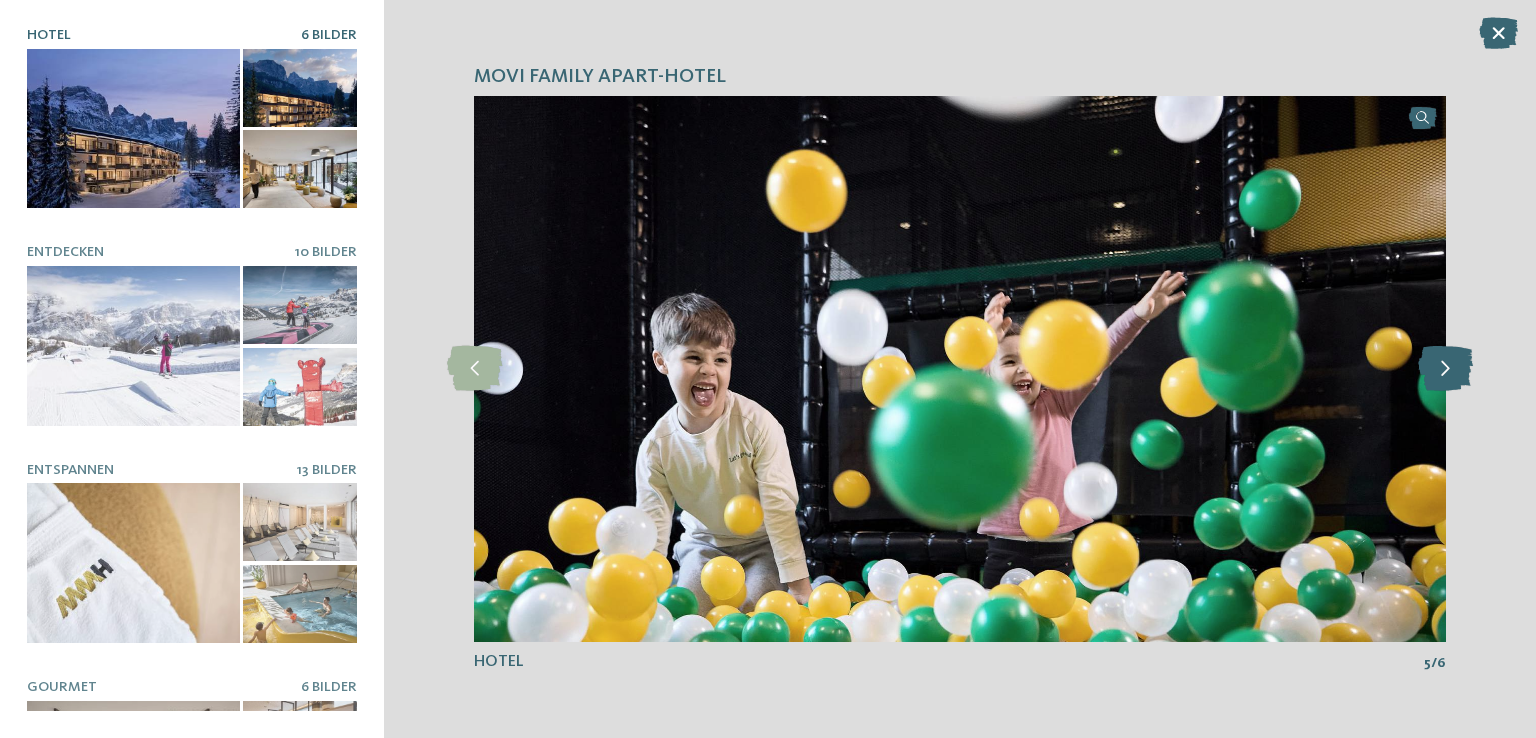 click at bounding box center [1445, 368] 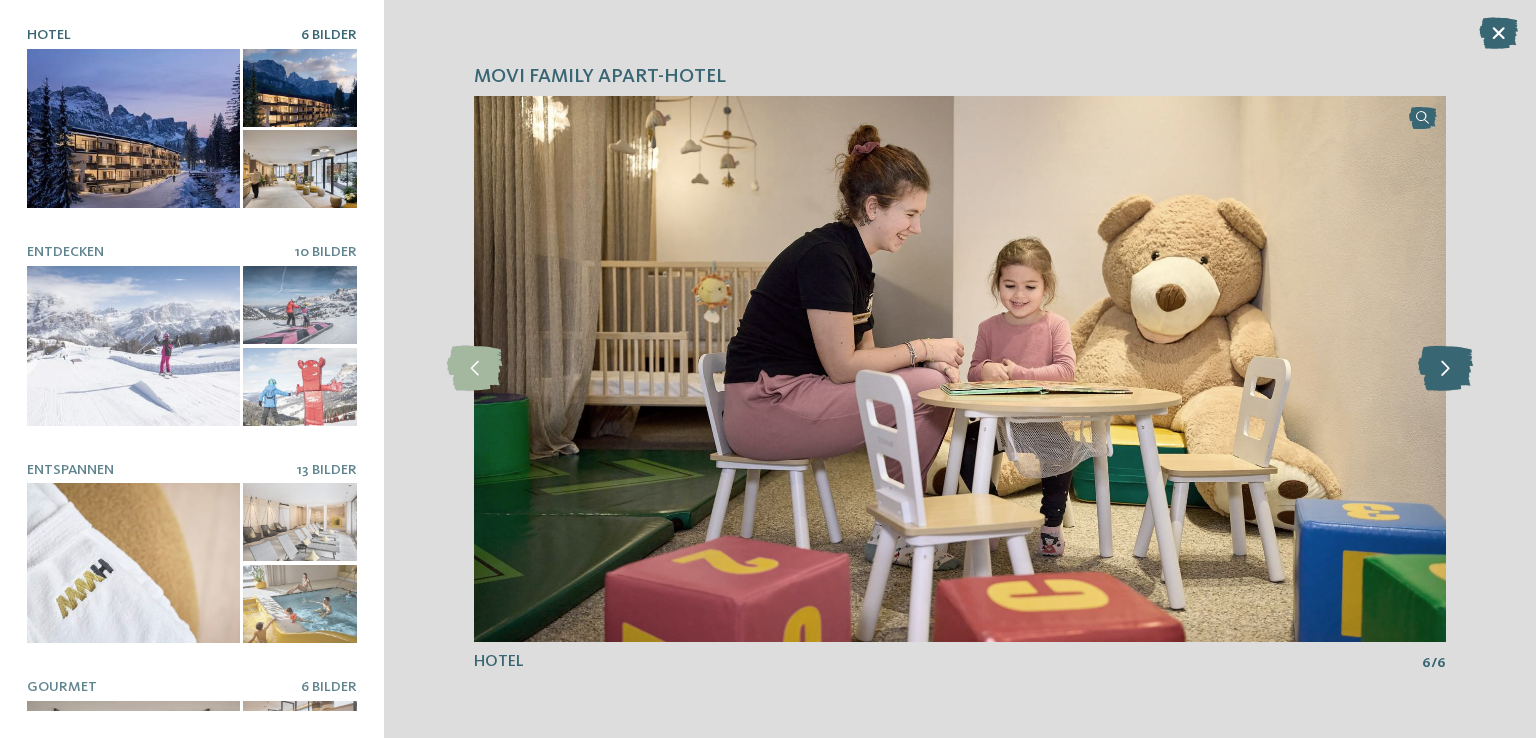 click at bounding box center [1445, 368] 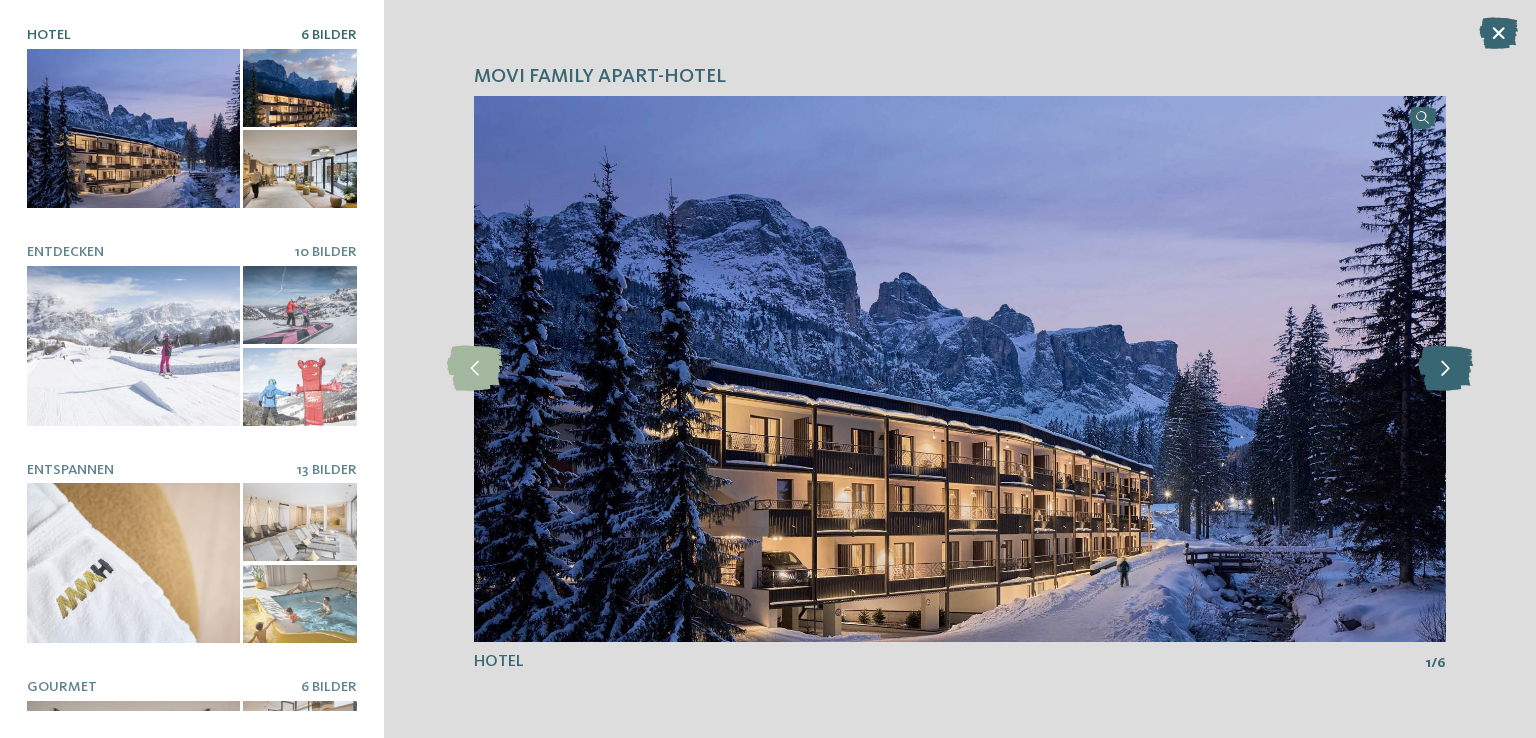 click at bounding box center [1445, 368] 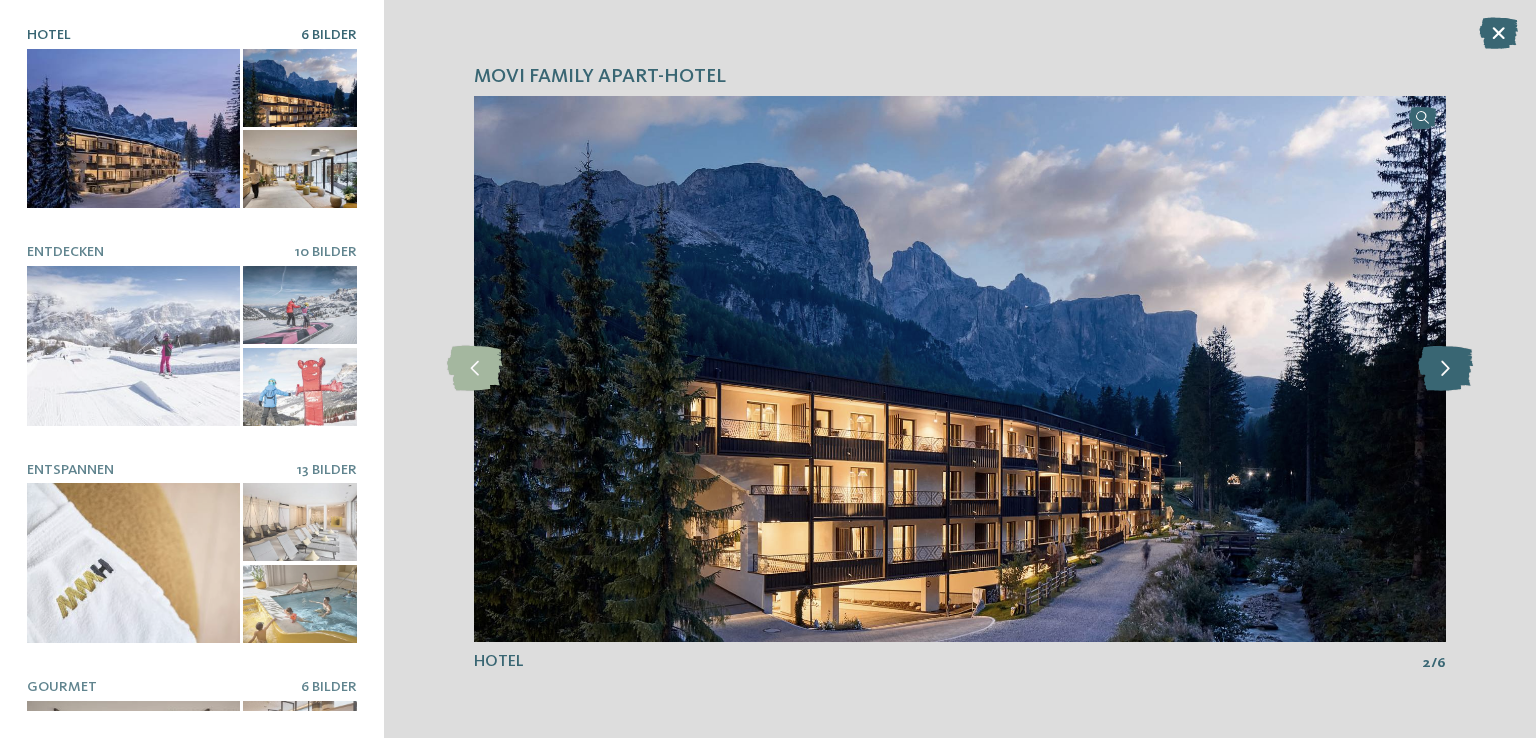 click at bounding box center [1445, 368] 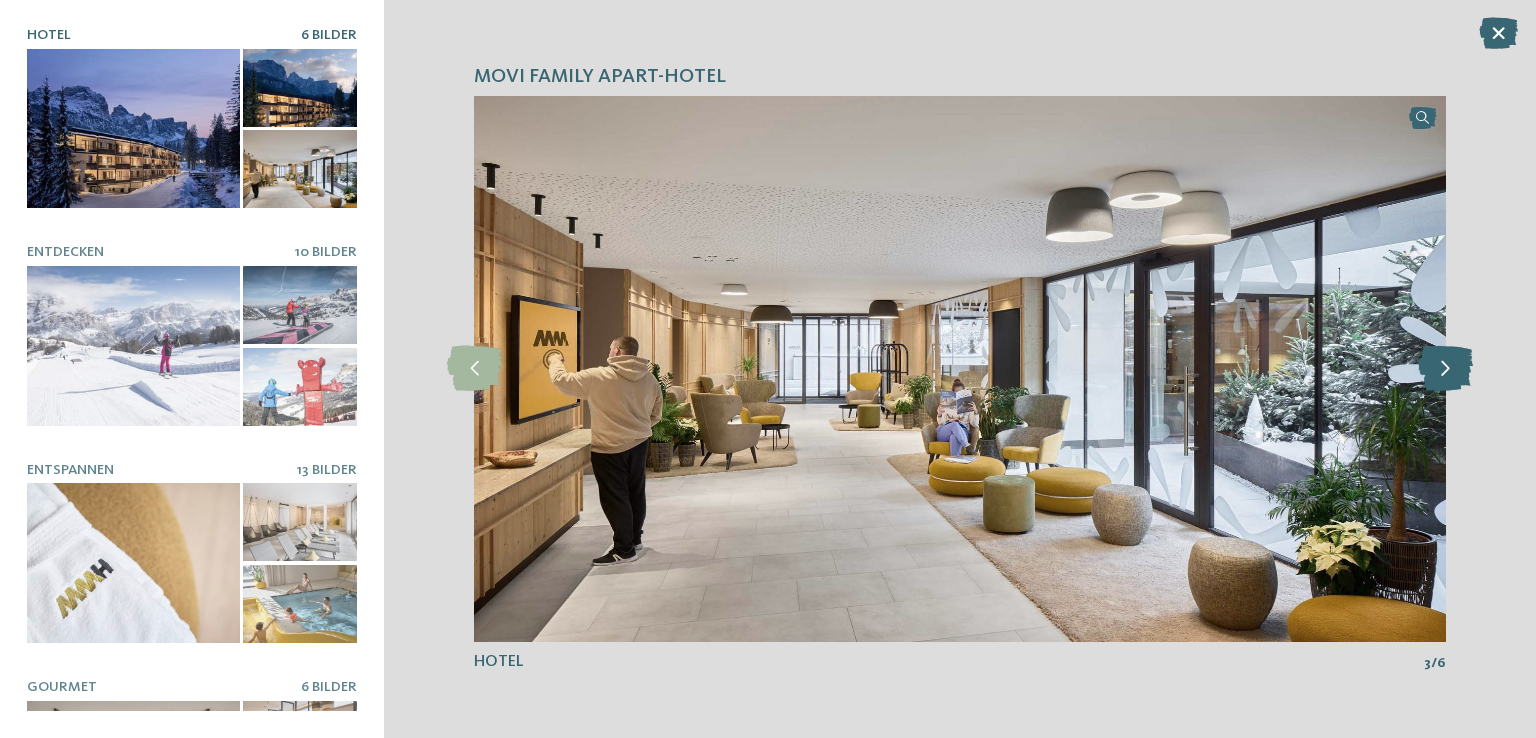 click at bounding box center (1445, 368) 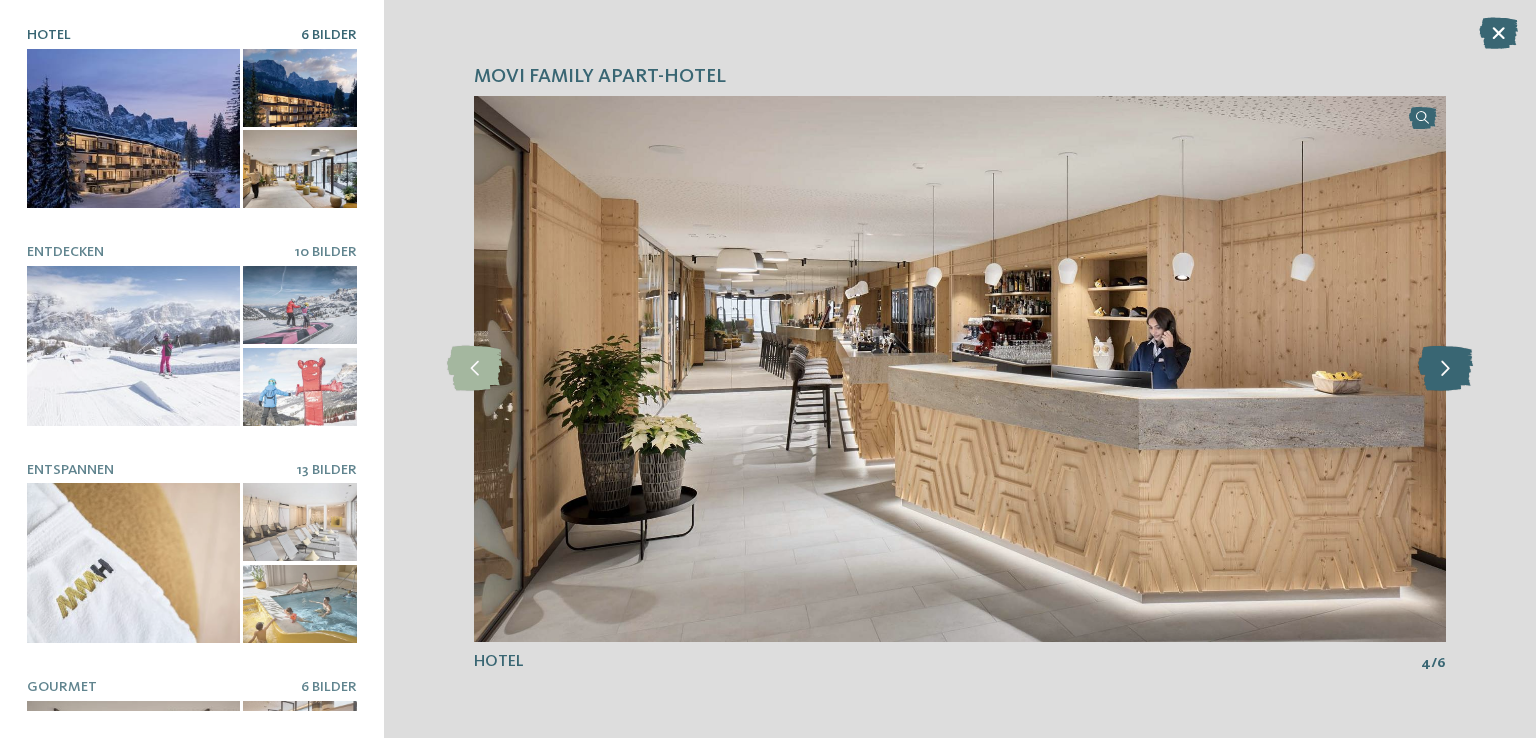 click at bounding box center (1445, 368) 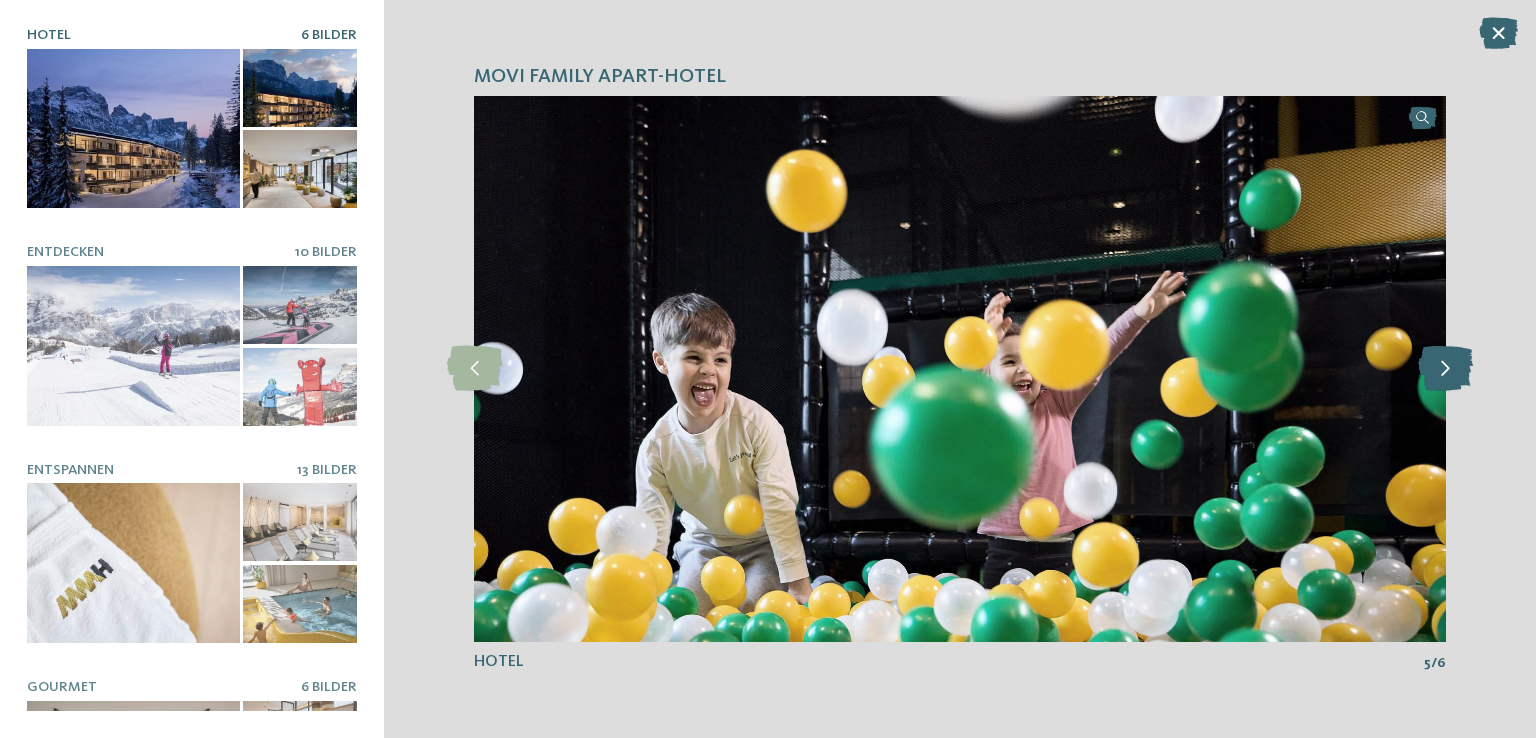 click at bounding box center [1445, 368] 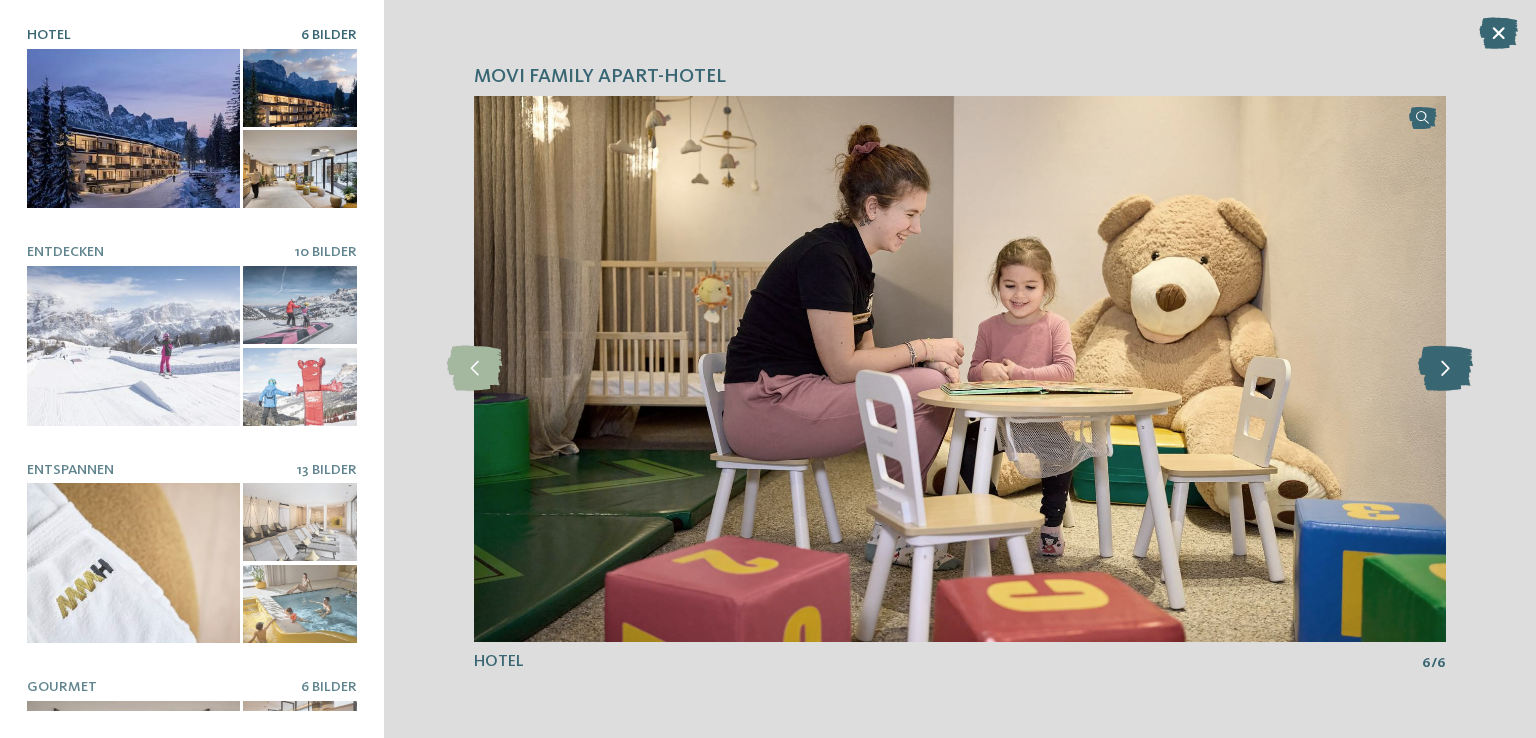 click at bounding box center [1445, 368] 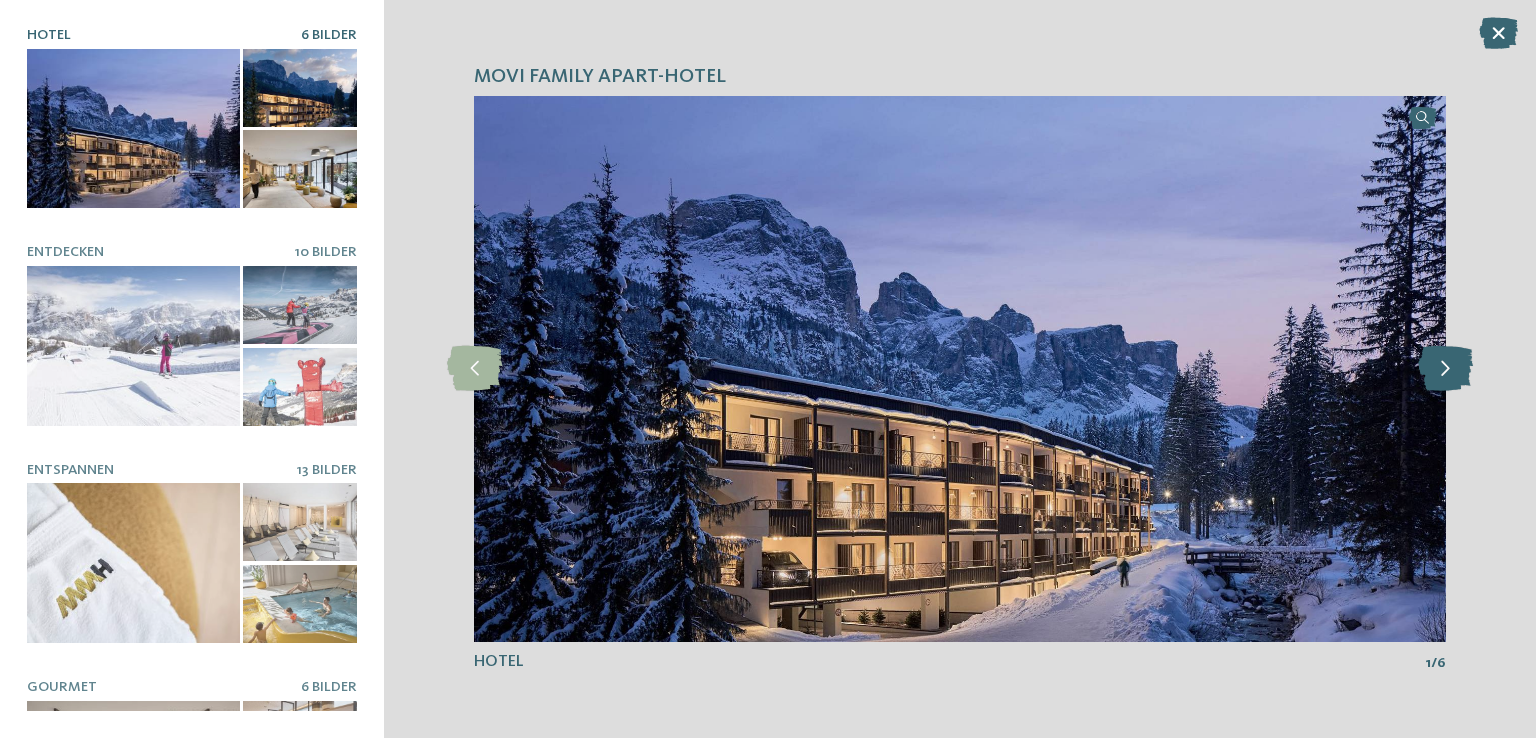 click at bounding box center (1445, 368) 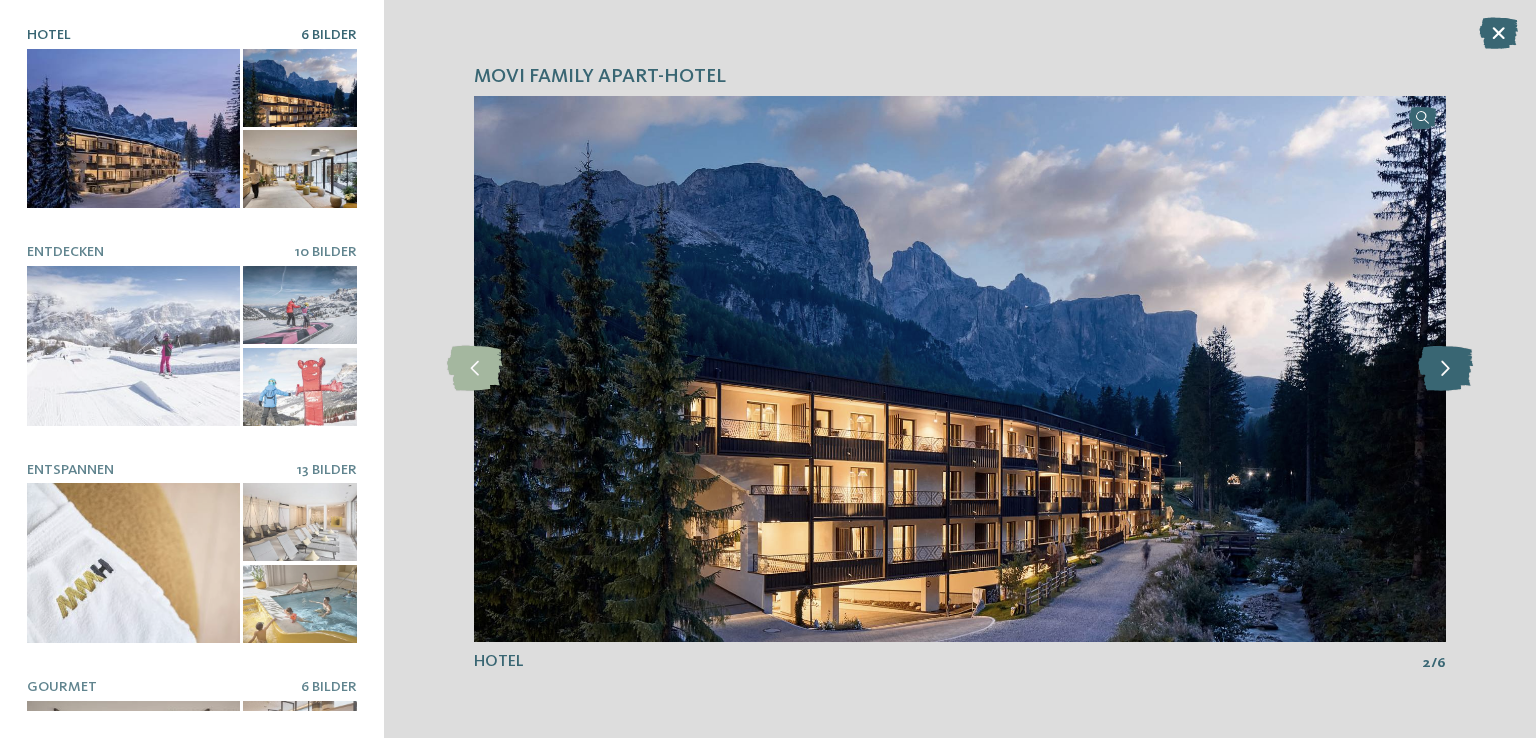click at bounding box center (1445, 368) 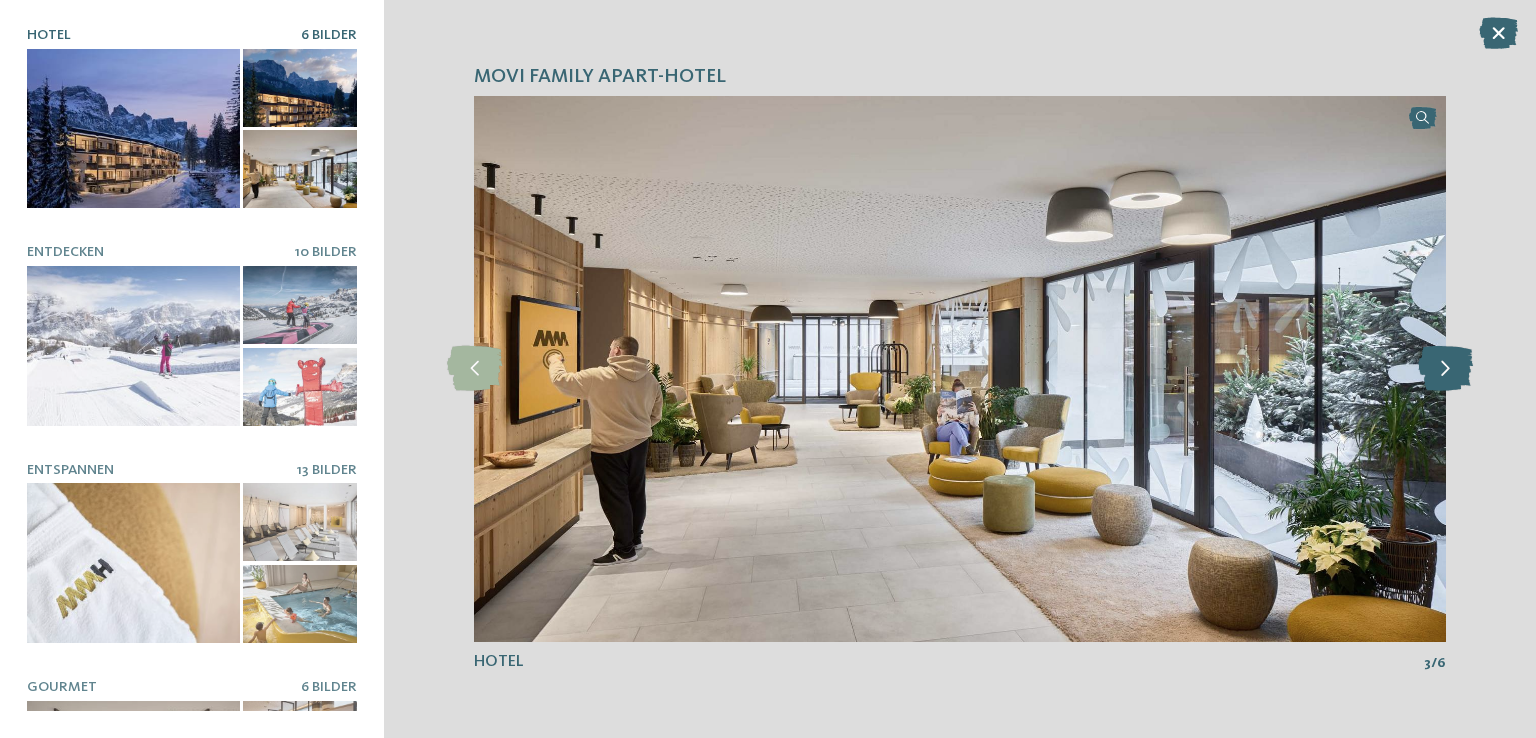 click at bounding box center (1445, 368) 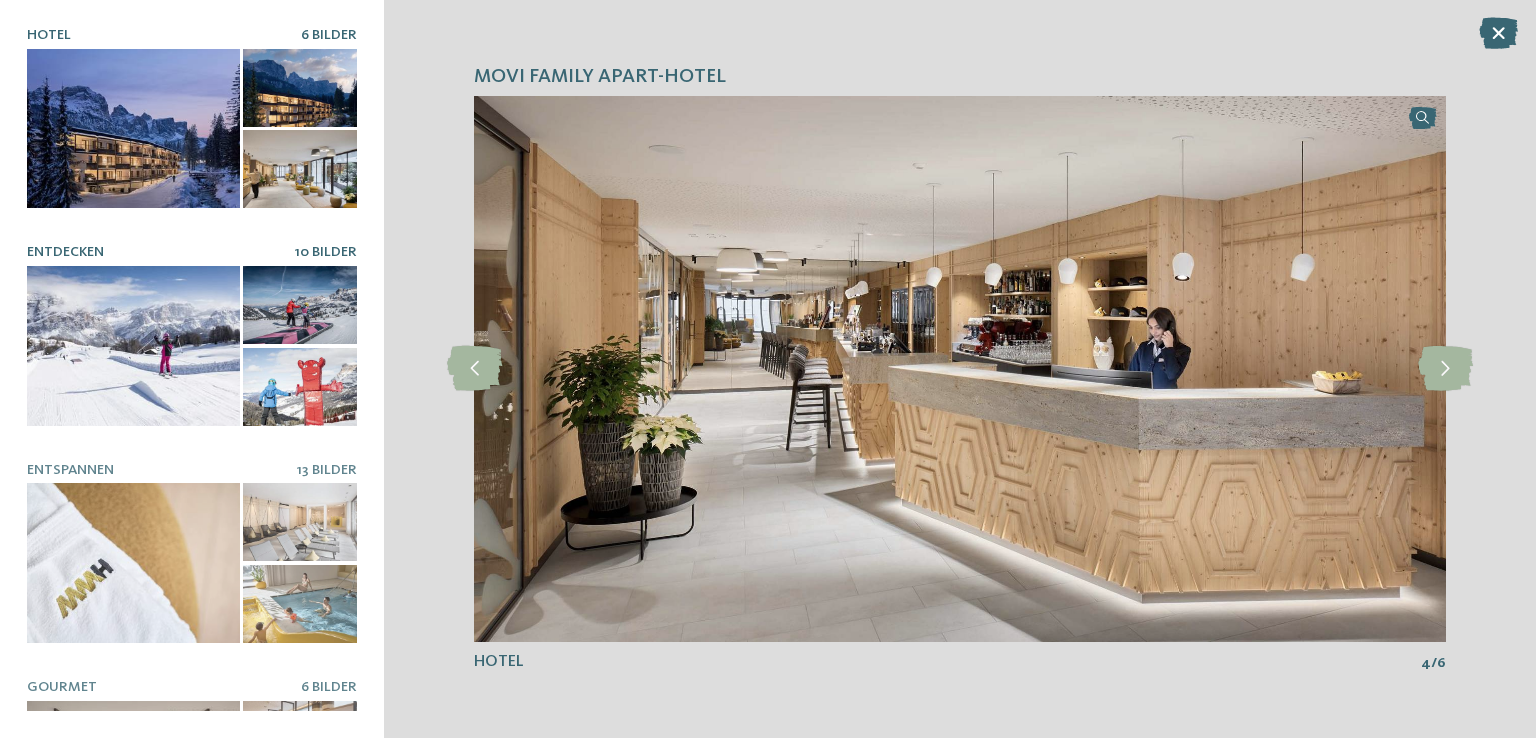click on "Entdecken" at bounding box center (65, 252) 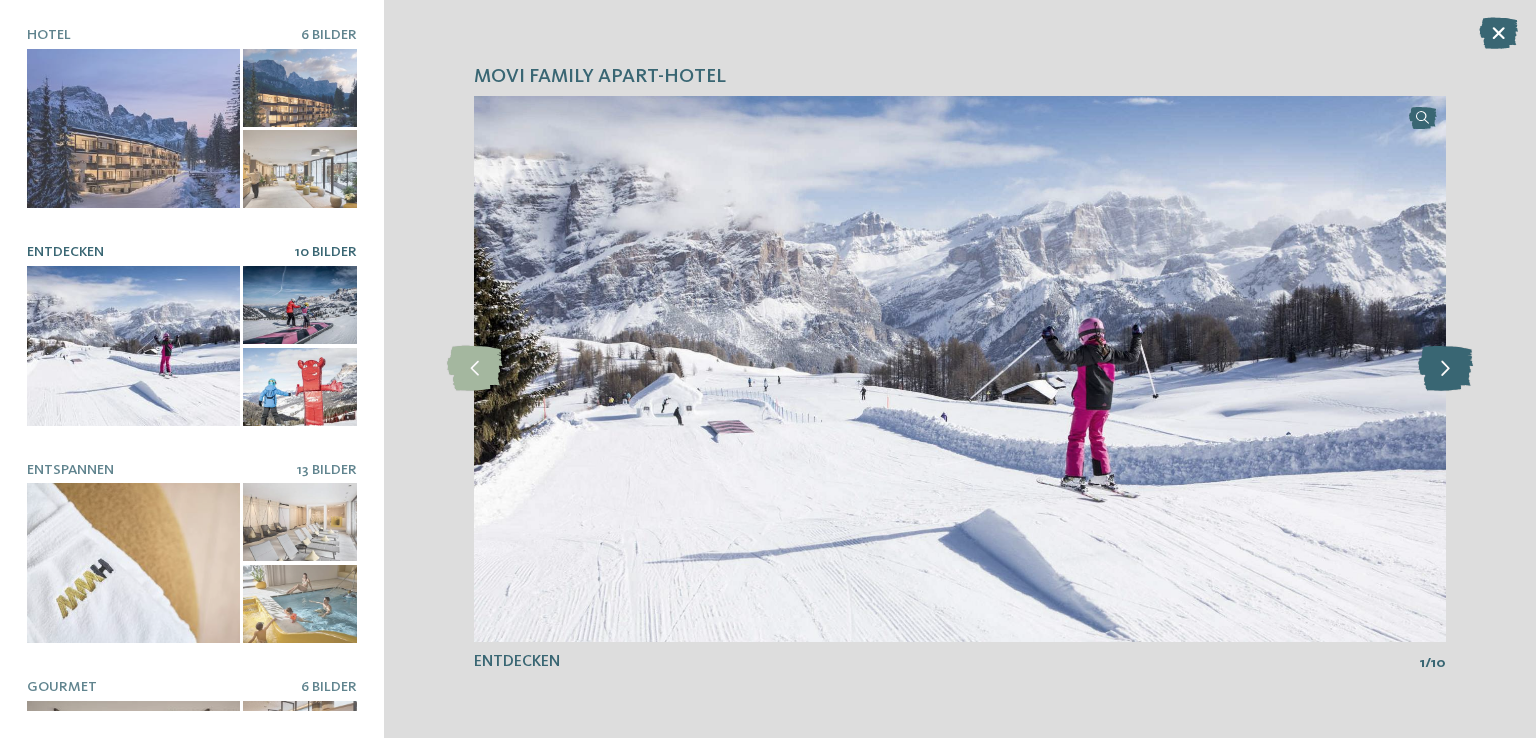 click at bounding box center [1445, 368] 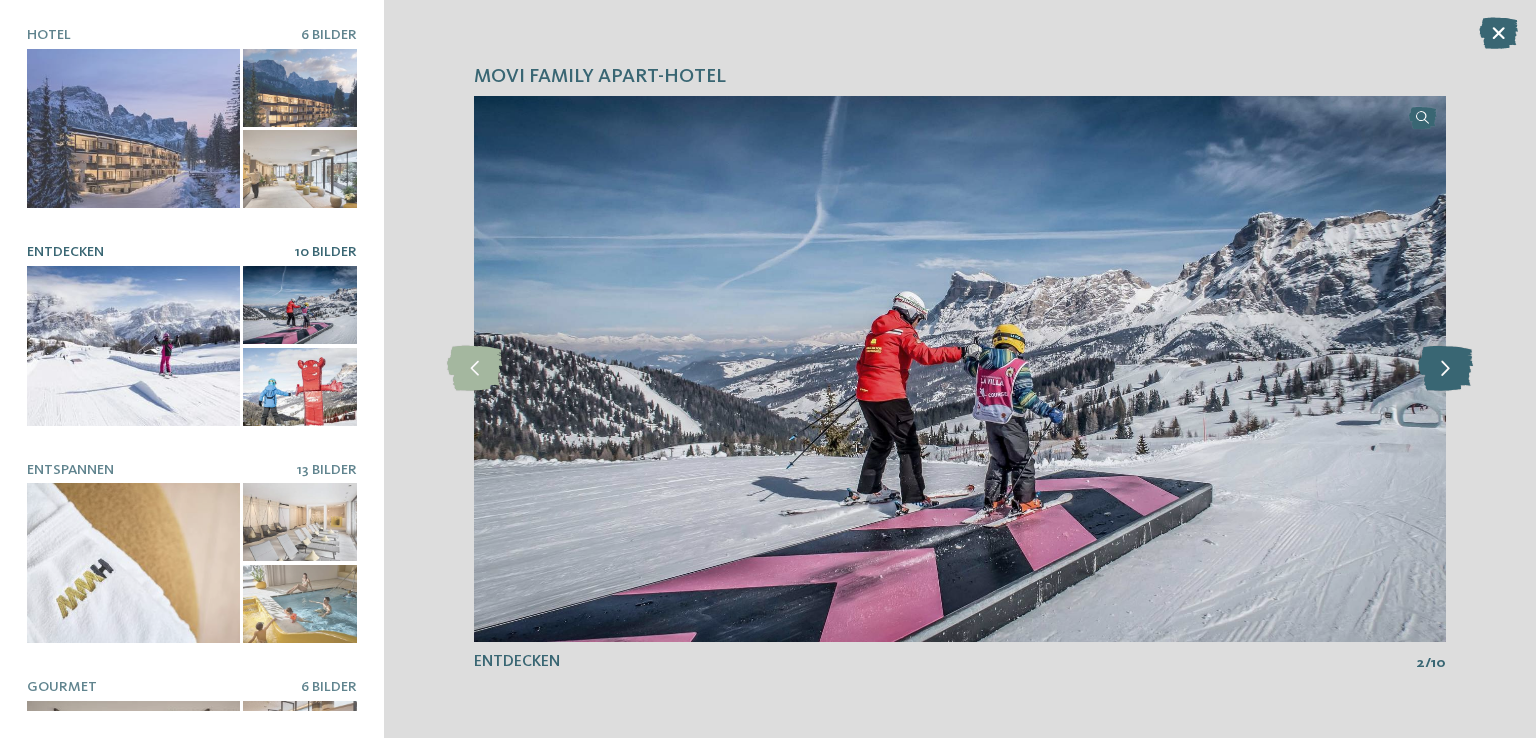 click at bounding box center [1445, 368] 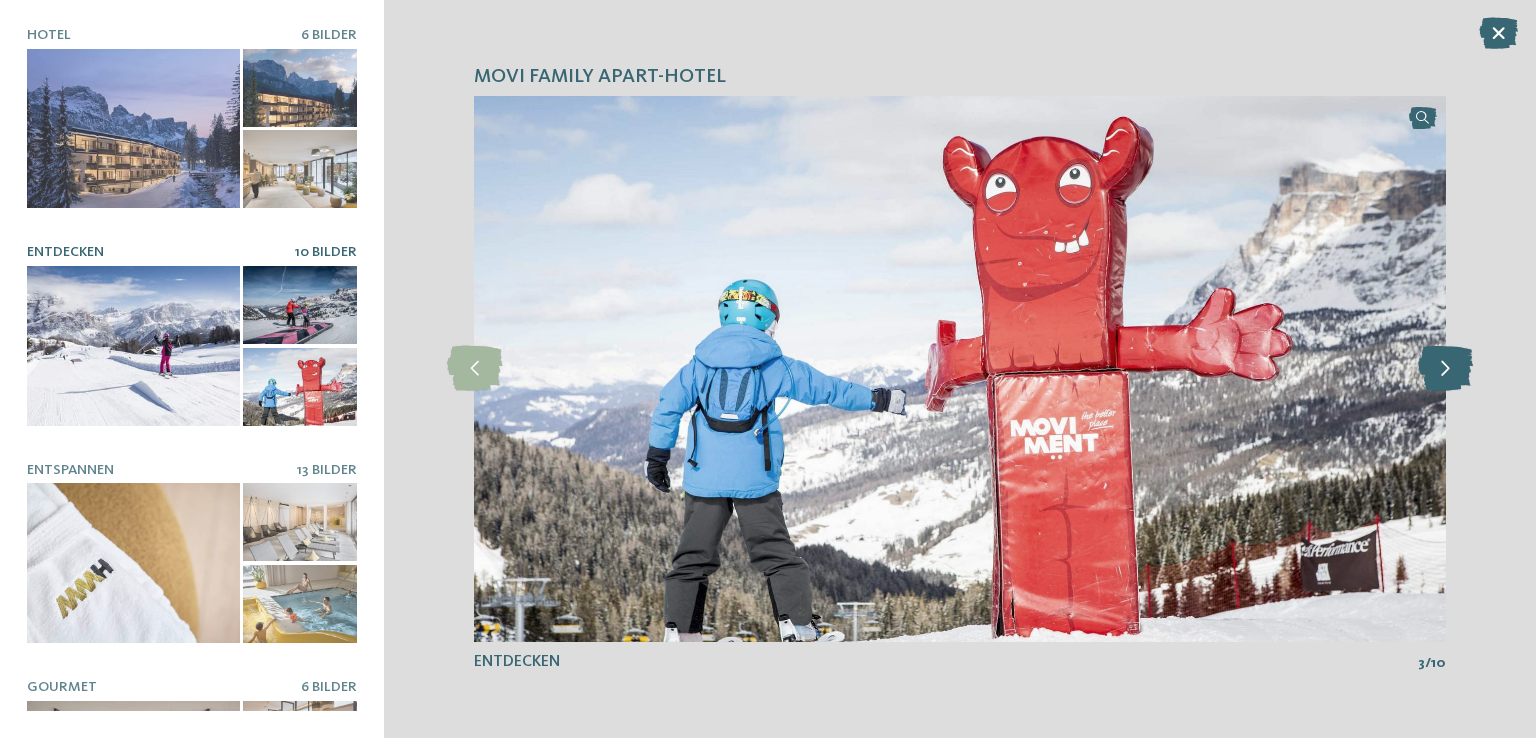 click at bounding box center [1445, 368] 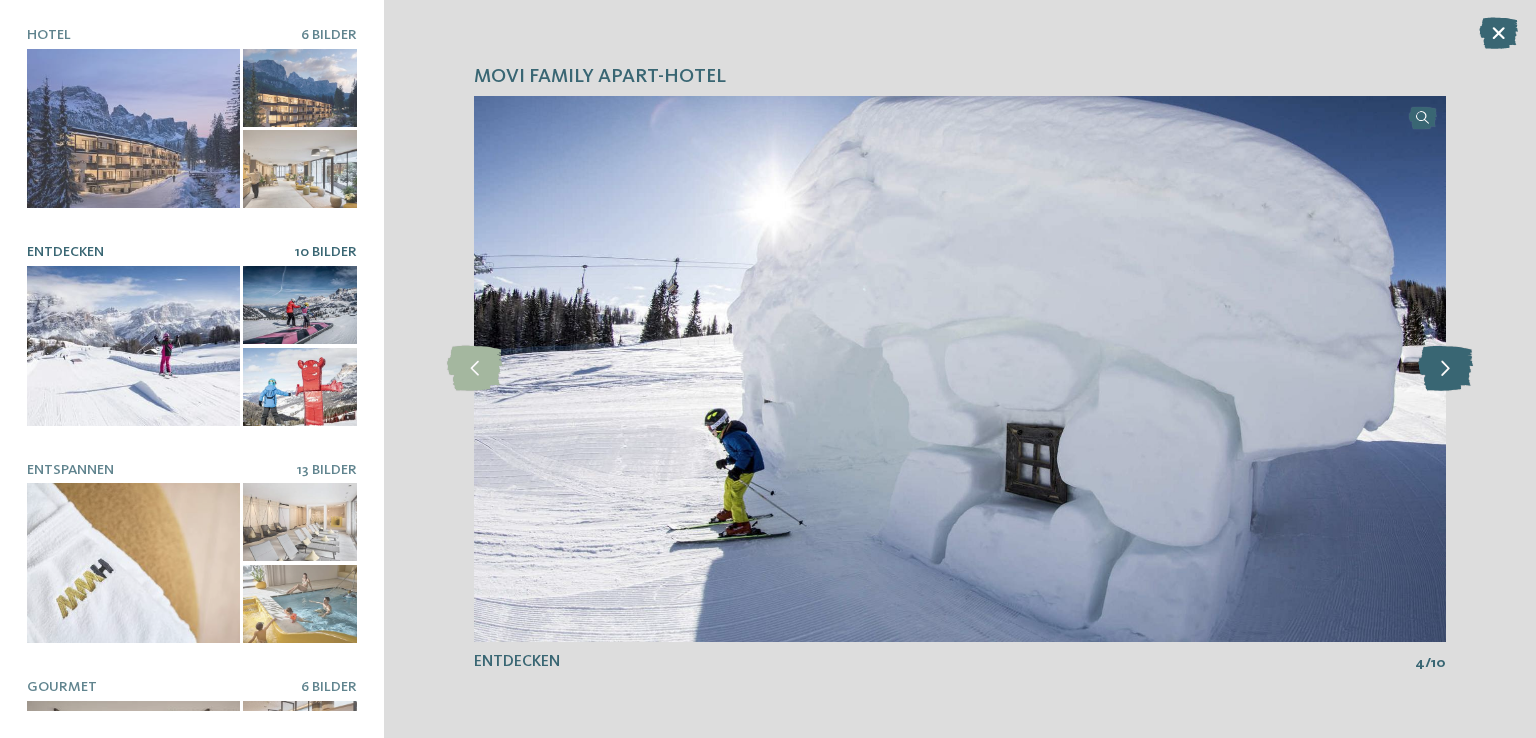 click at bounding box center [1445, 368] 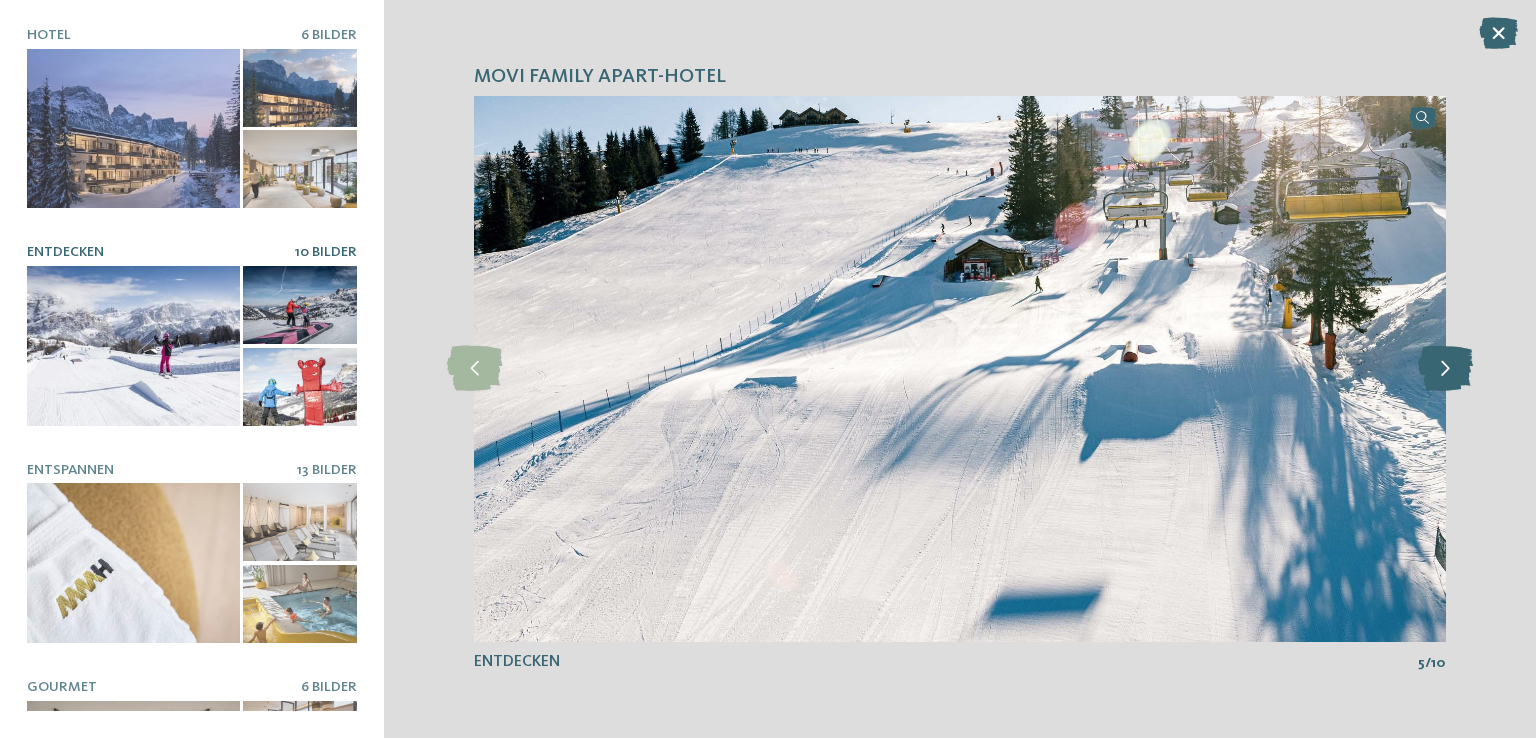 click at bounding box center [1445, 368] 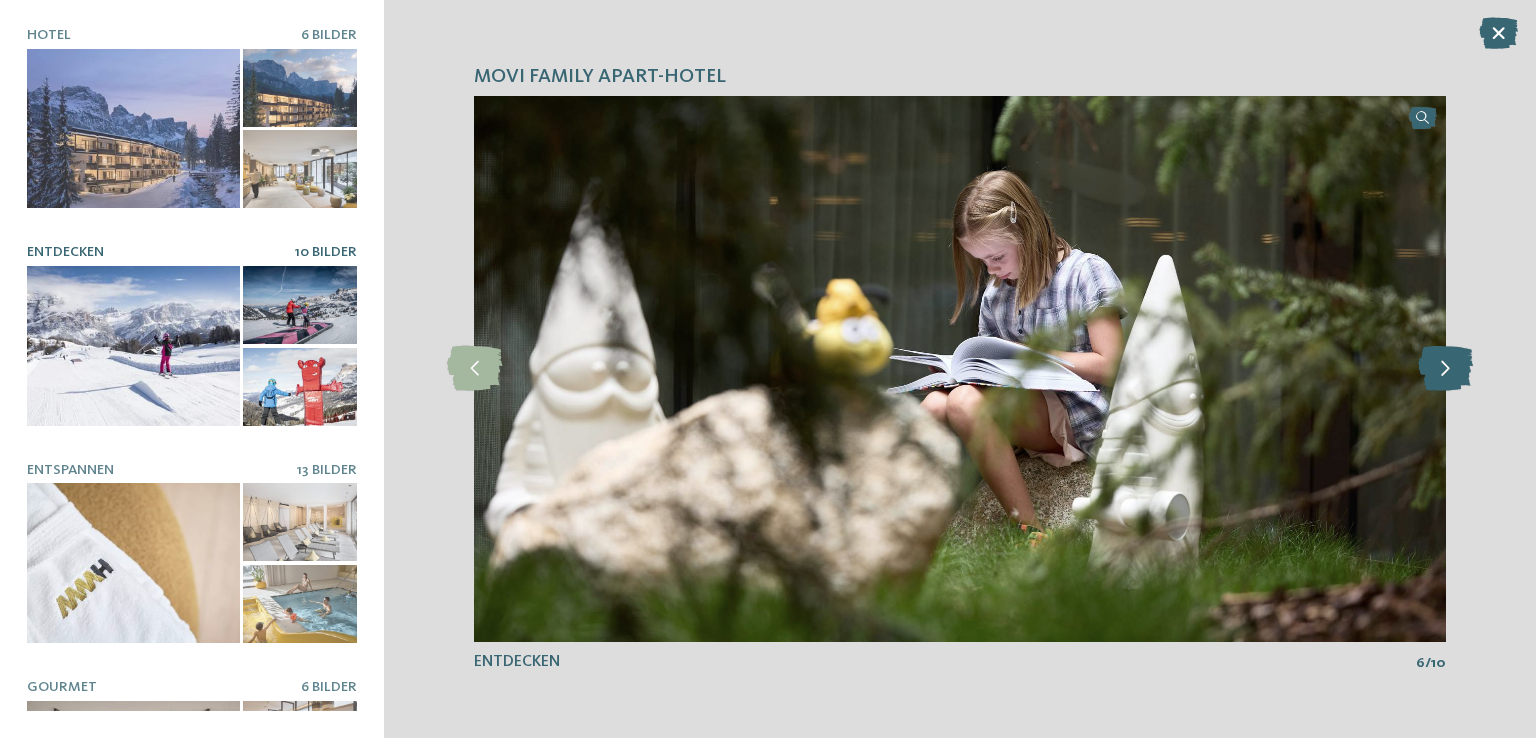 click at bounding box center [1445, 368] 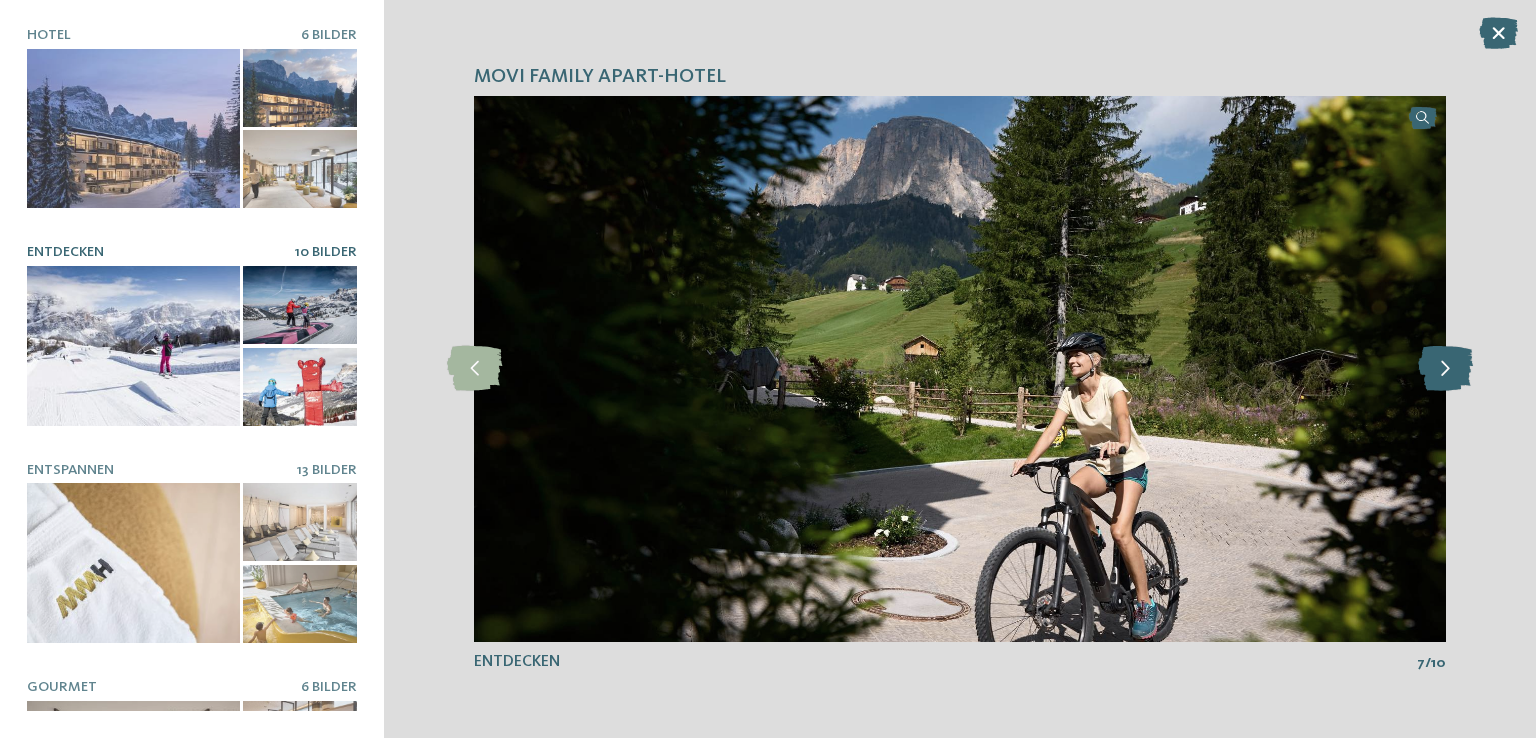 click at bounding box center (1445, 368) 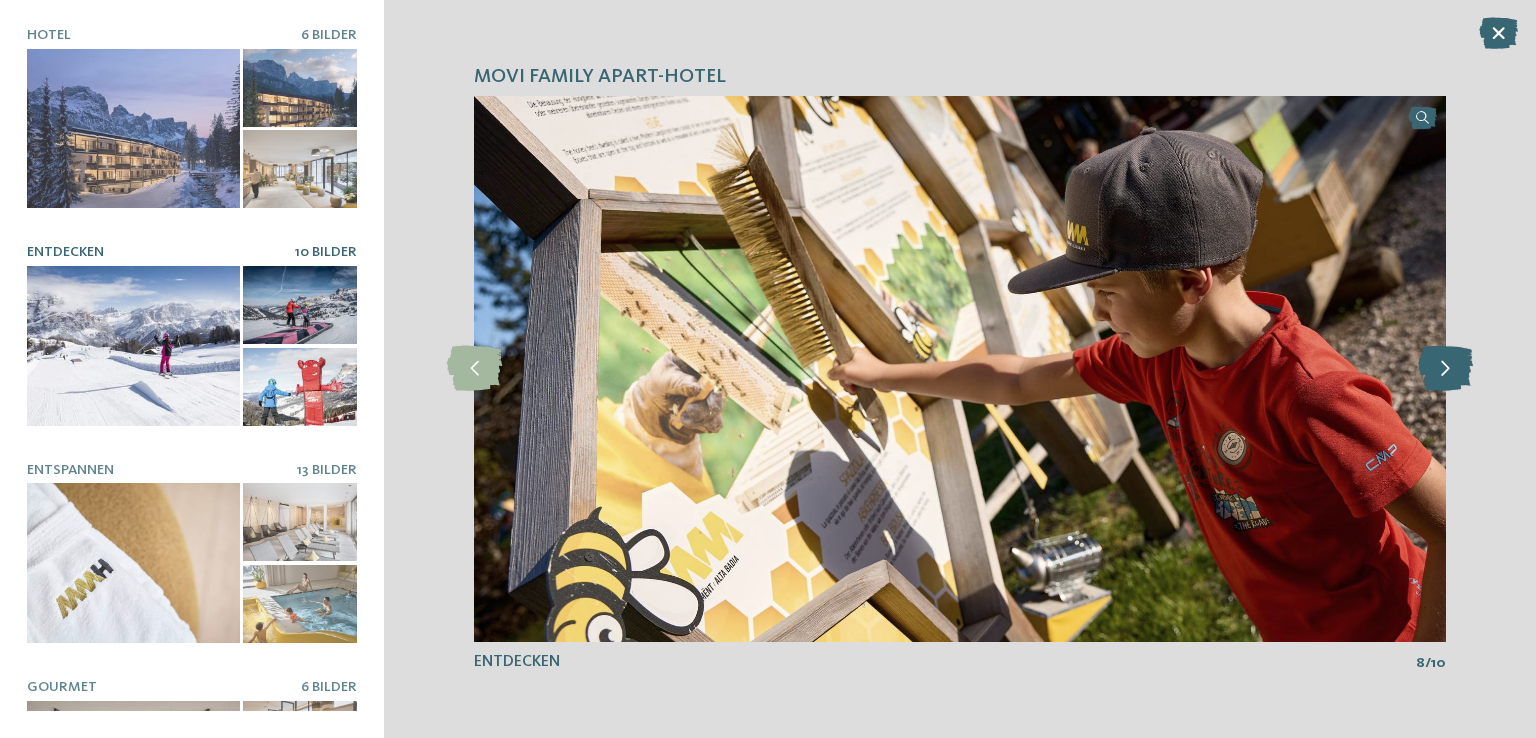 click at bounding box center [1445, 368] 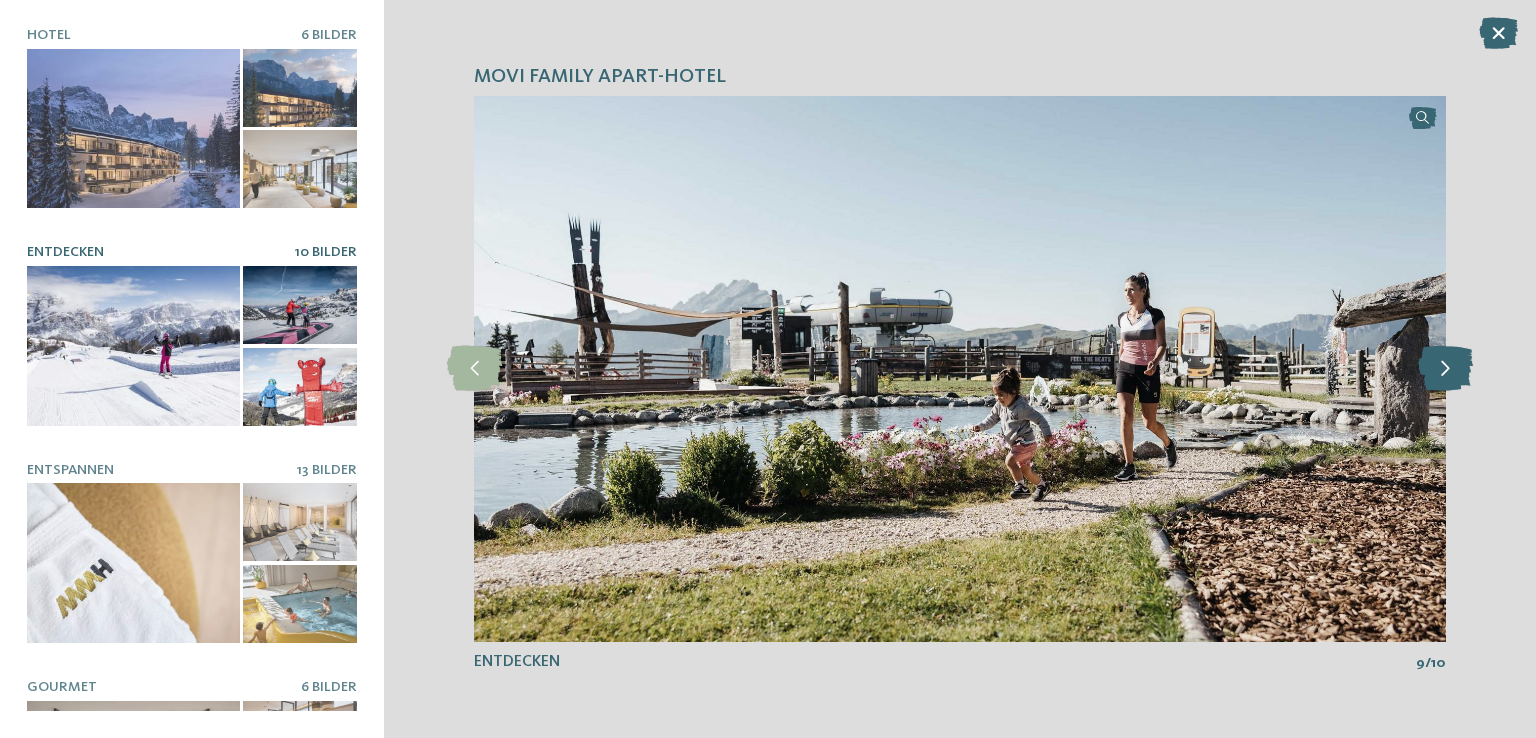 click at bounding box center (1445, 368) 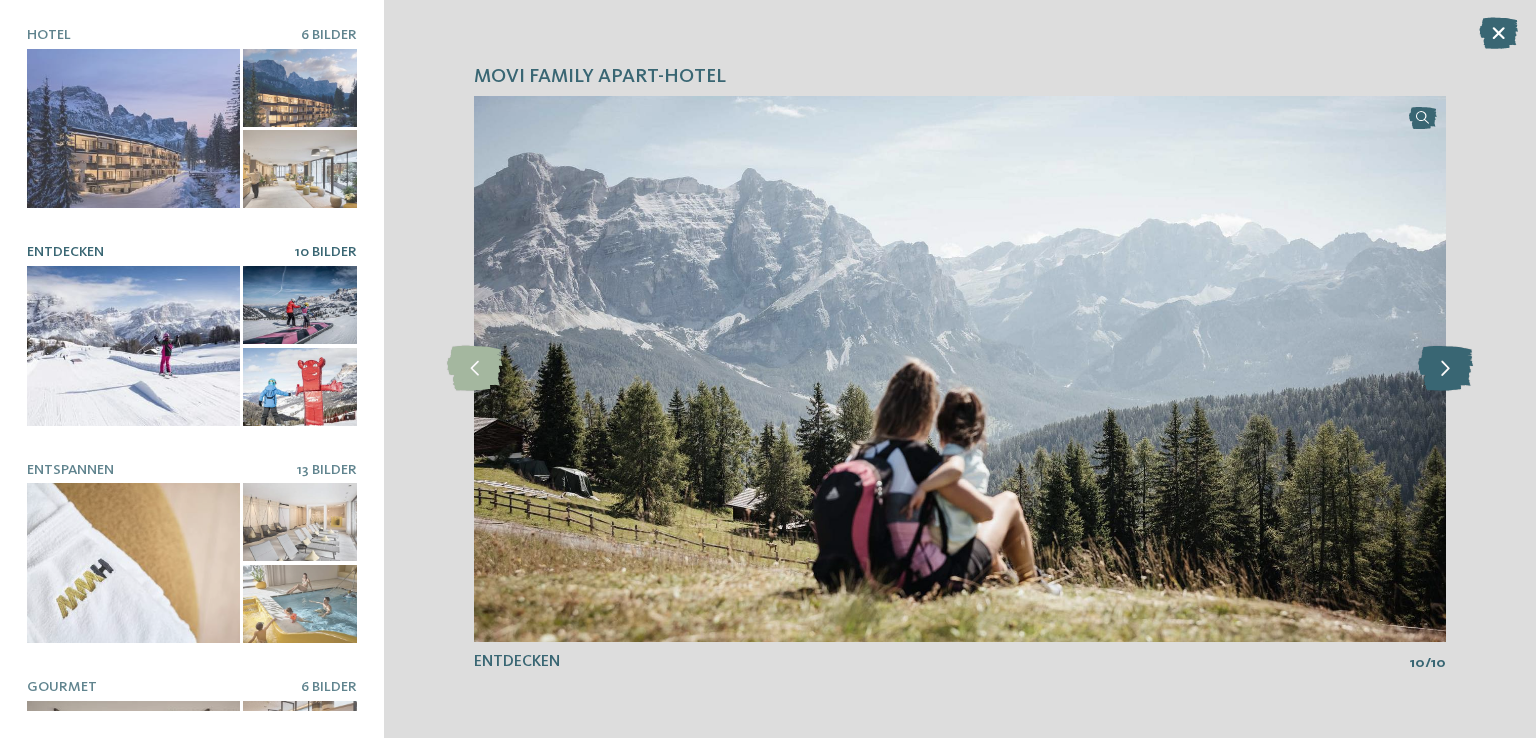 click at bounding box center [1445, 368] 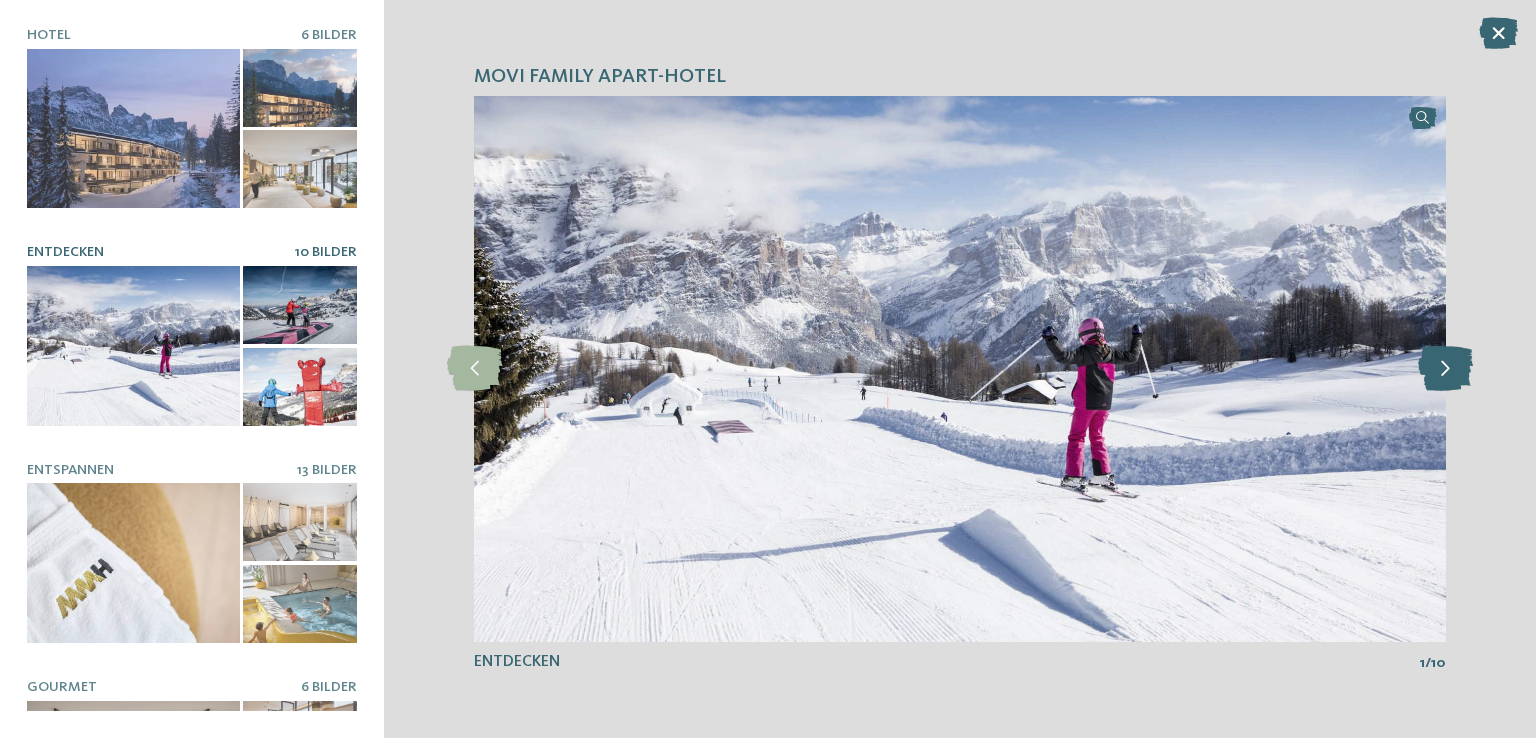 click at bounding box center [1445, 368] 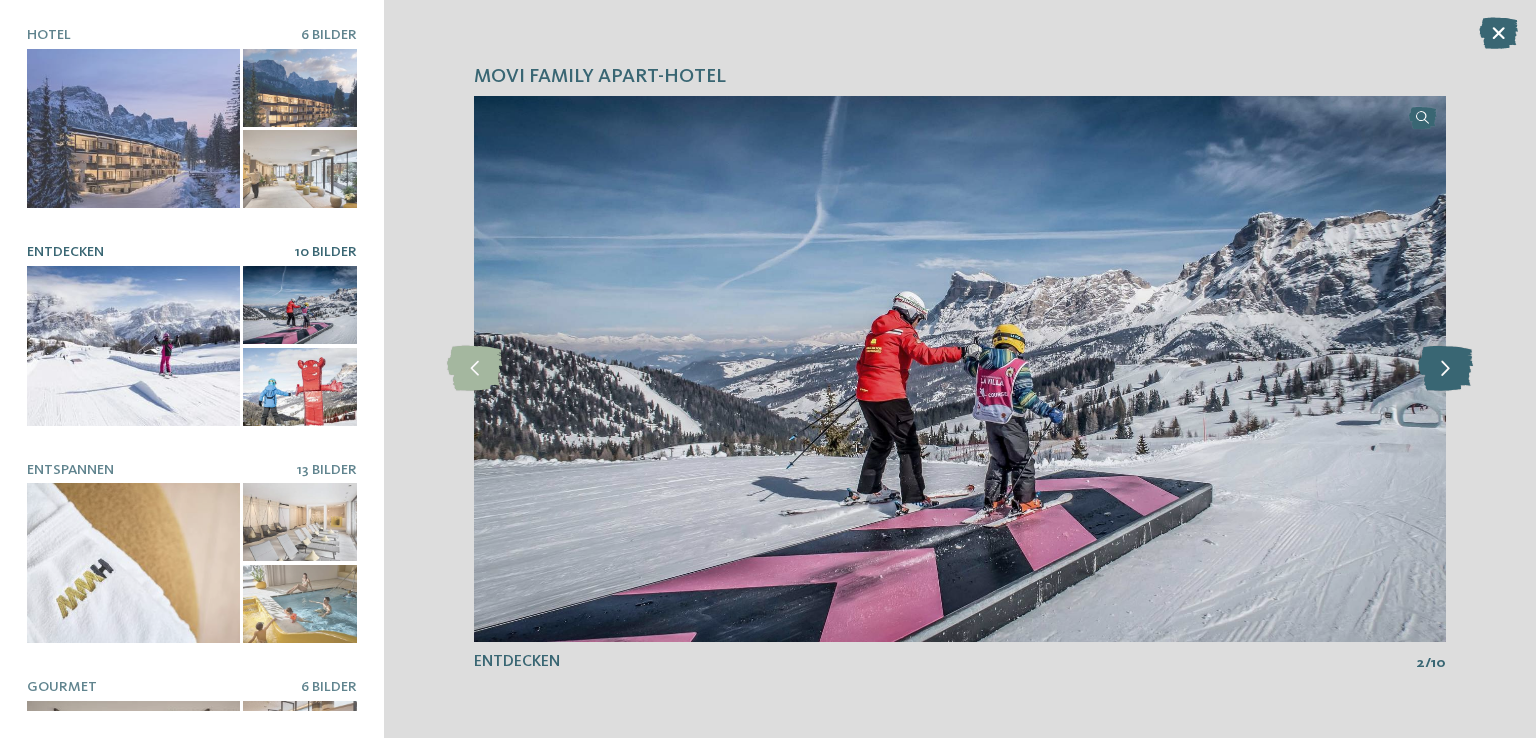 click at bounding box center (1445, 368) 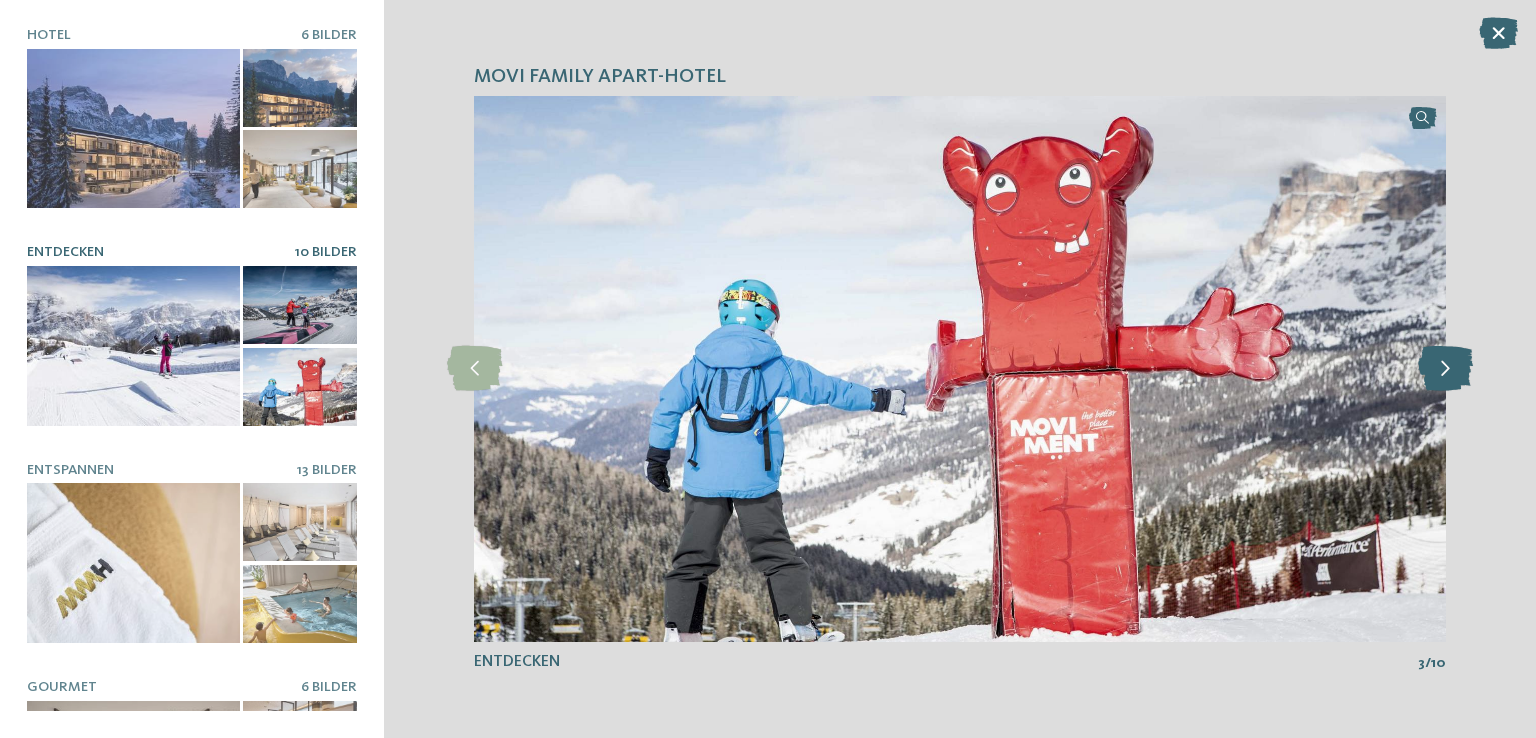 click at bounding box center (1445, 368) 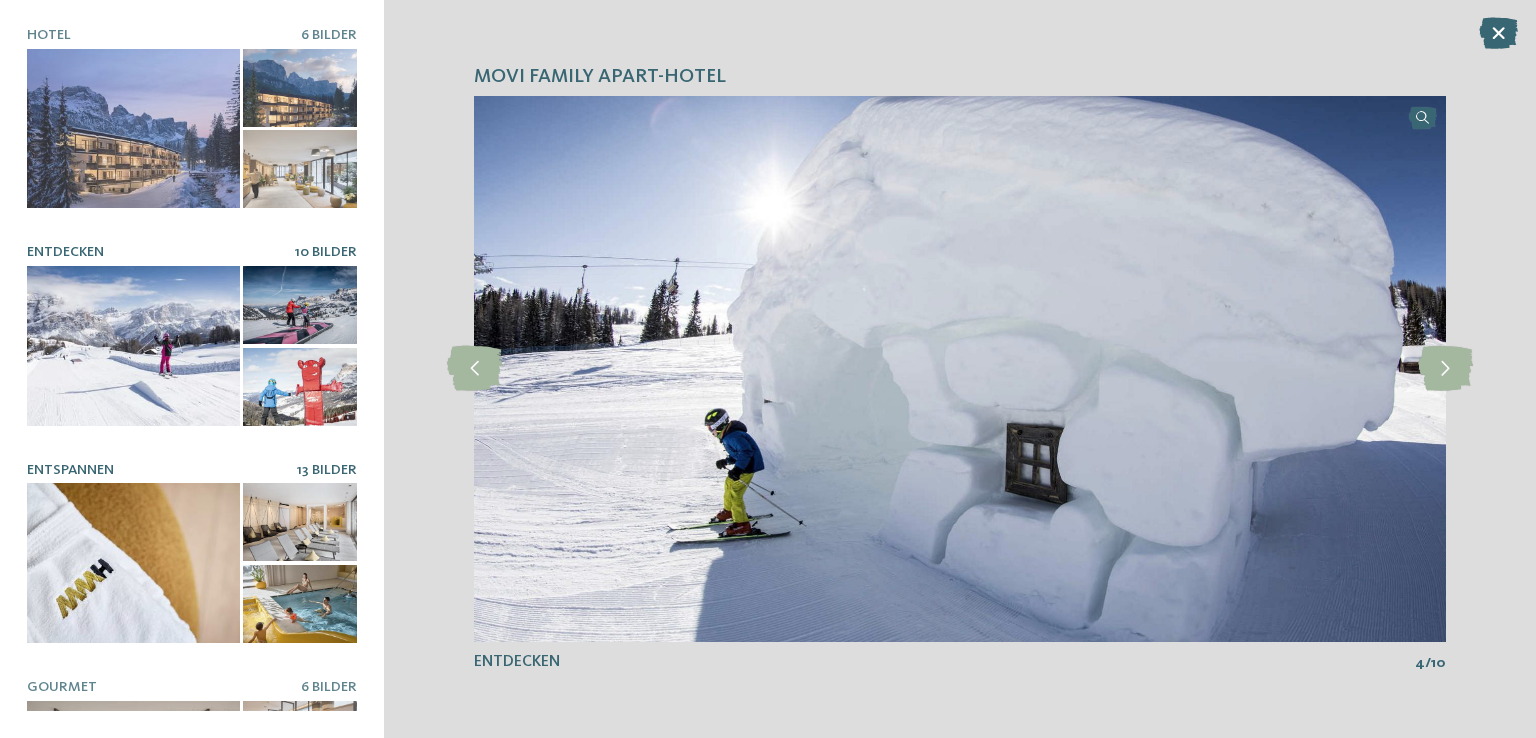 click on "Entspannen
13 Bilder" at bounding box center [192, 552] 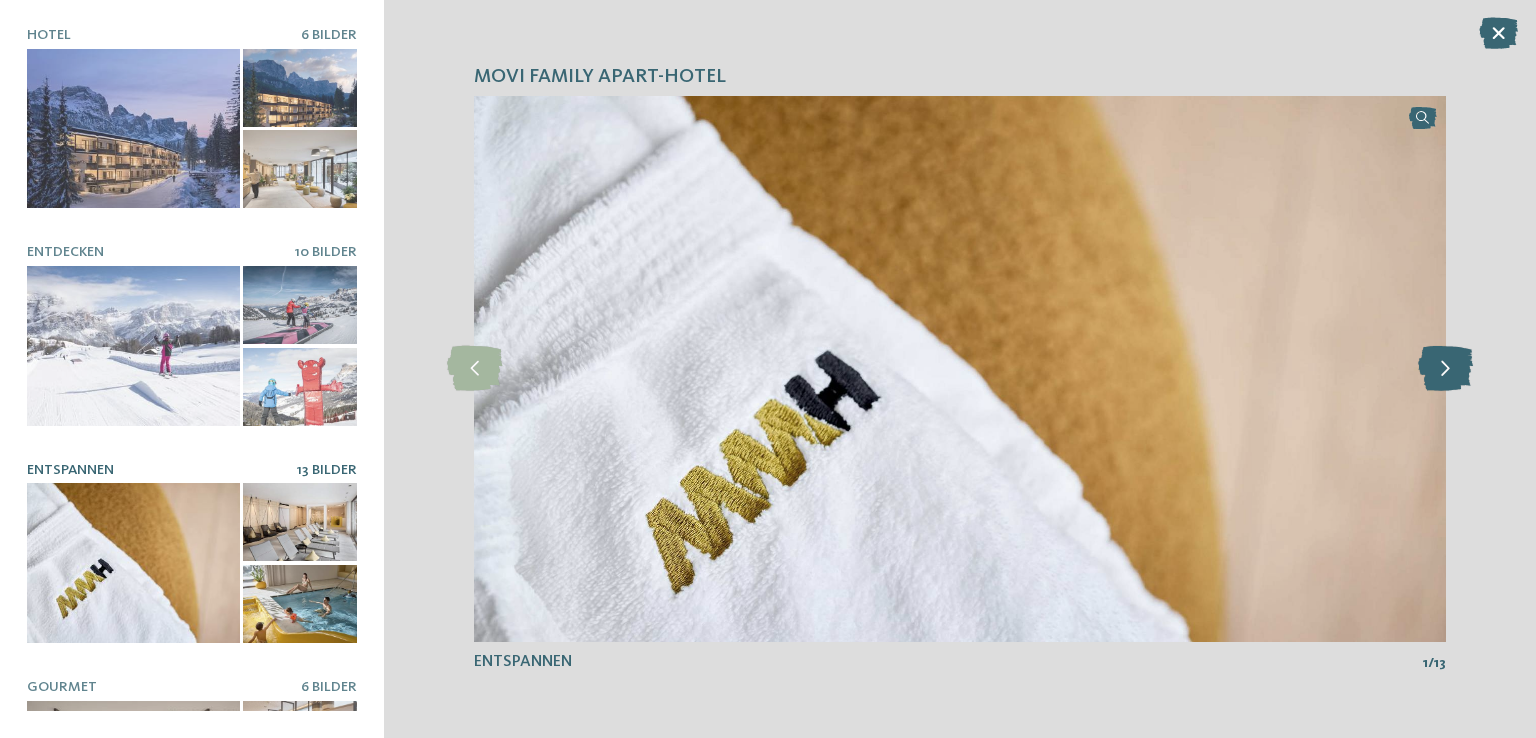 click at bounding box center (1445, 368) 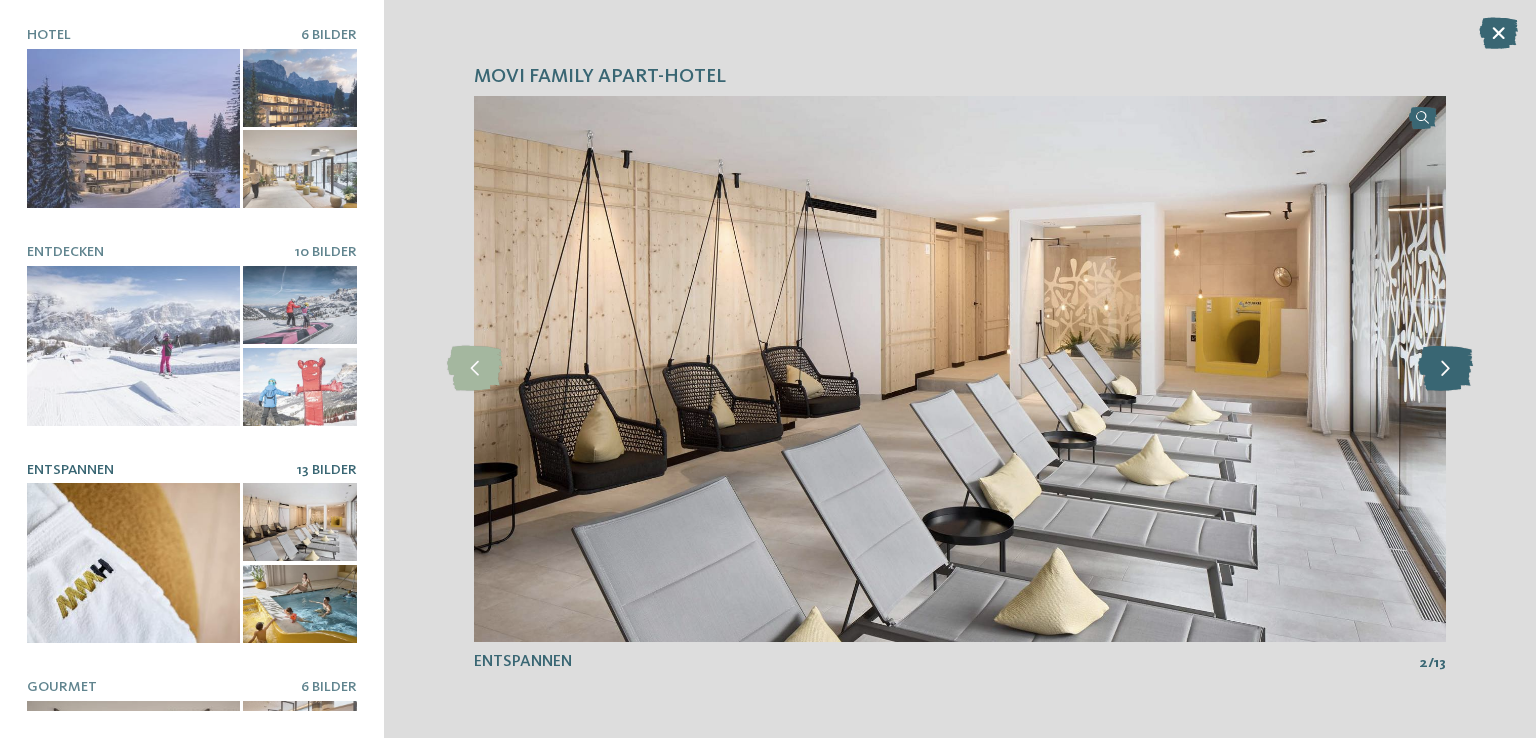 click at bounding box center (1445, 368) 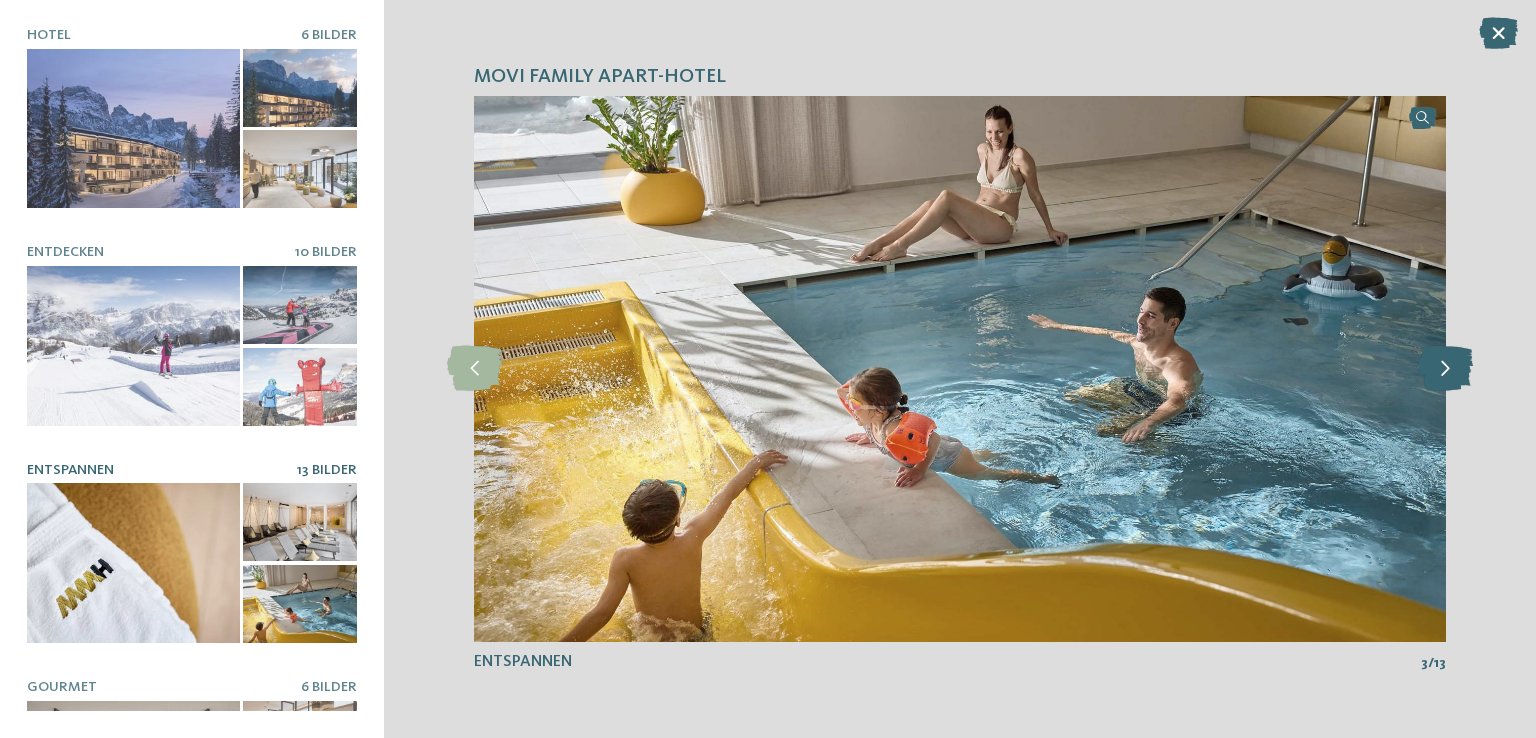 click at bounding box center (1445, 368) 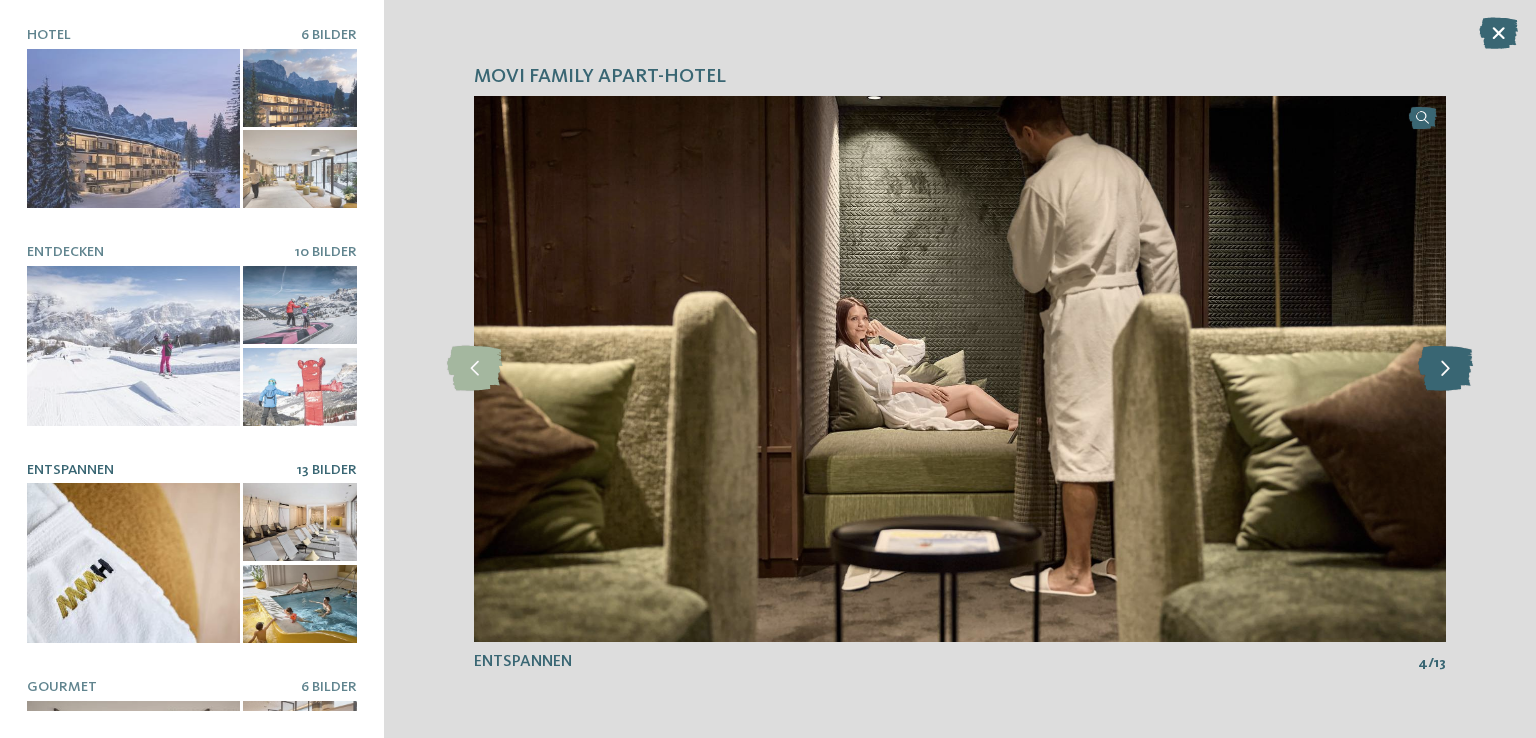 click at bounding box center (1445, 368) 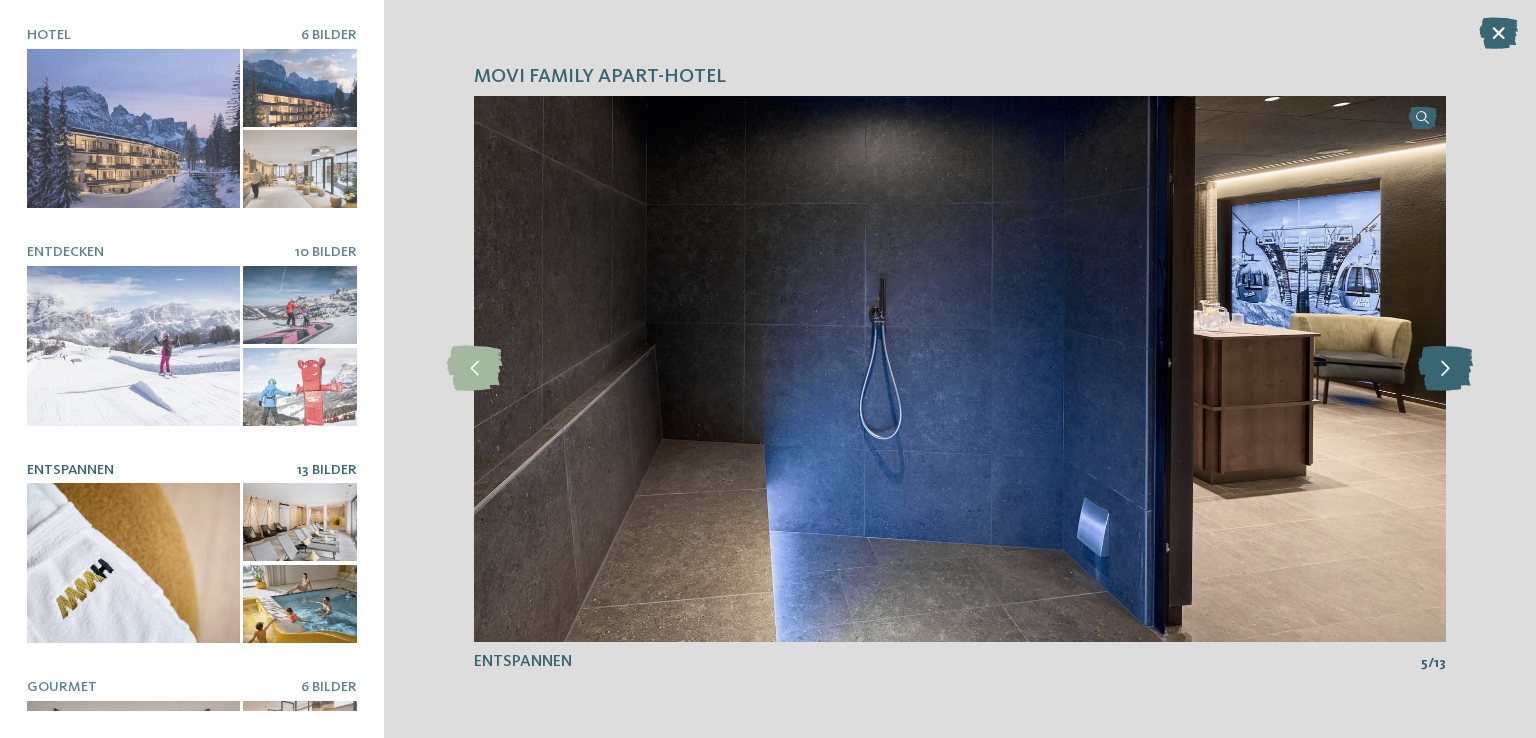 click at bounding box center (1445, 368) 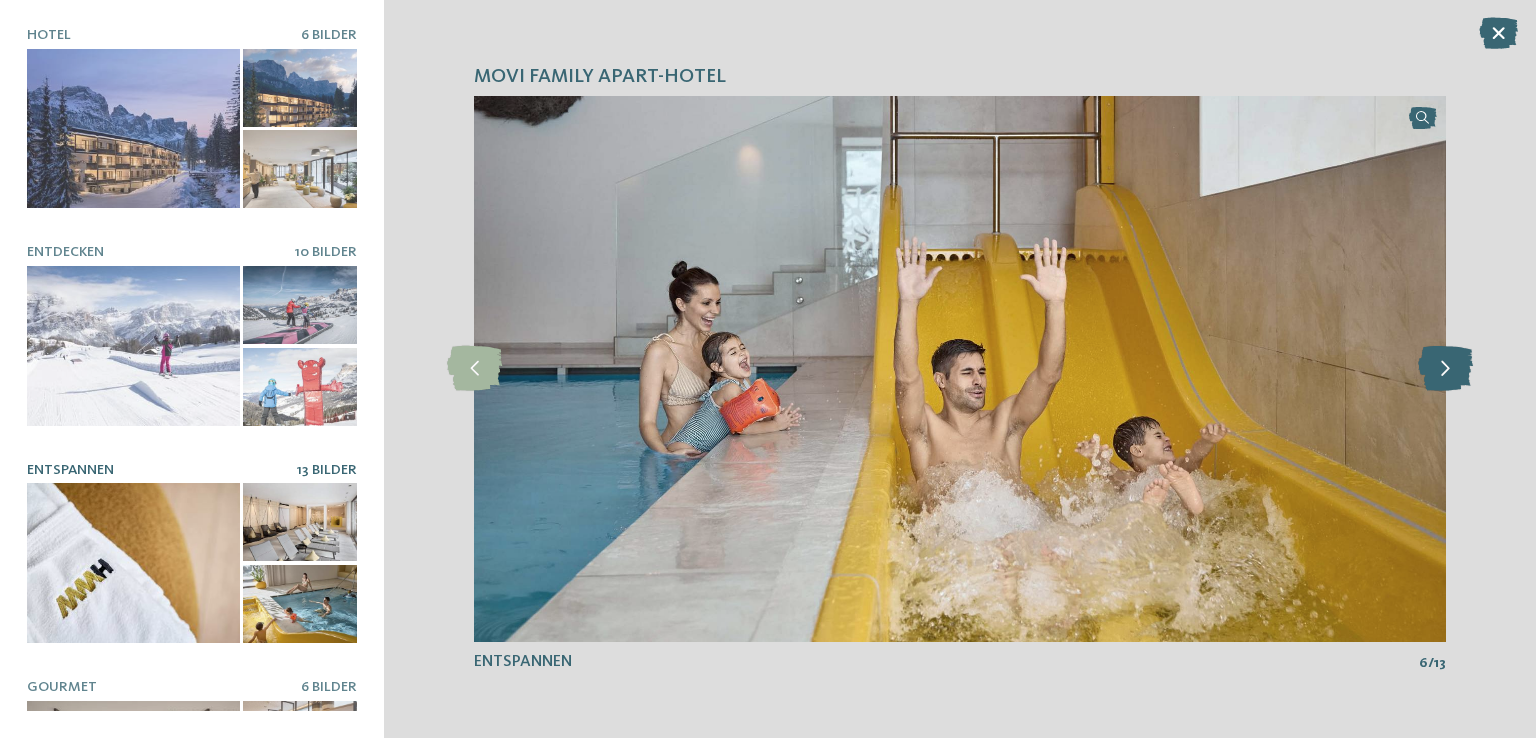 click at bounding box center (1445, 368) 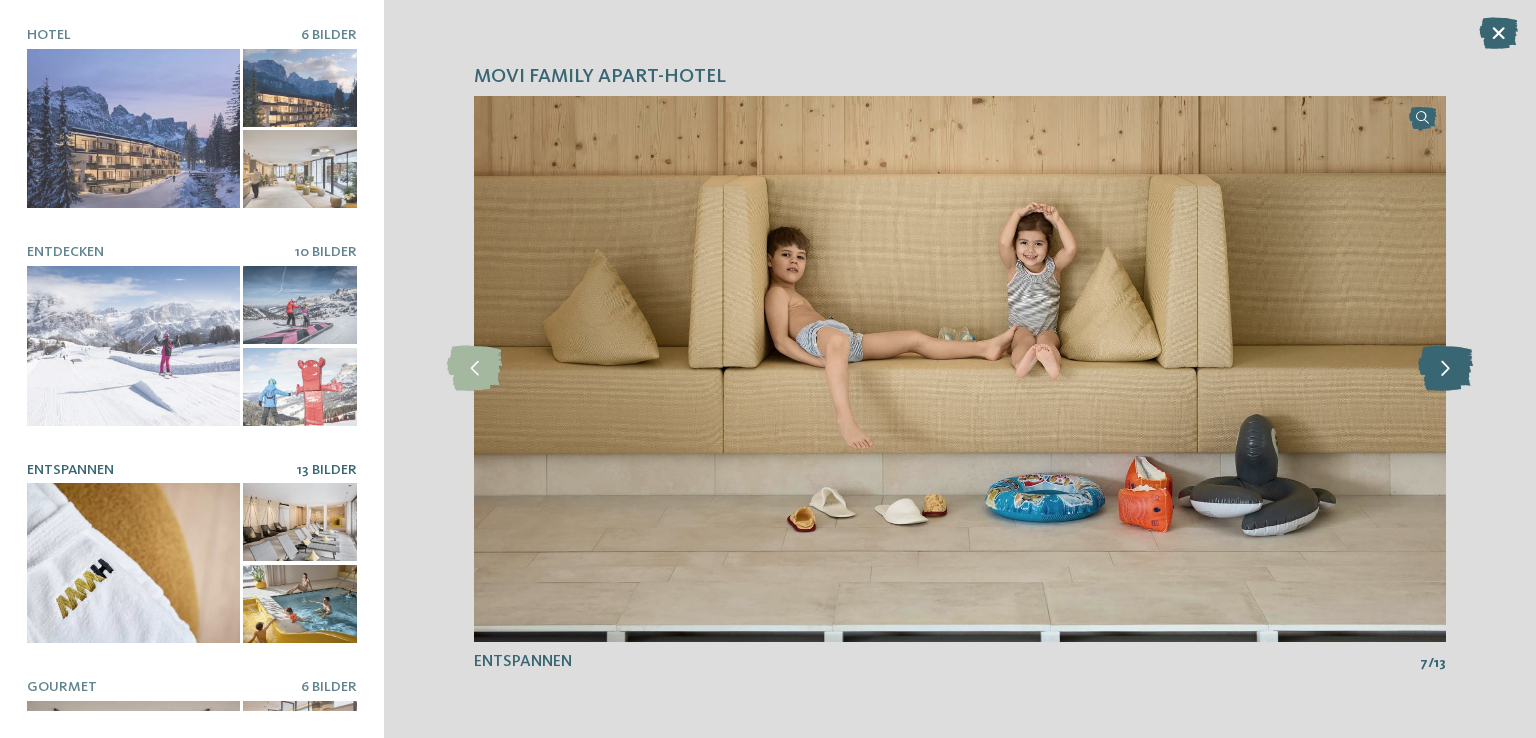 click at bounding box center [1445, 368] 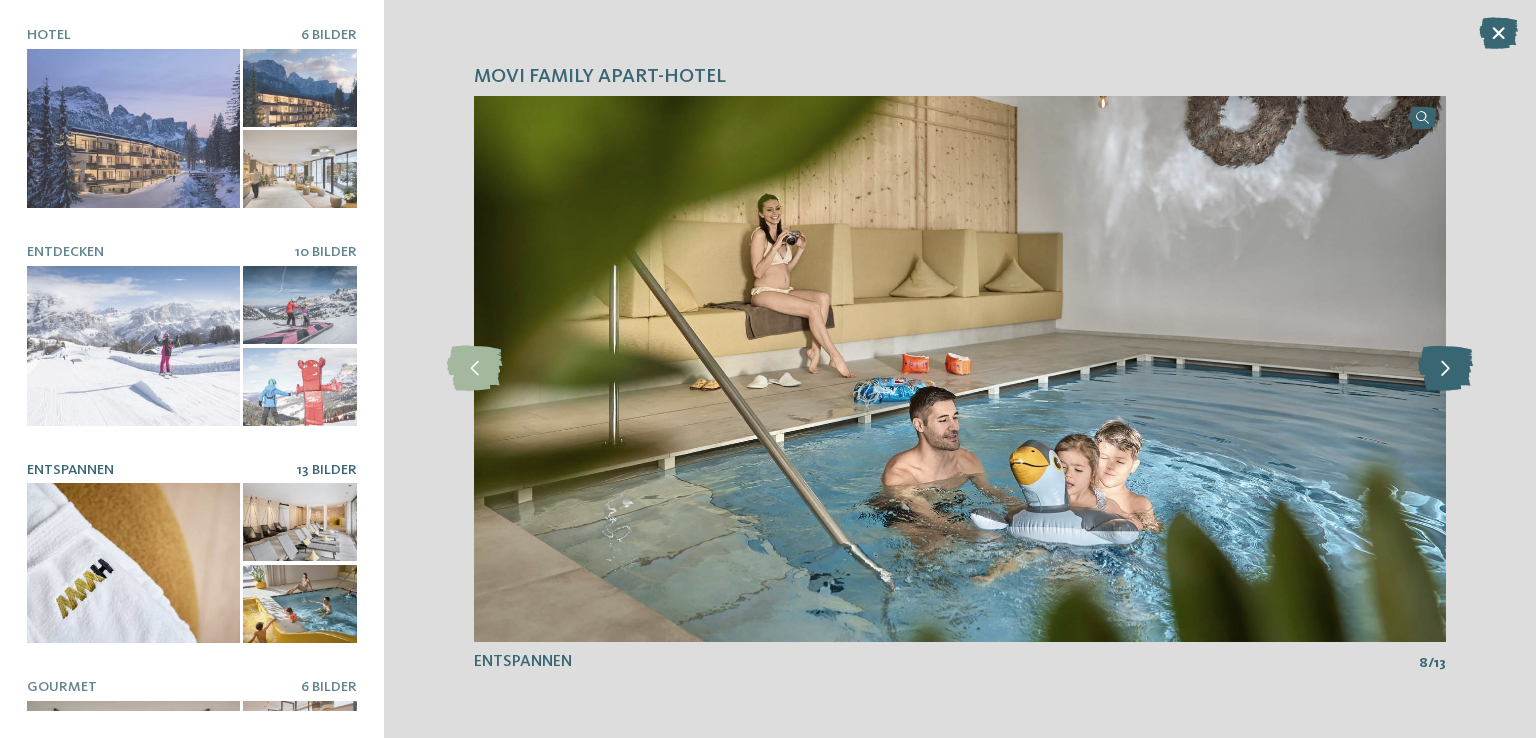 click at bounding box center [1445, 368] 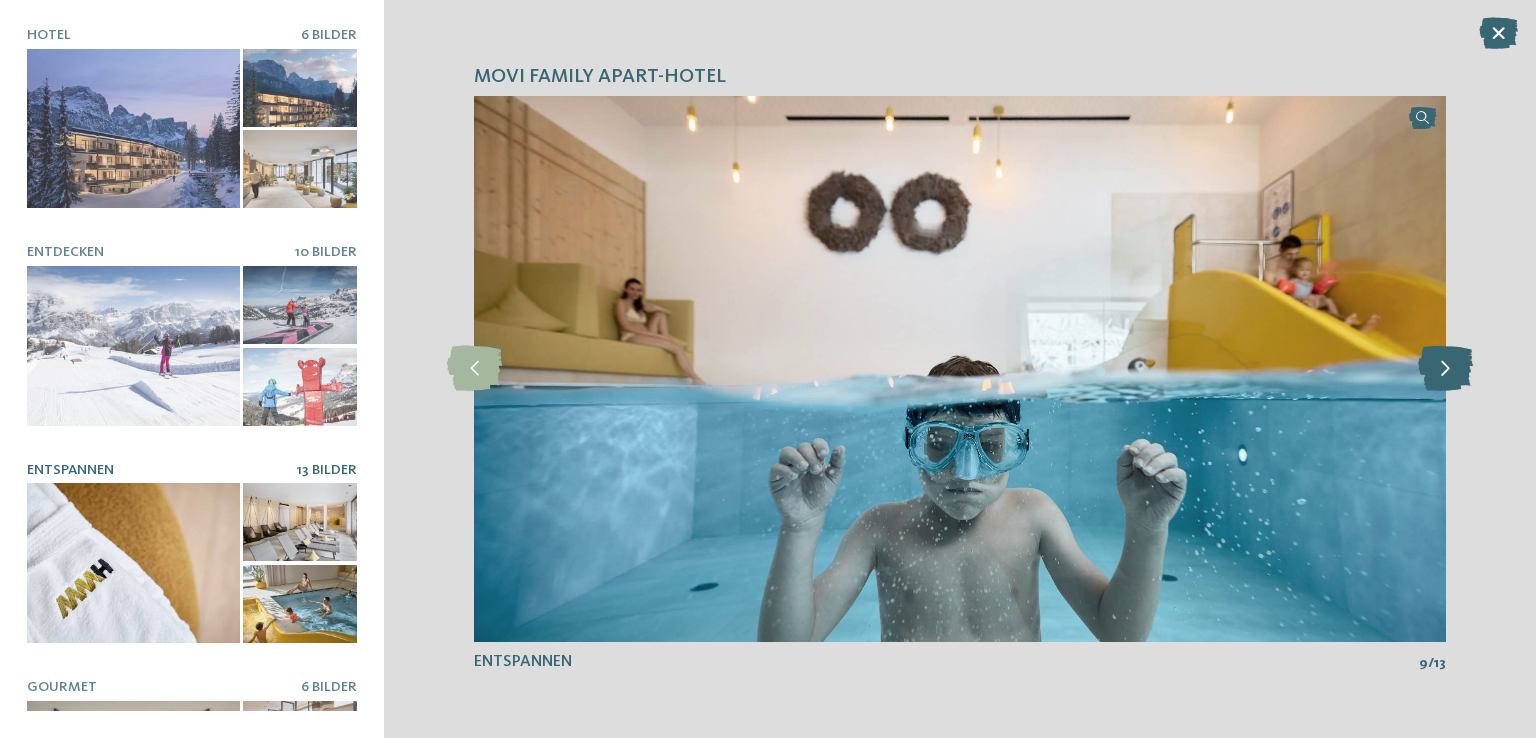 click at bounding box center (1445, 368) 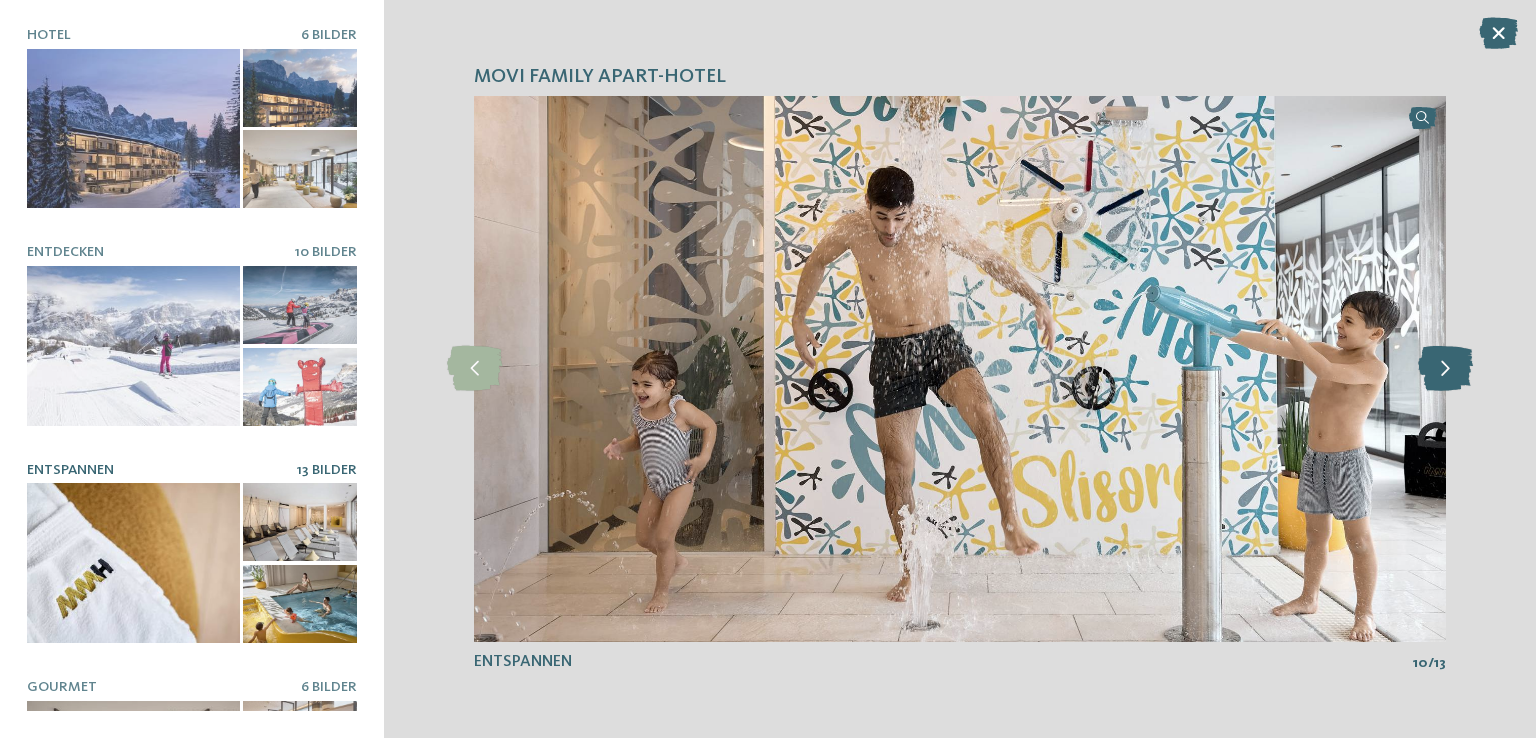 click at bounding box center [1445, 368] 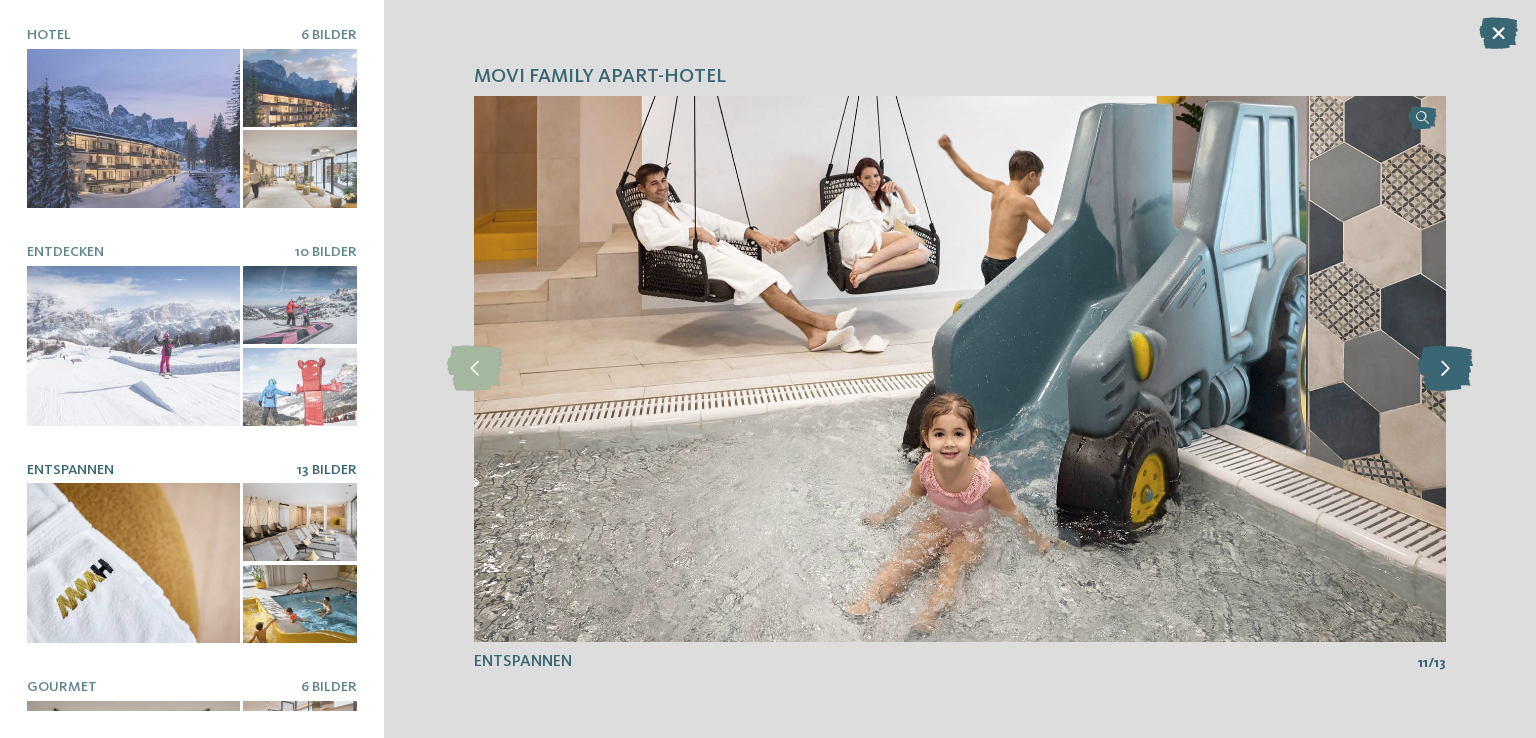 click at bounding box center [1445, 368] 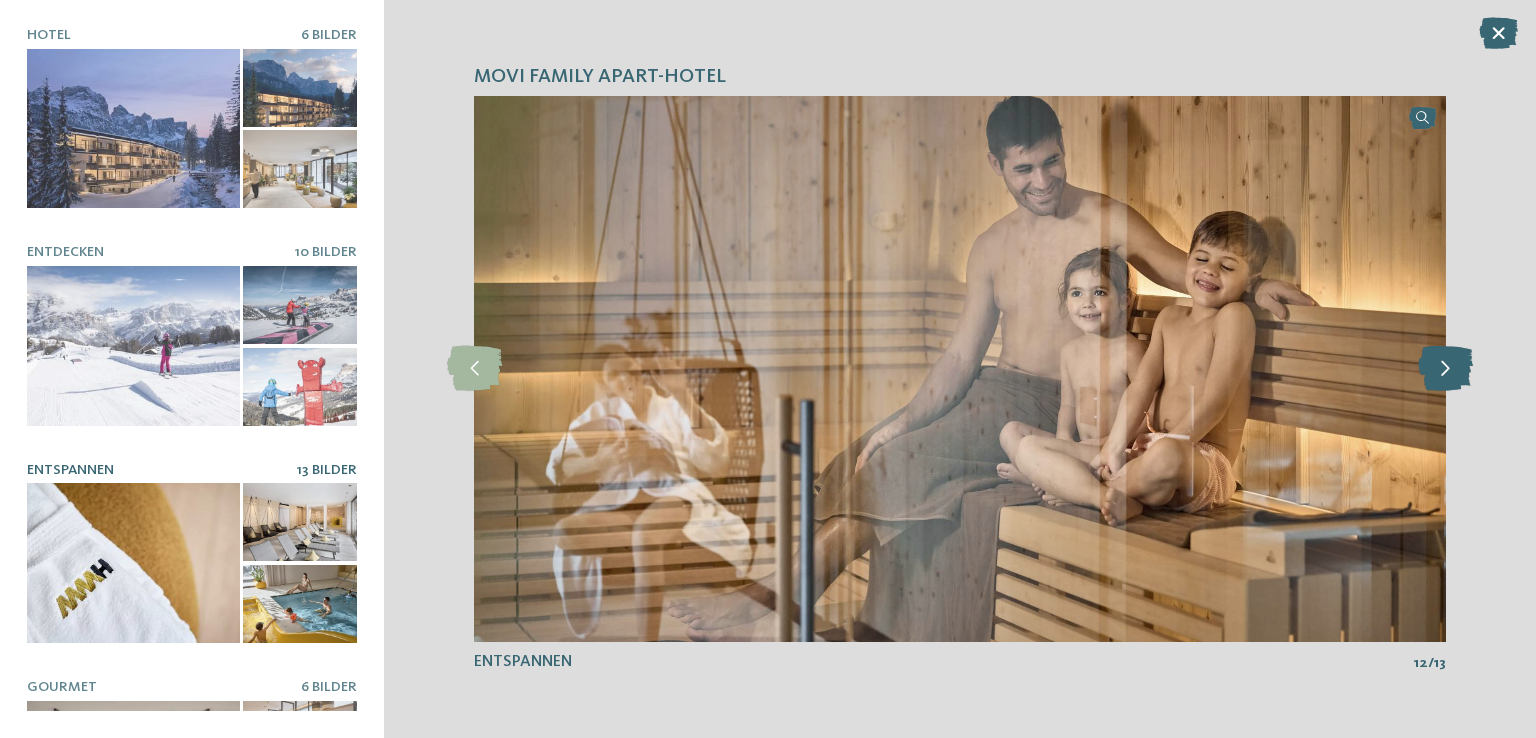 click at bounding box center [1445, 368] 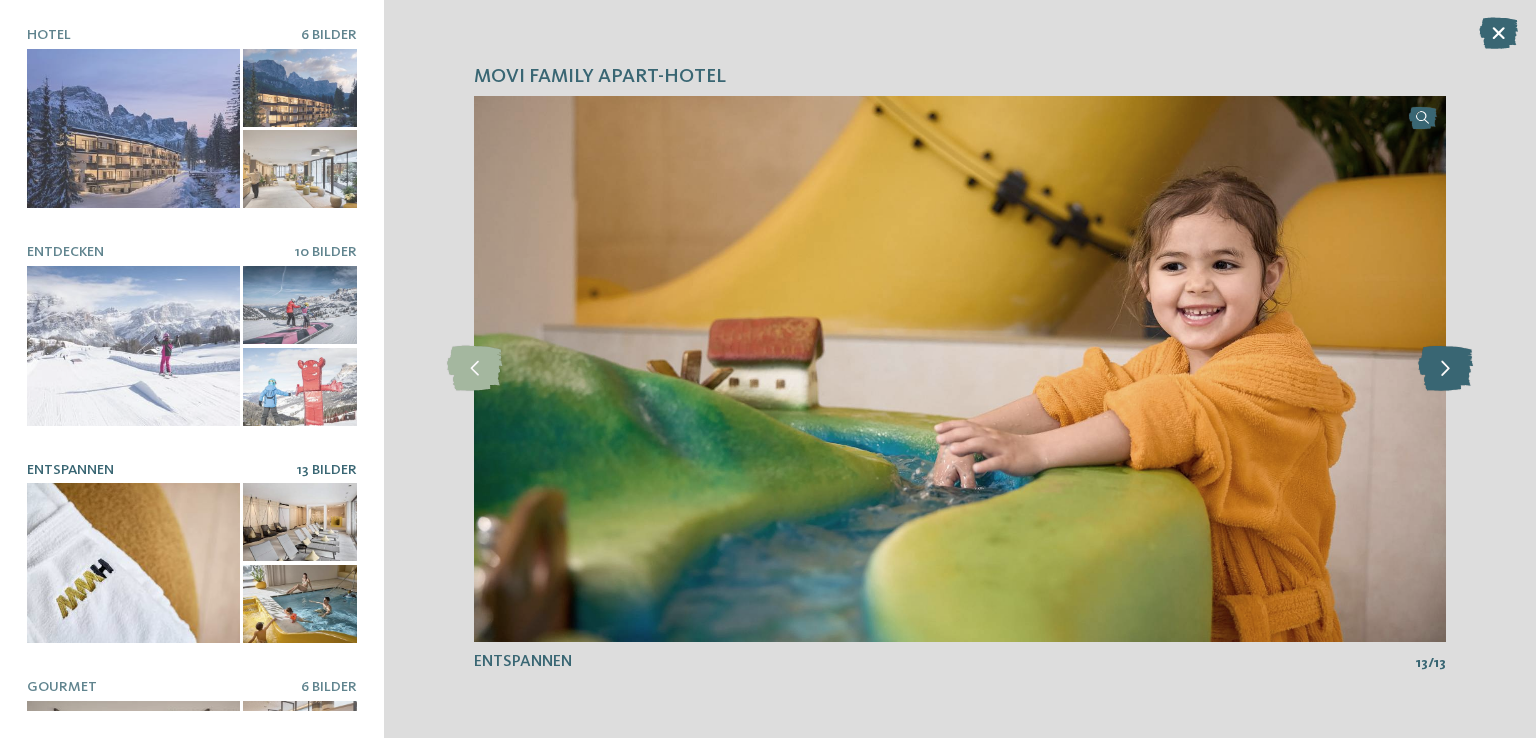 click at bounding box center [1445, 368] 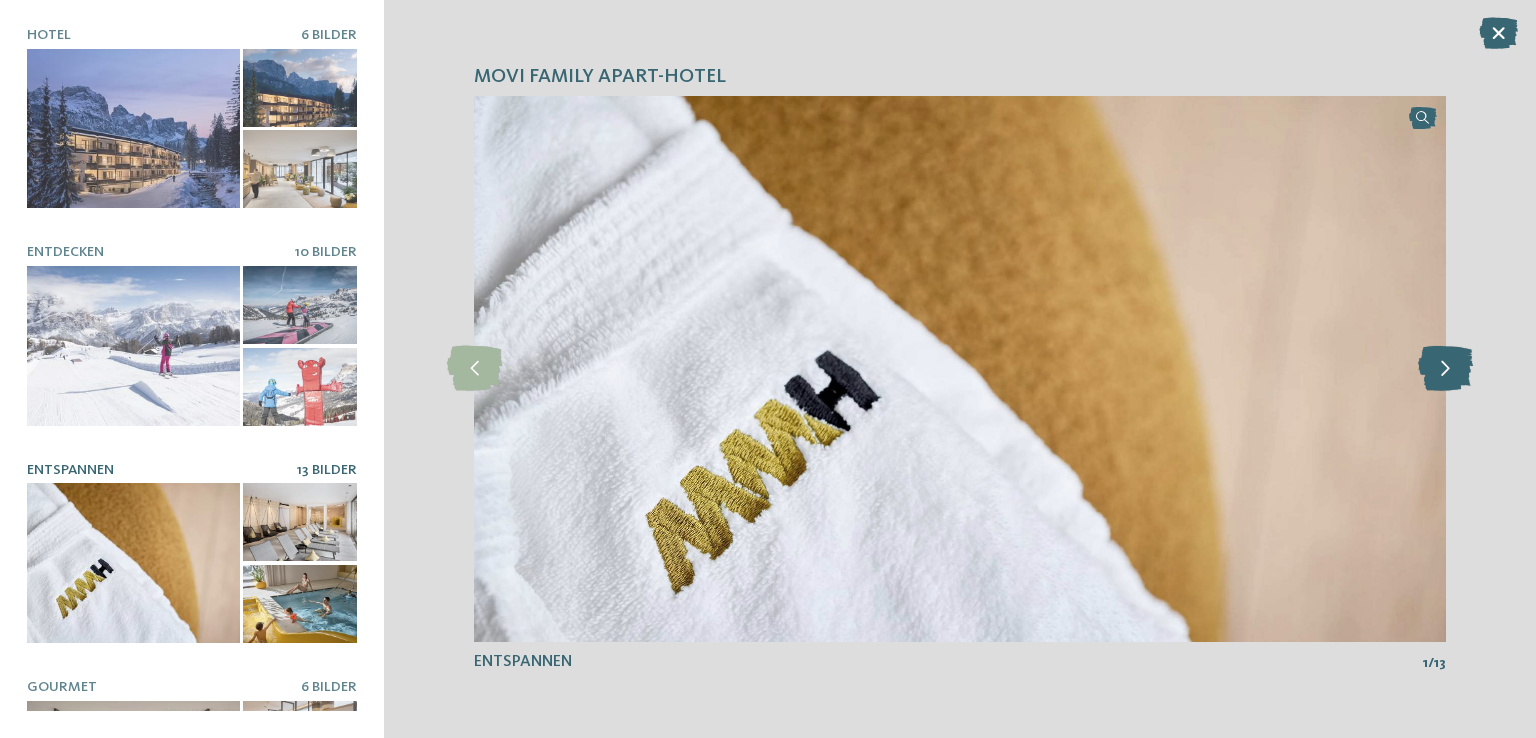 click at bounding box center [1445, 368] 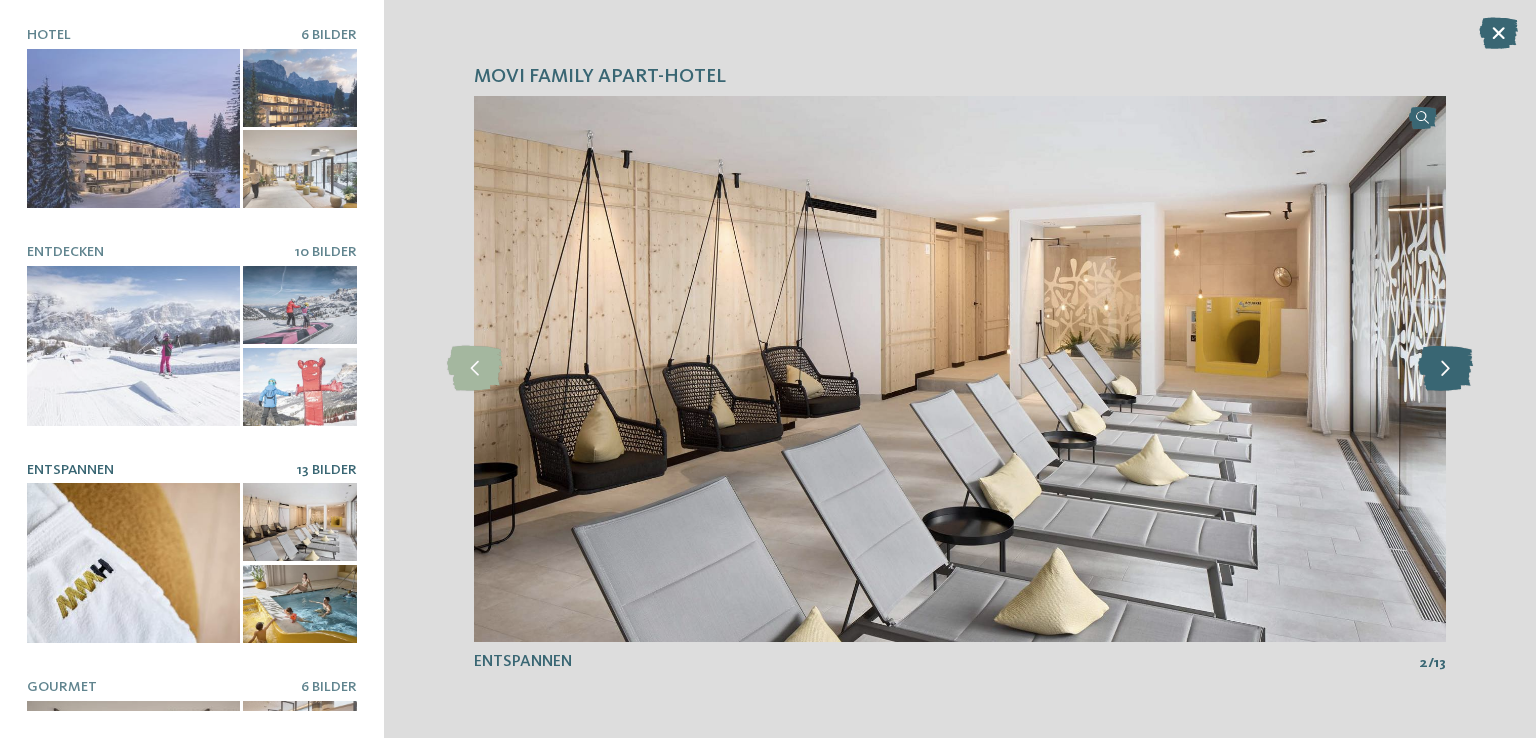 click at bounding box center [1445, 368] 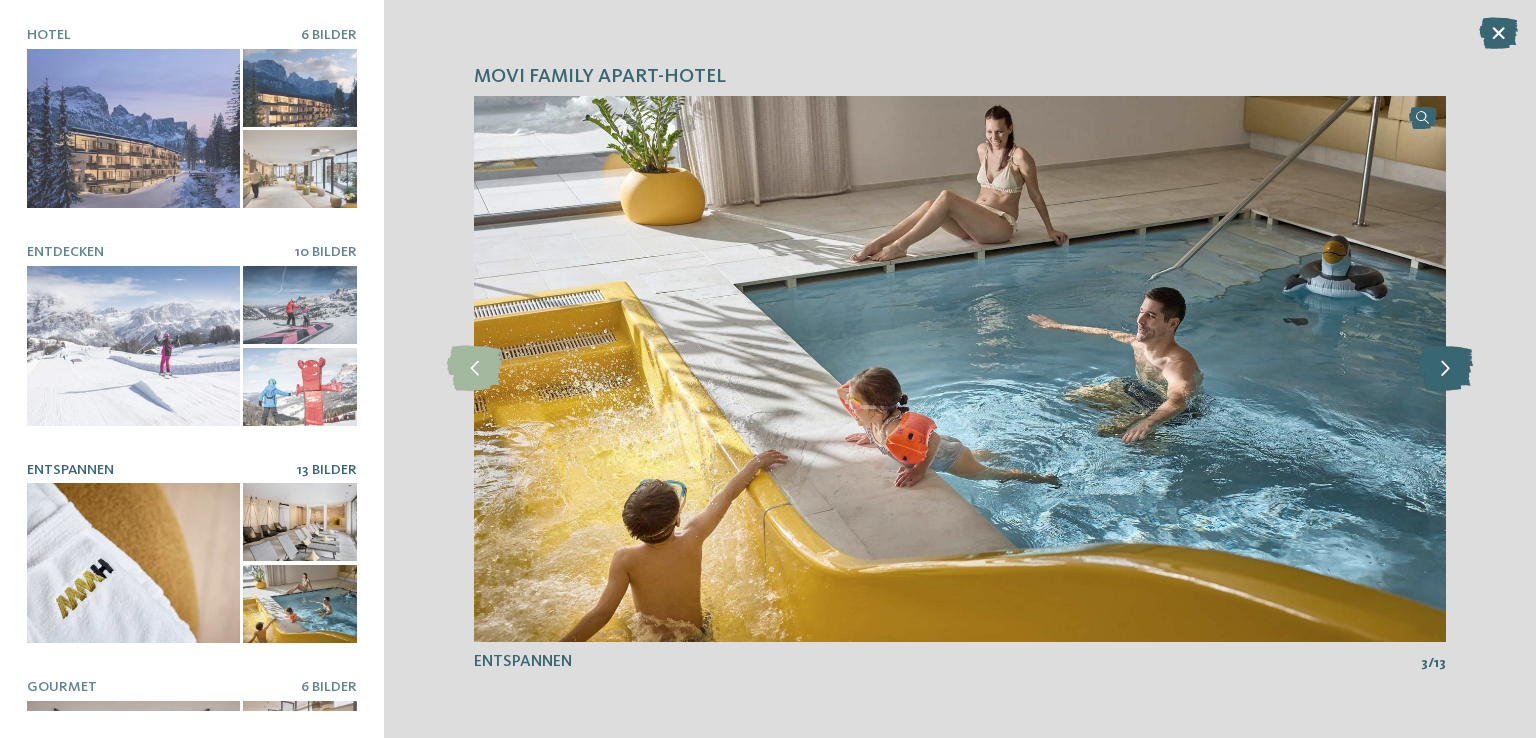 click at bounding box center [1445, 368] 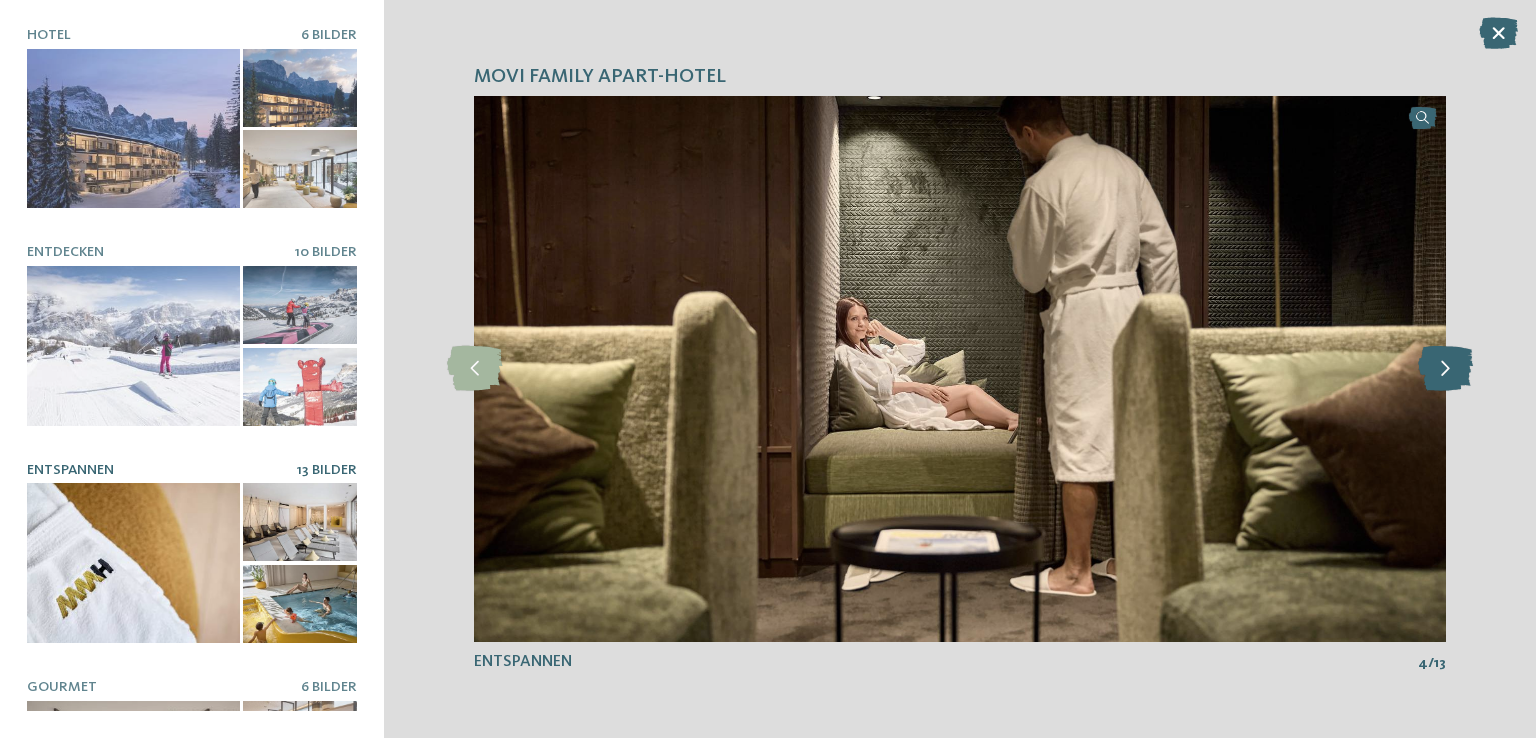 click at bounding box center (1445, 368) 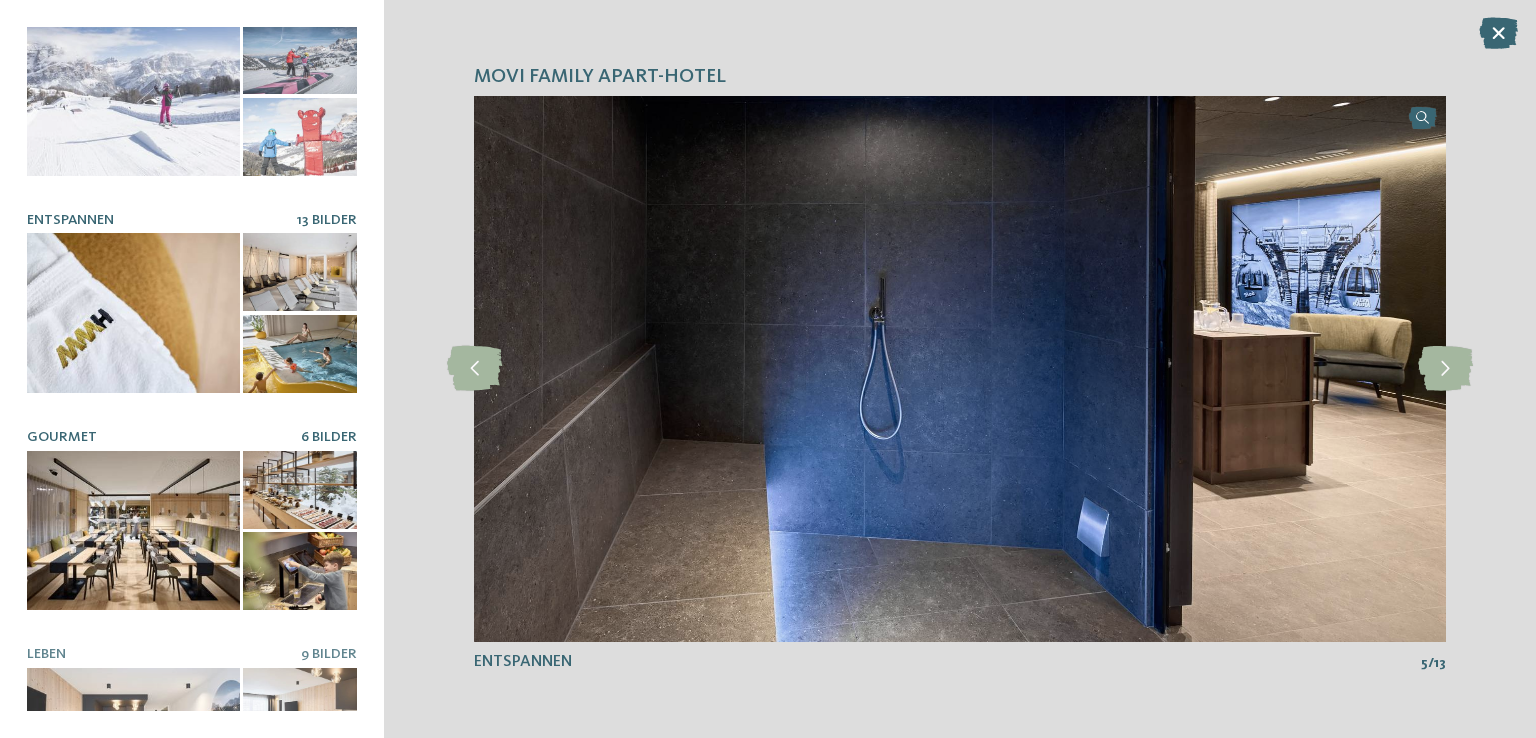 scroll, scrollTop: 248, scrollLeft: 0, axis: vertical 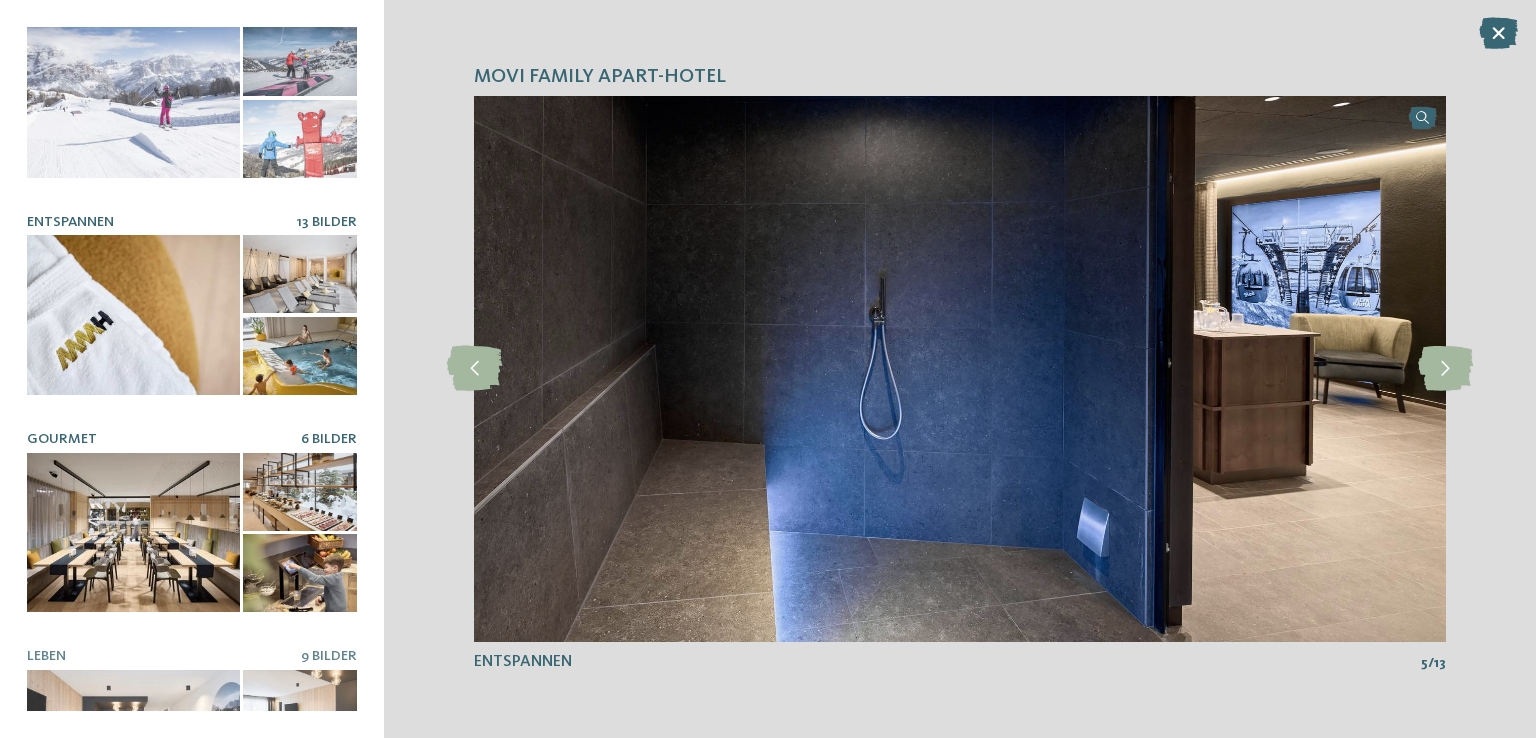 click at bounding box center (133, 533) 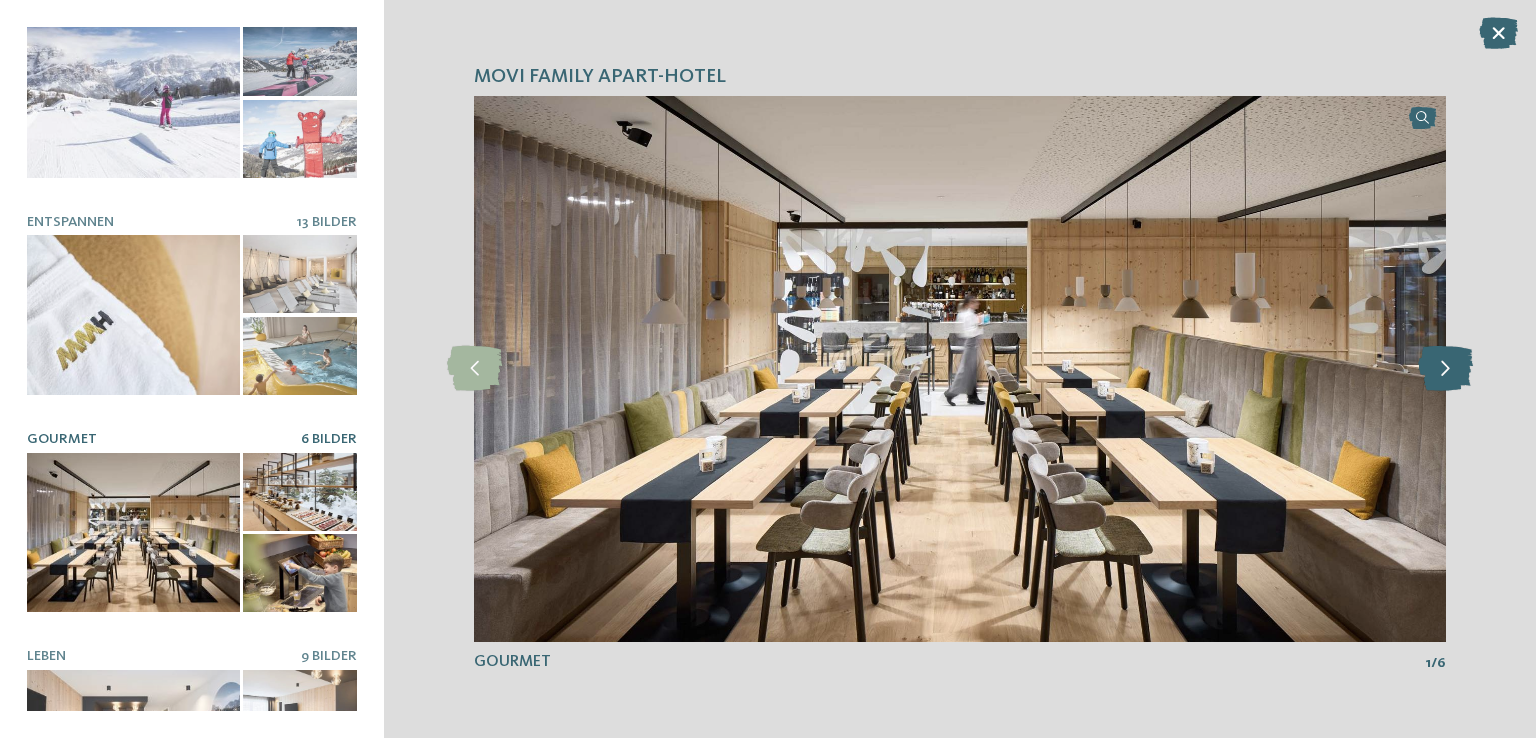 click at bounding box center (1445, 368) 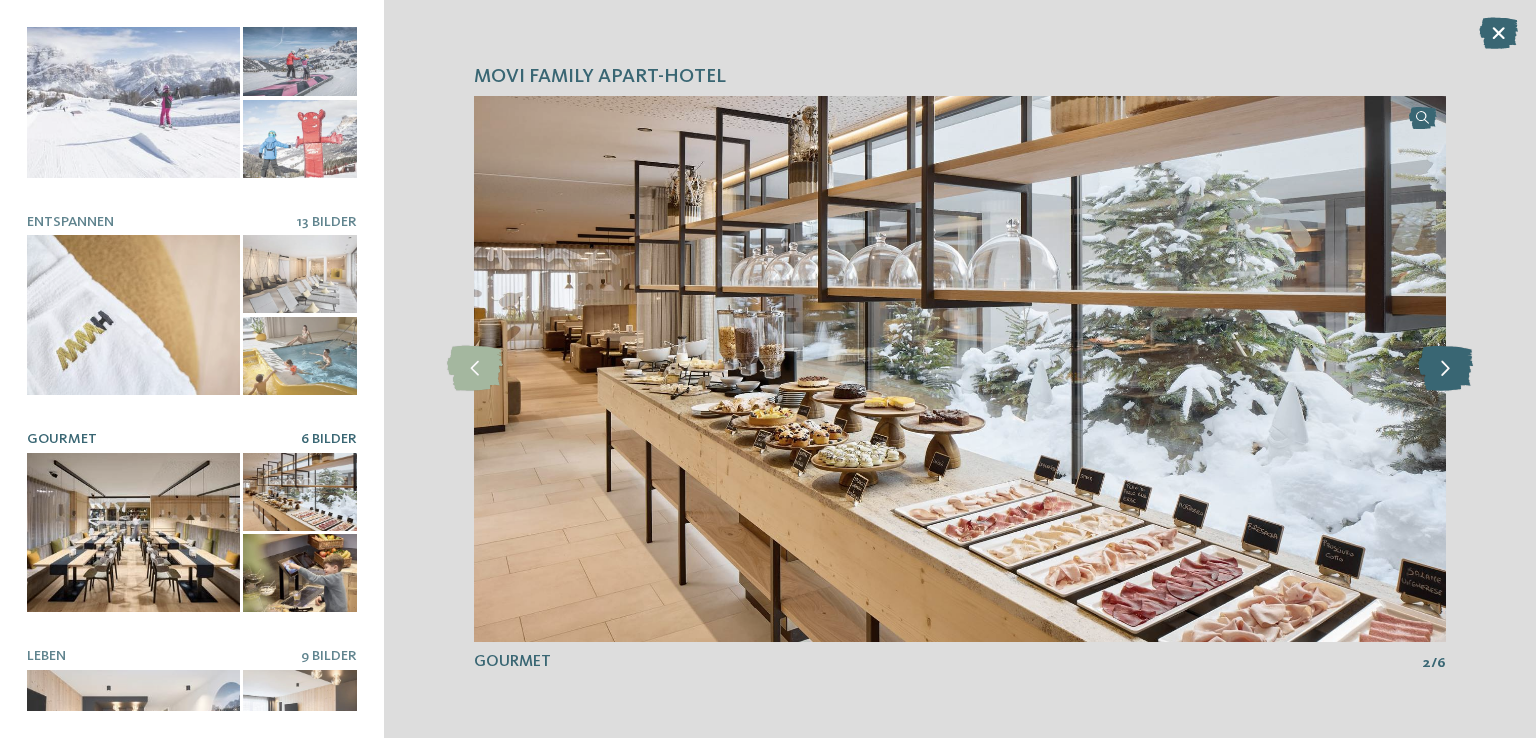 click at bounding box center [1445, 368] 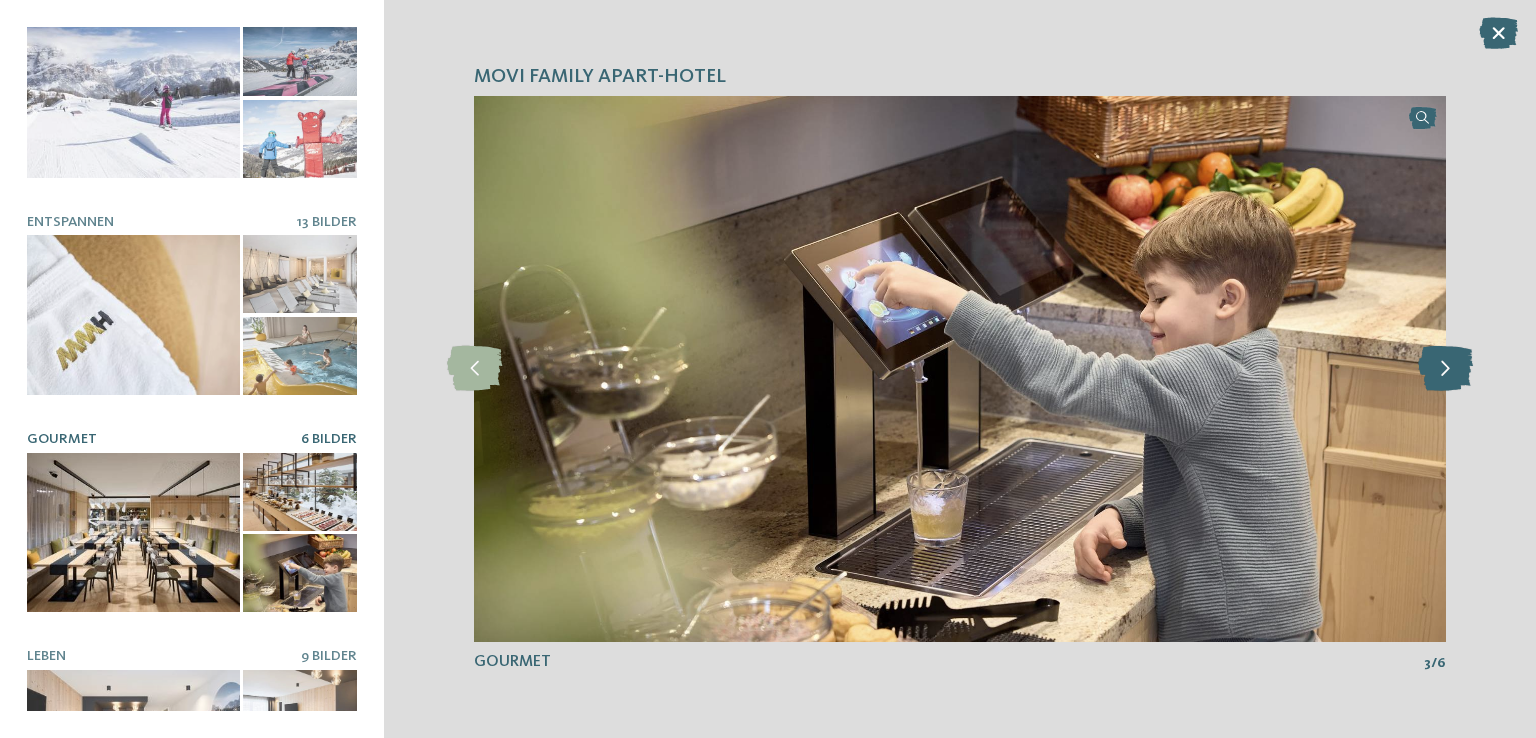 click at bounding box center (1445, 368) 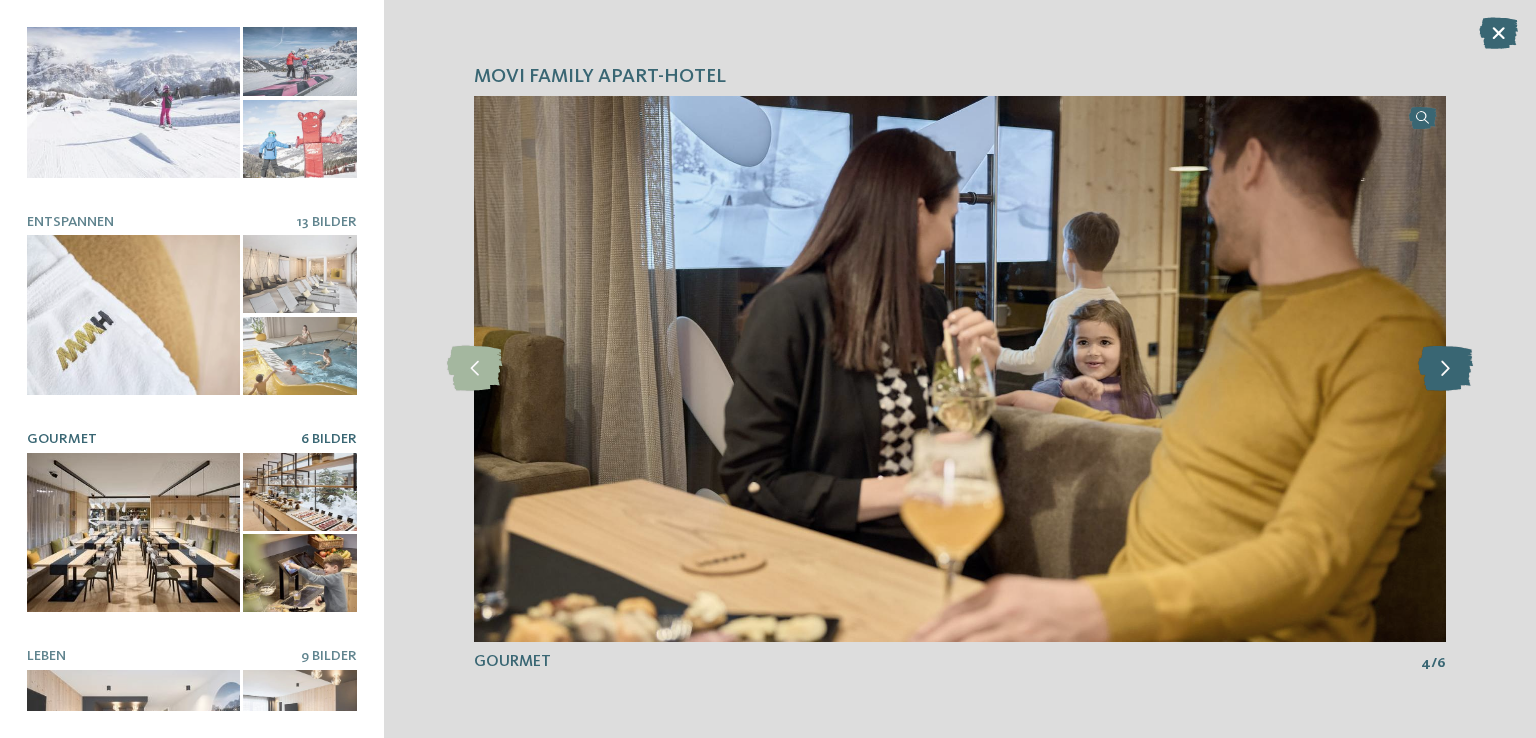 click at bounding box center (1445, 368) 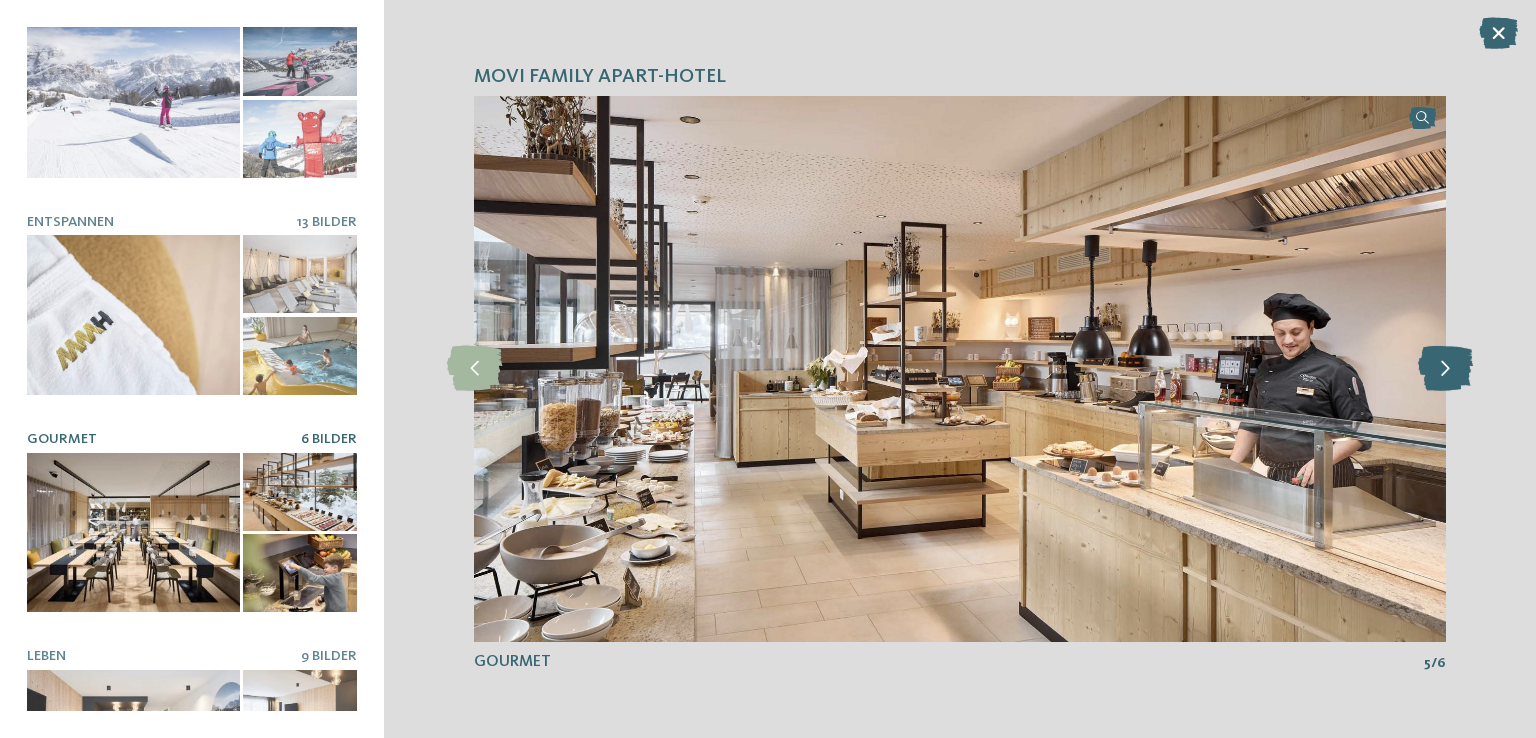 click at bounding box center [1445, 368] 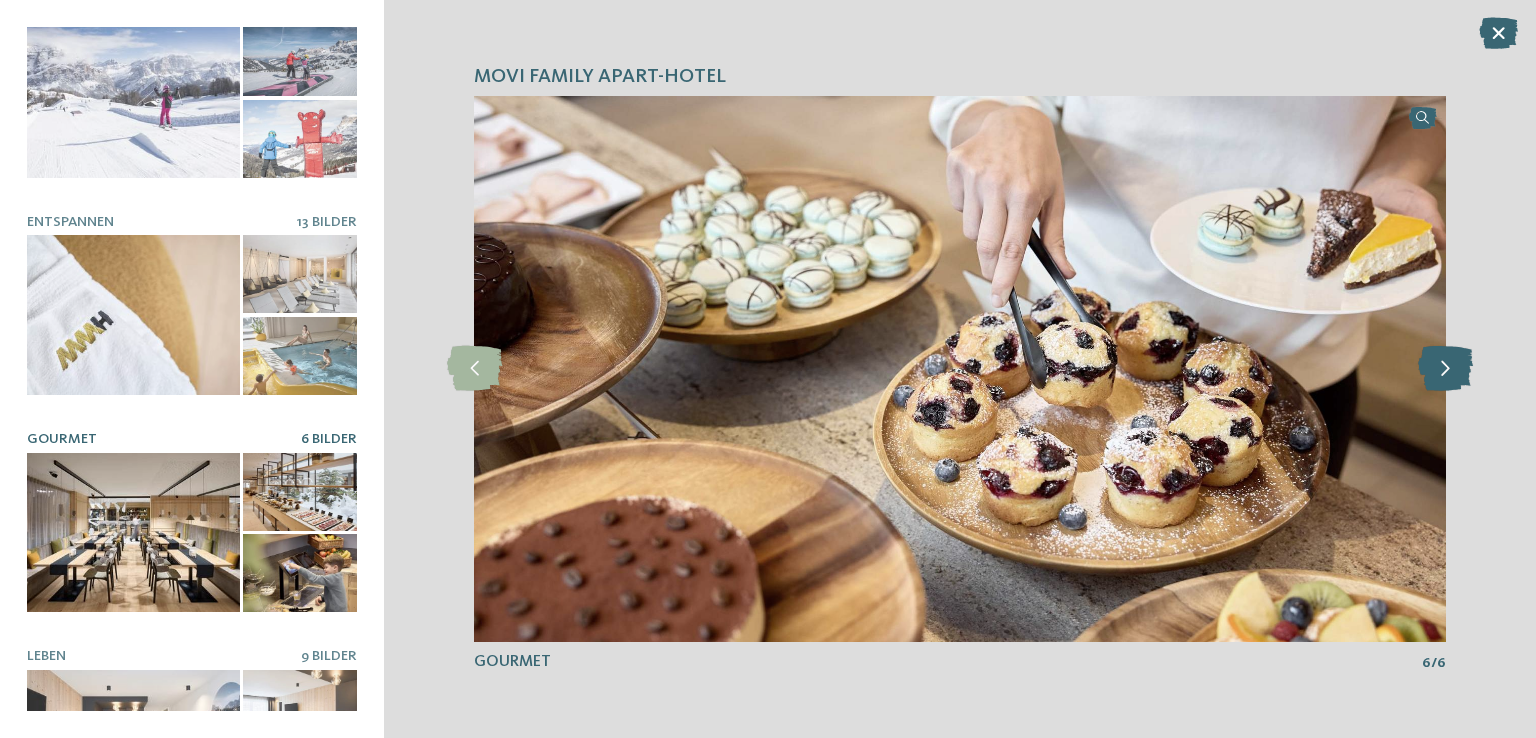 click at bounding box center [1445, 368] 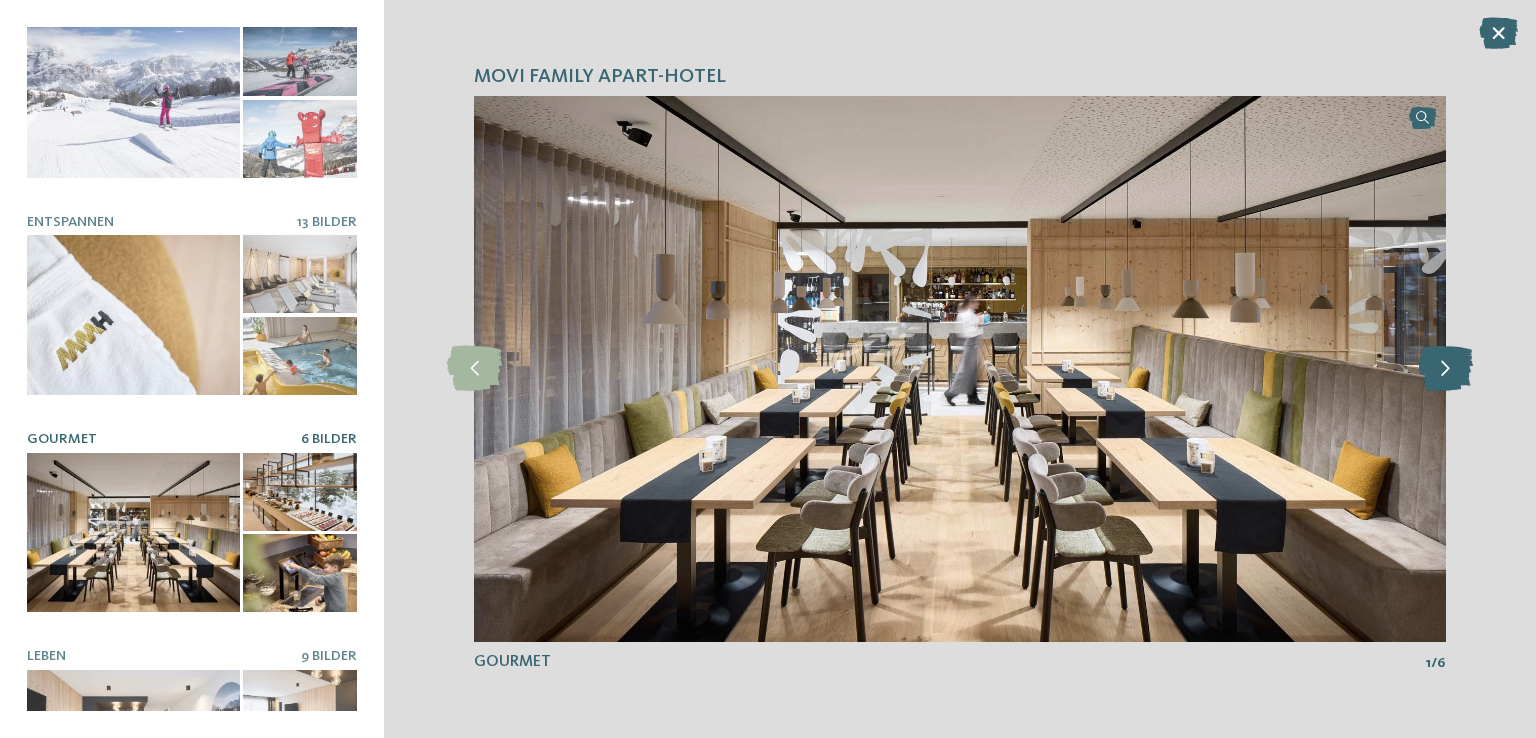 click at bounding box center [1445, 368] 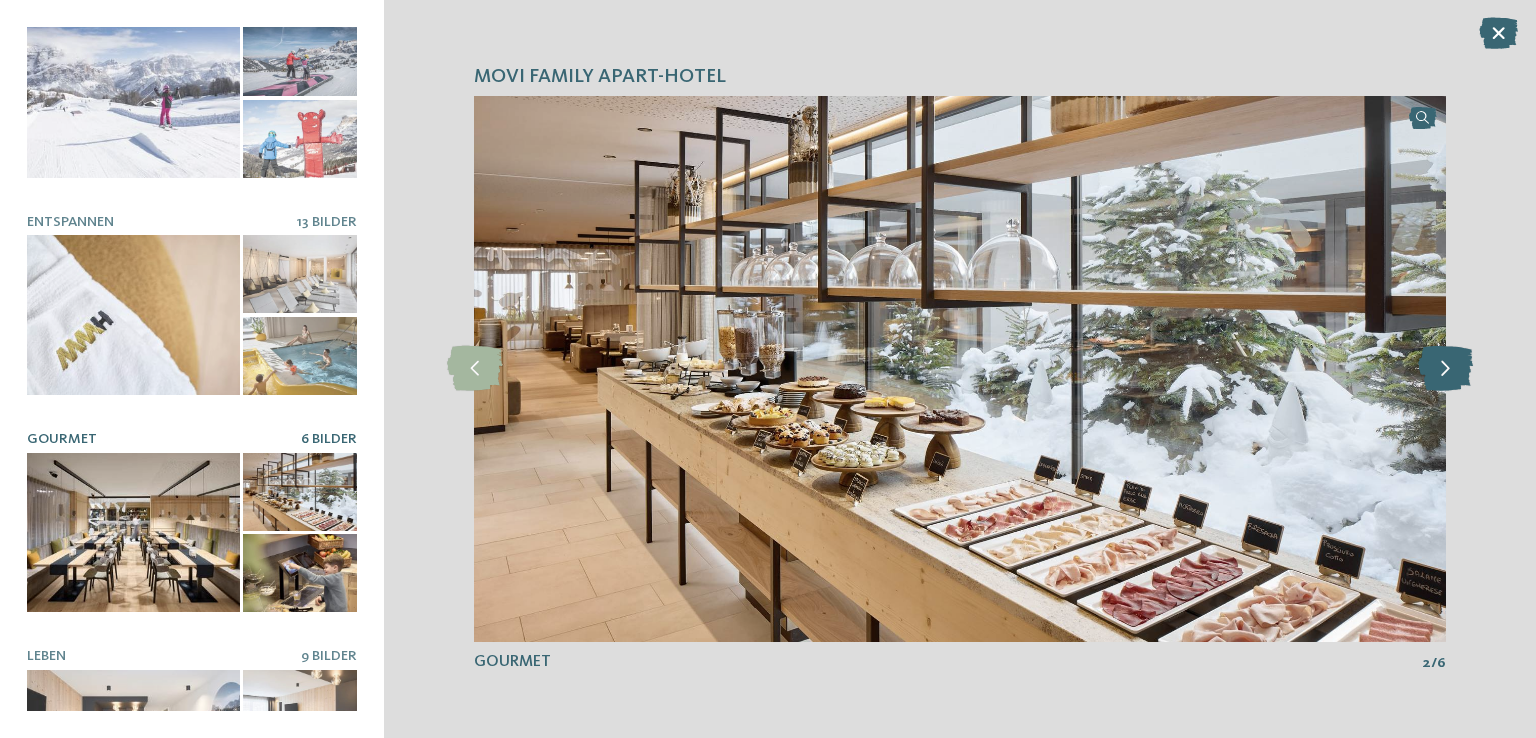 click at bounding box center [1445, 368] 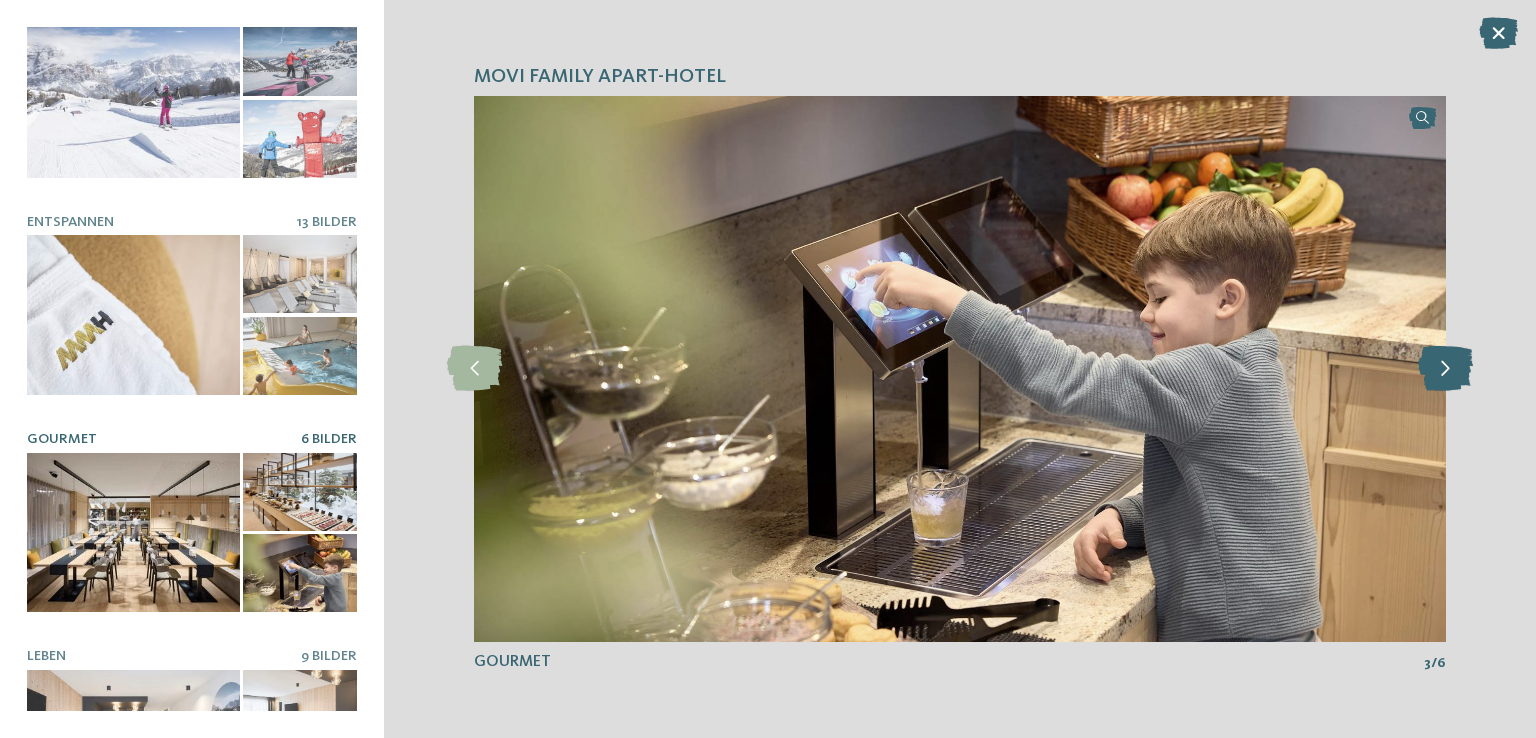 click at bounding box center [1445, 368] 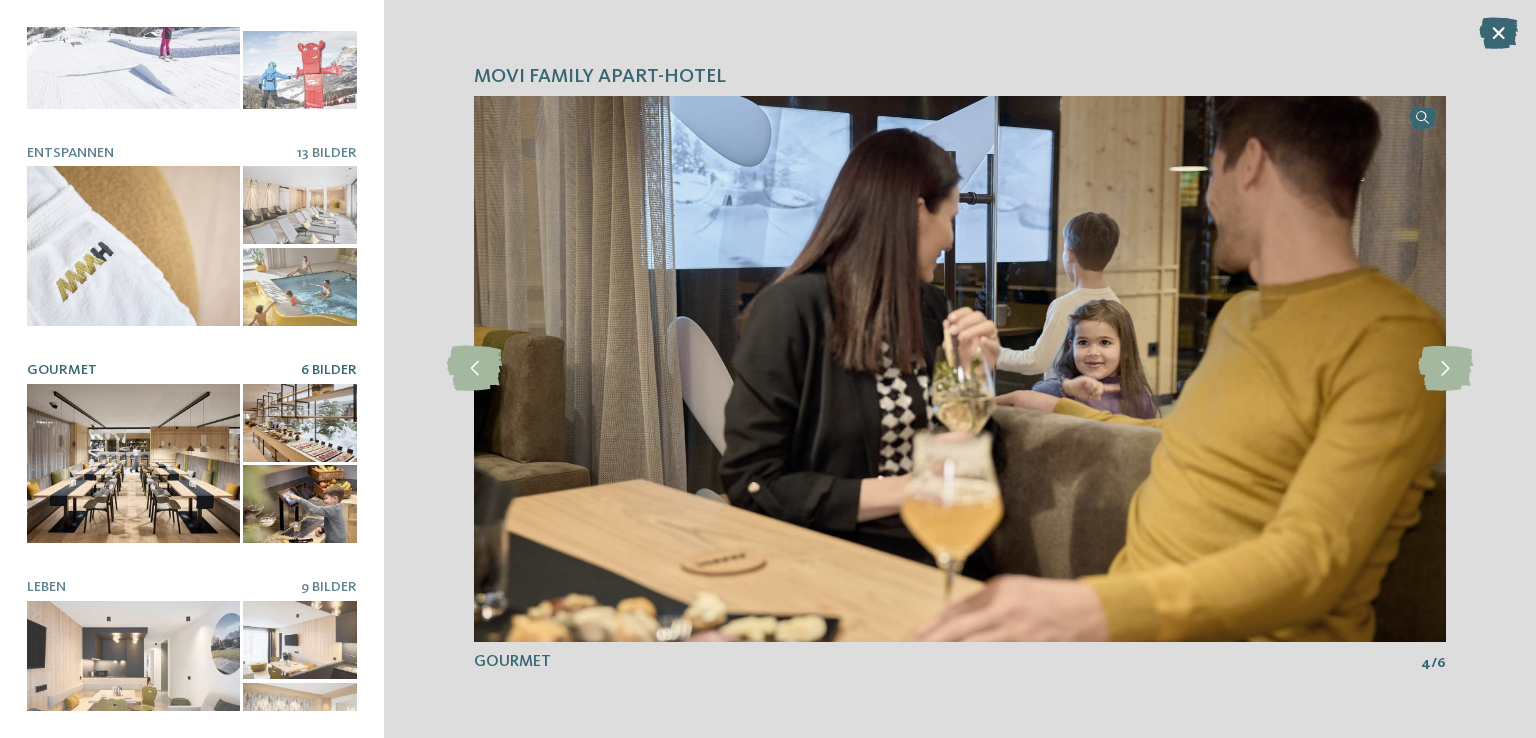 scroll, scrollTop: 341, scrollLeft: 0, axis: vertical 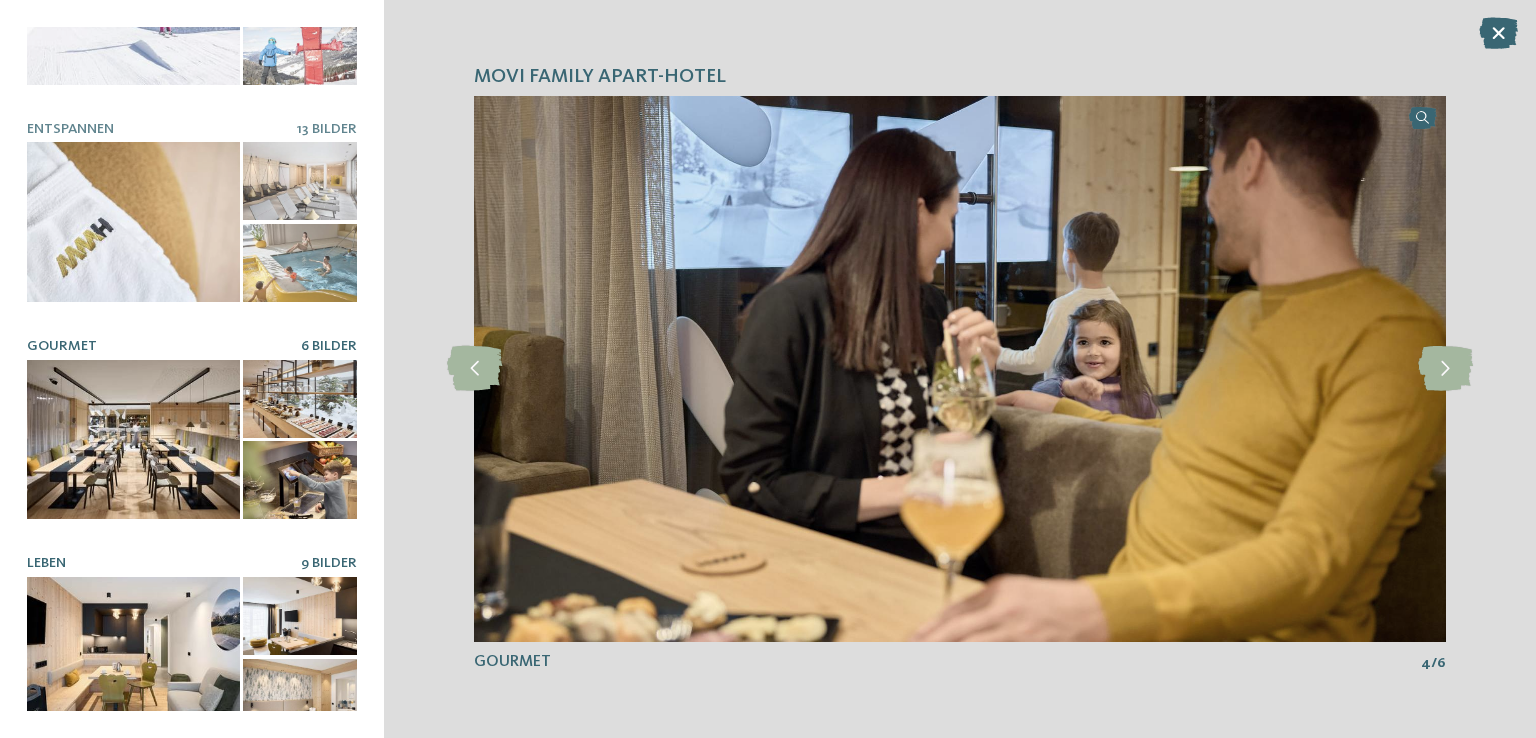 click at bounding box center (133, 657) 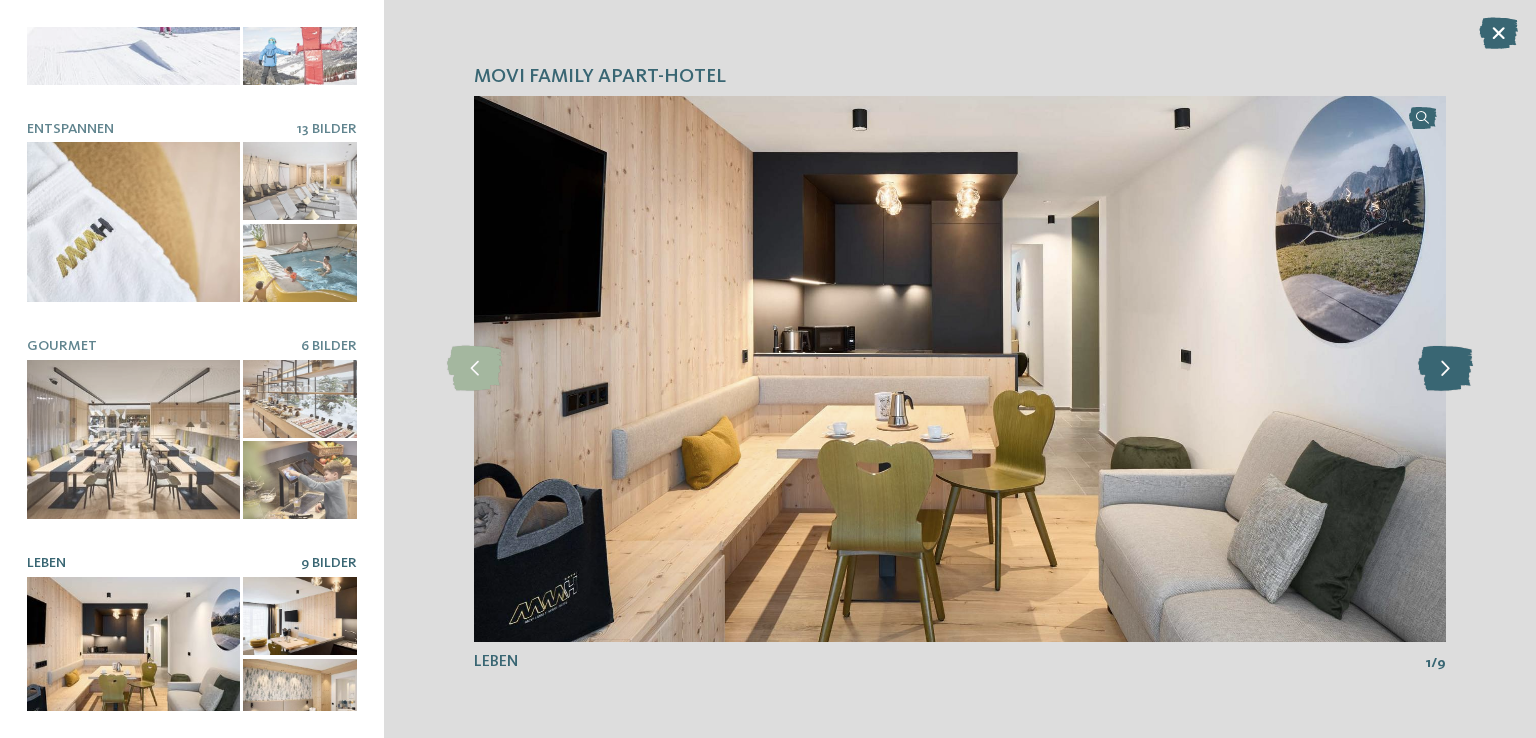 click at bounding box center (1445, 368) 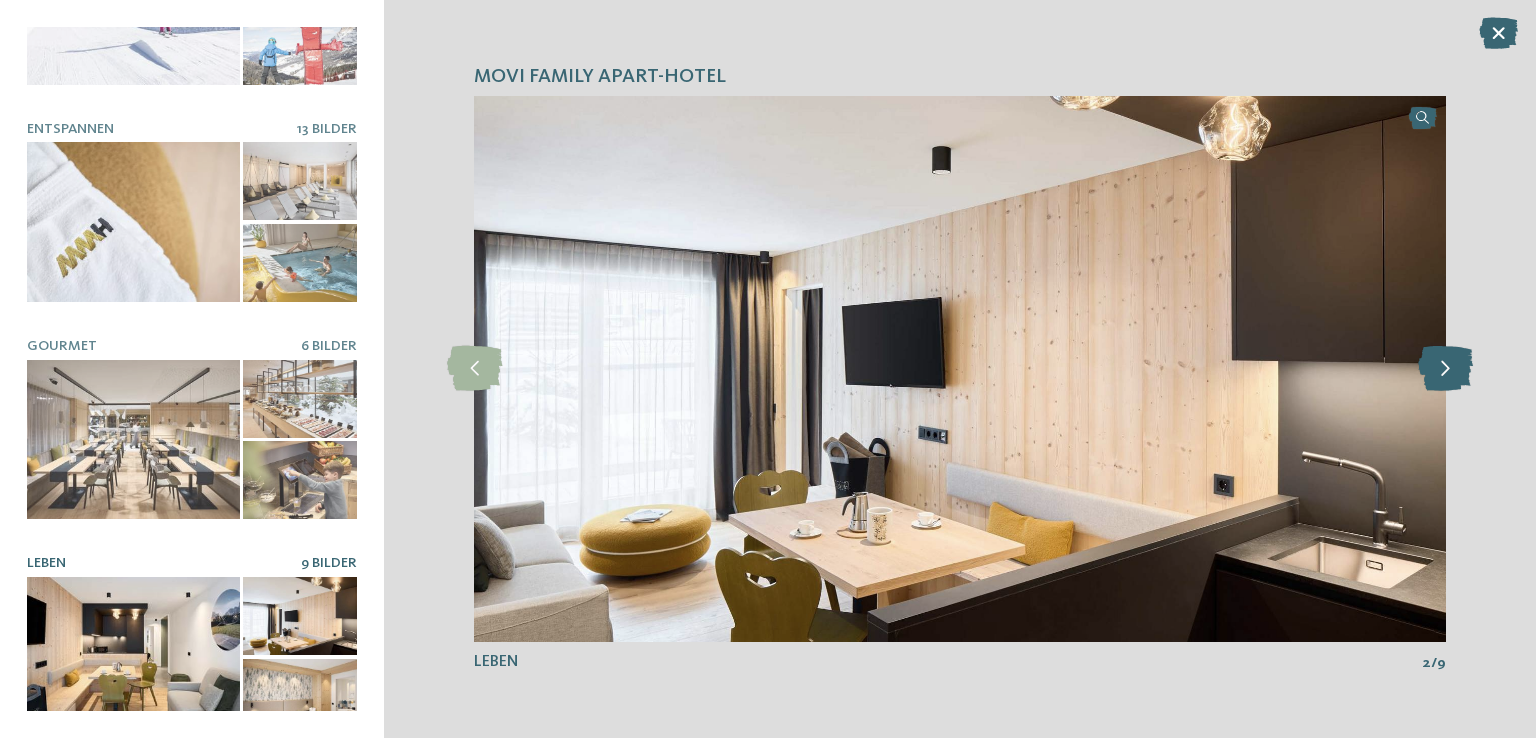 click at bounding box center [1445, 368] 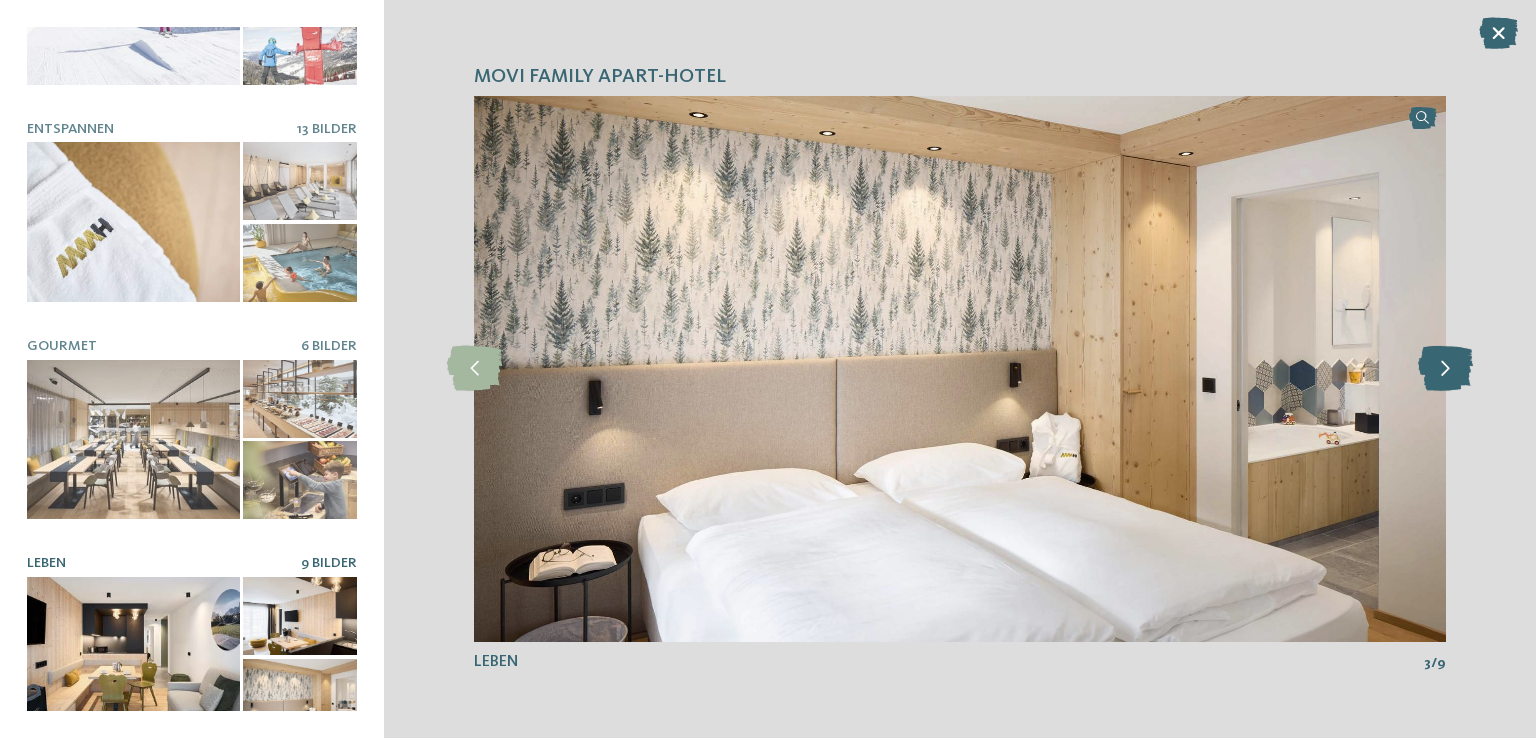 click at bounding box center [1445, 368] 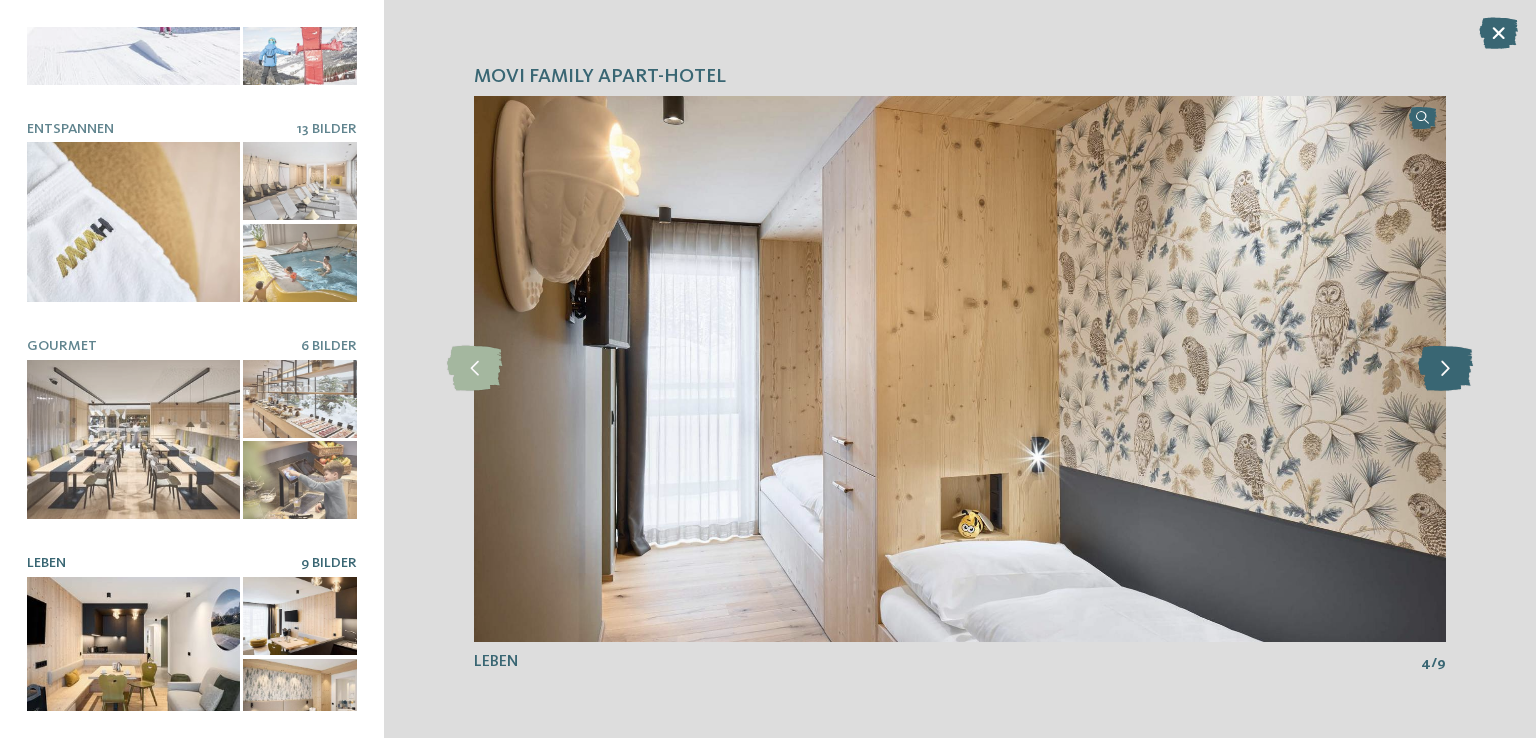 click at bounding box center (1445, 368) 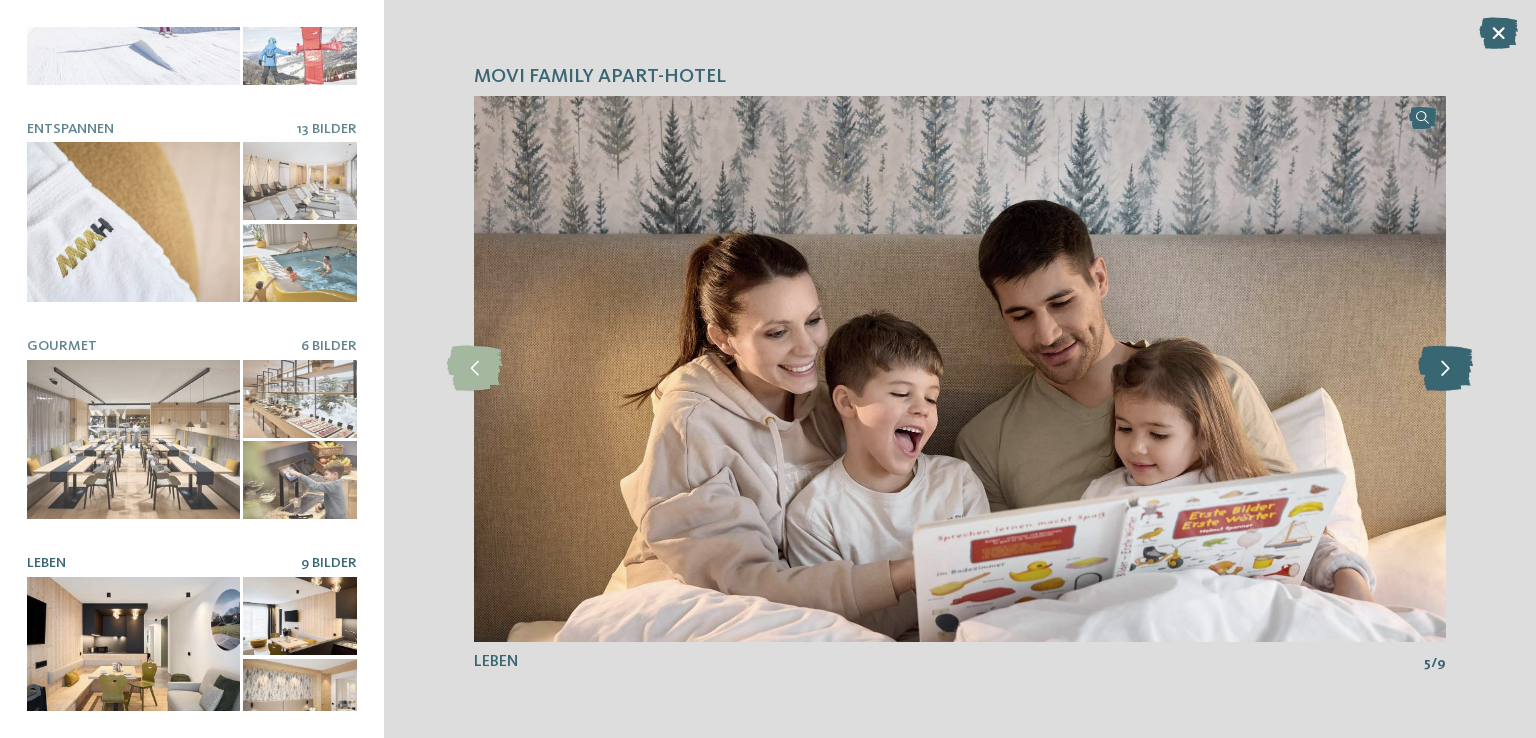 click at bounding box center [1445, 368] 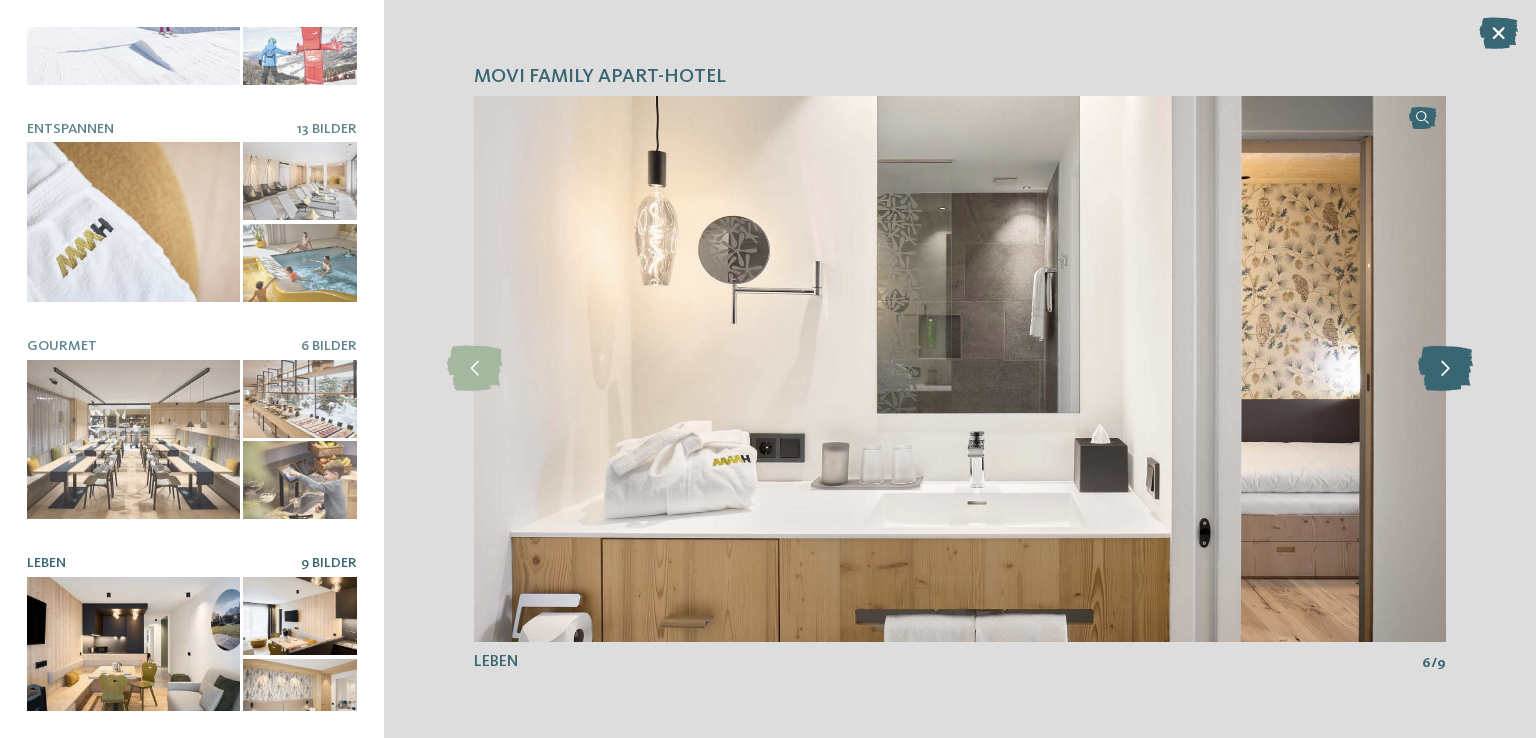 click at bounding box center (1445, 368) 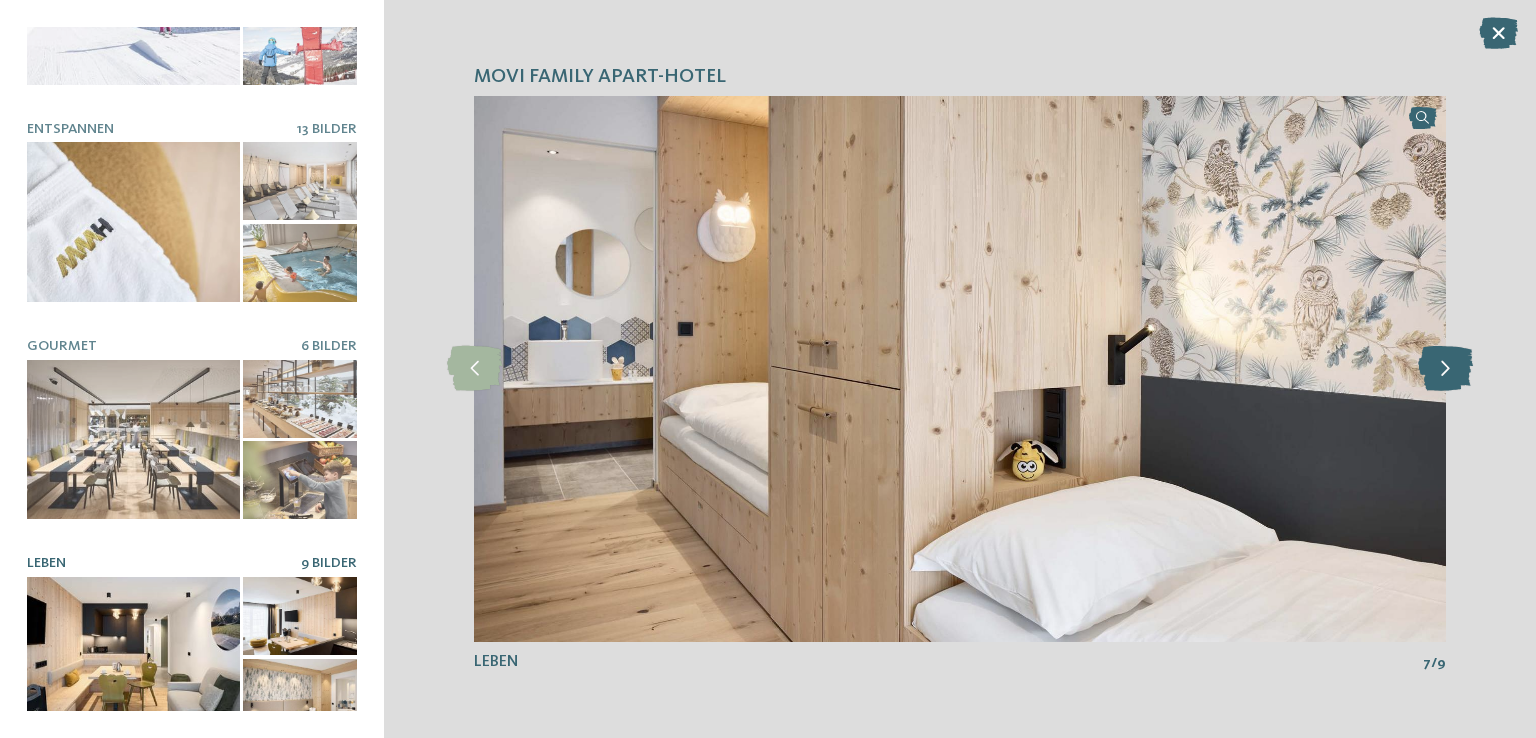 click at bounding box center [1445, 368] 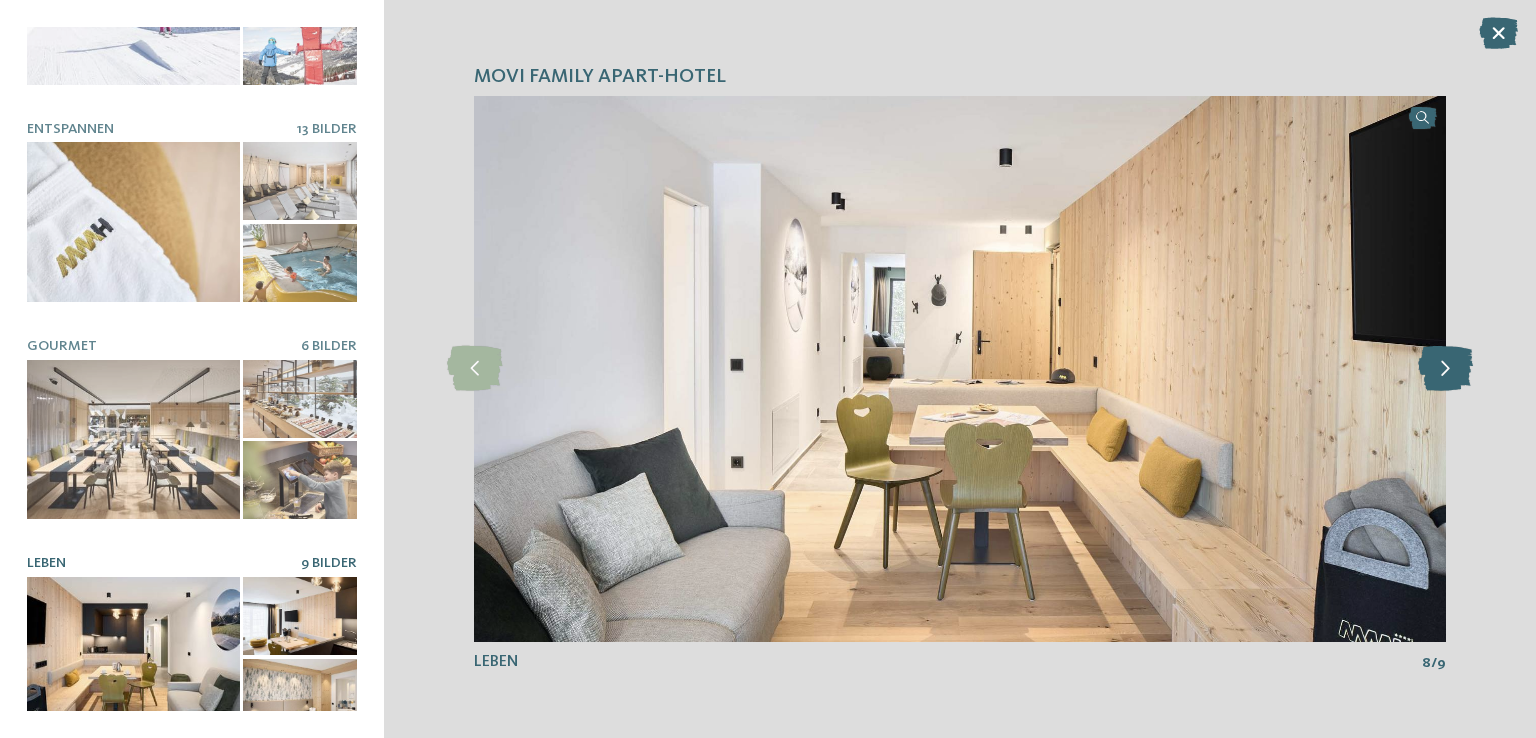 click at bounding box center (1445, 368) 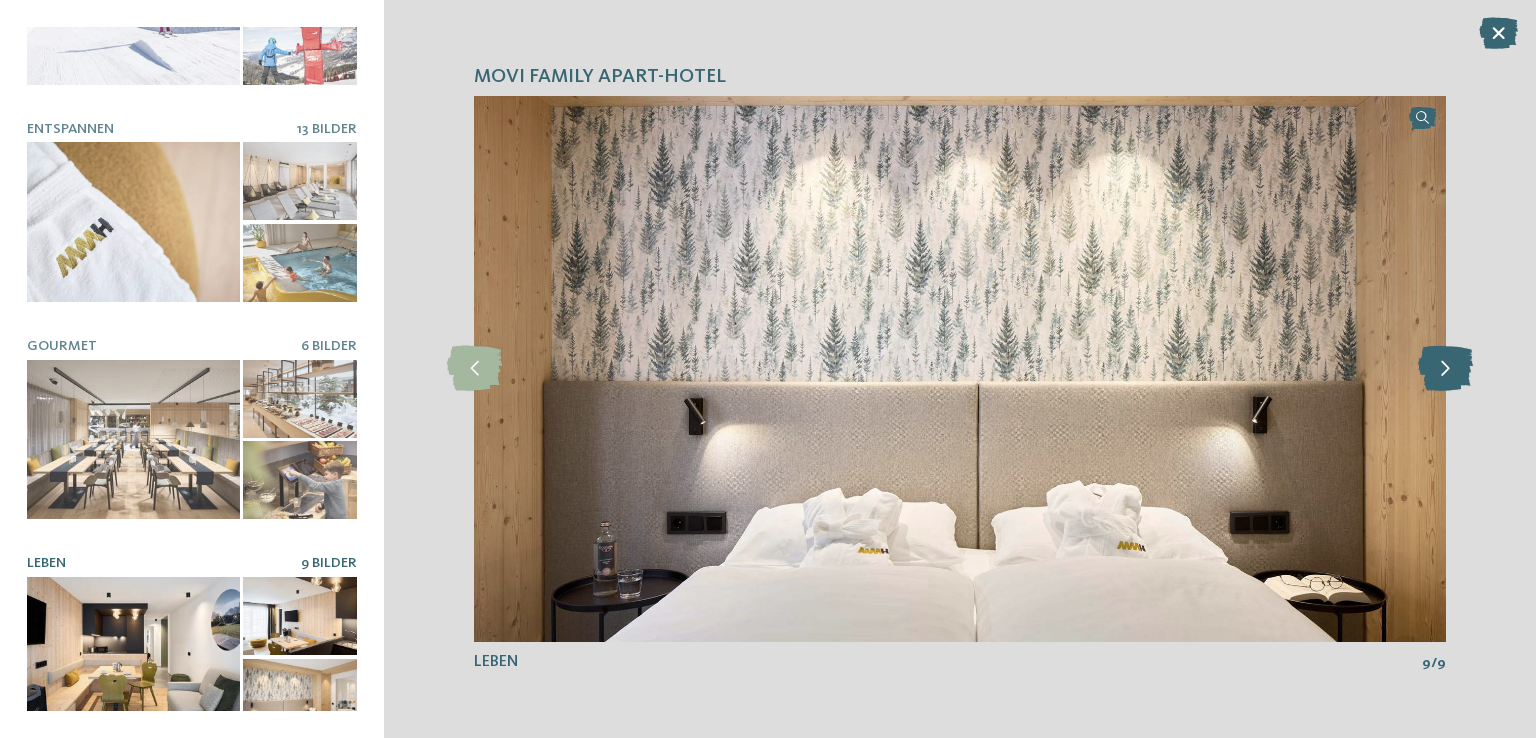 click at bounding box center [1445, 368] 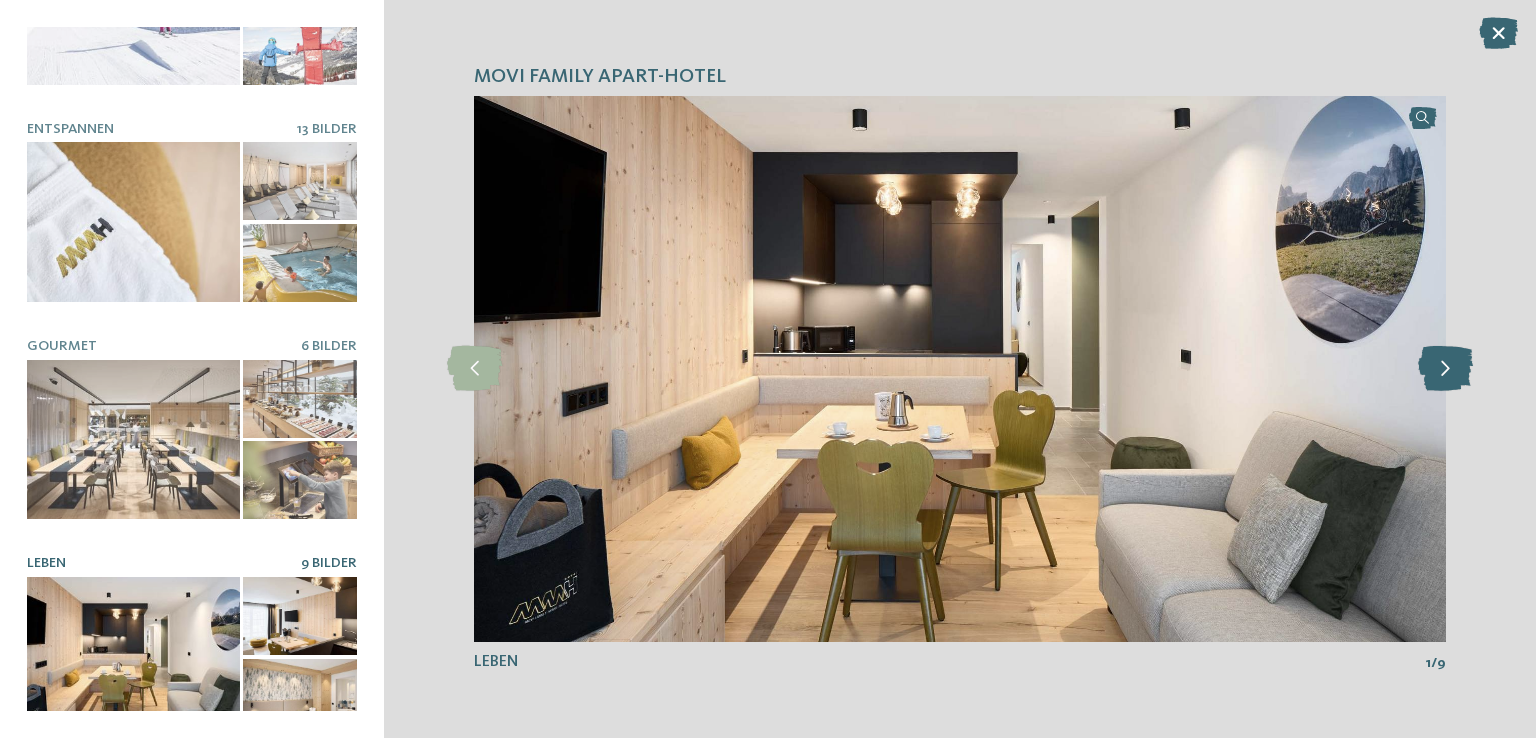 click at bounding box center (1445, 368) 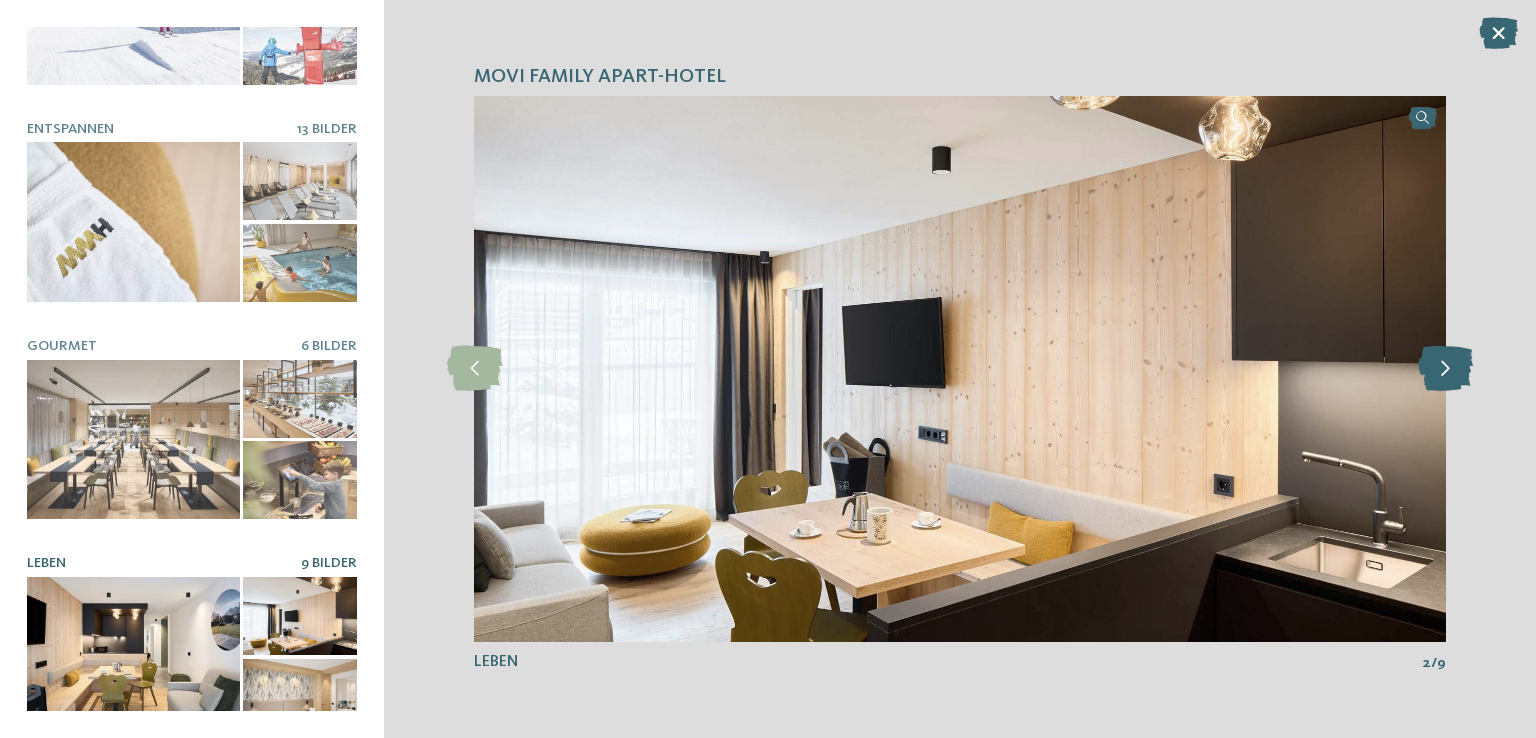 click at bounding box center [1445, 368] 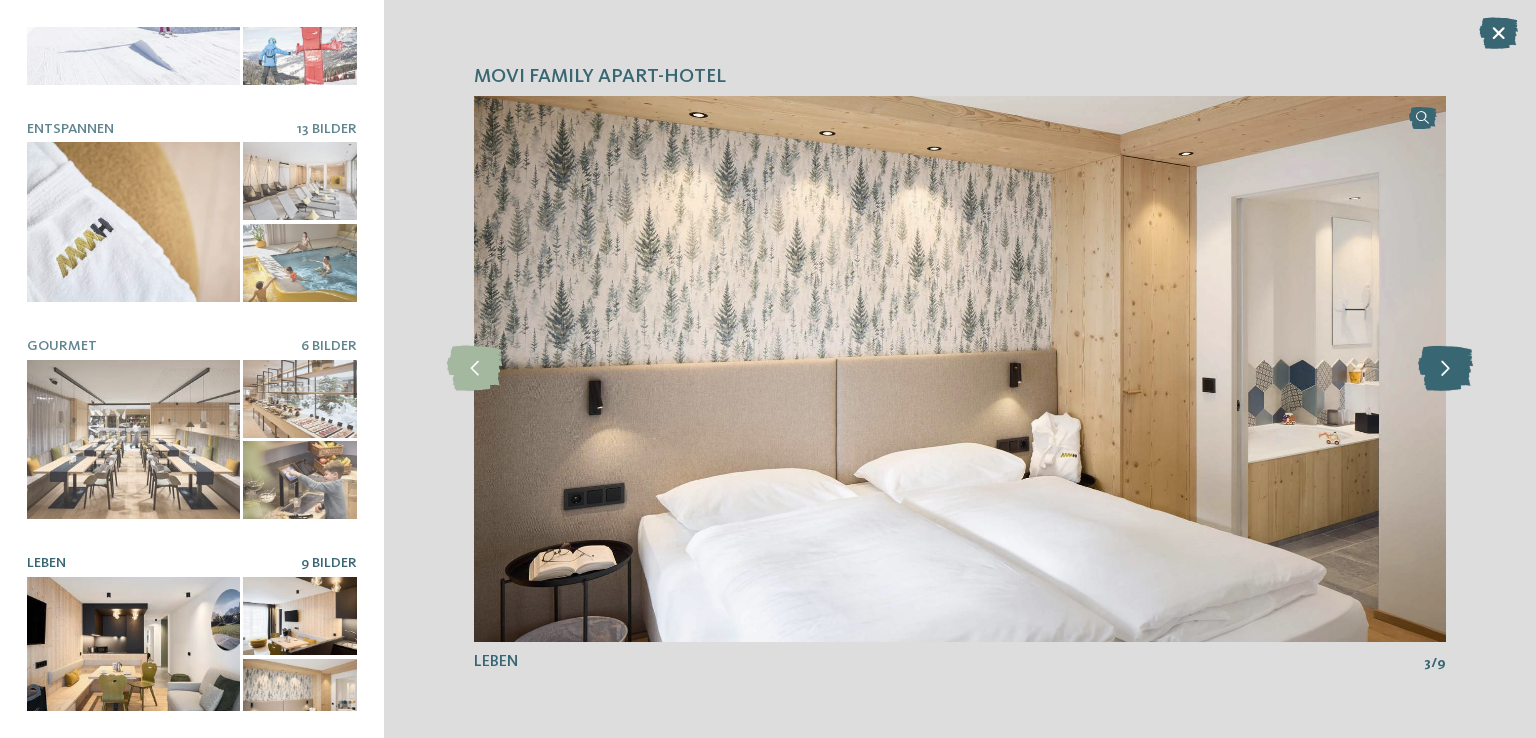 click at bounding box center [1445, 368] 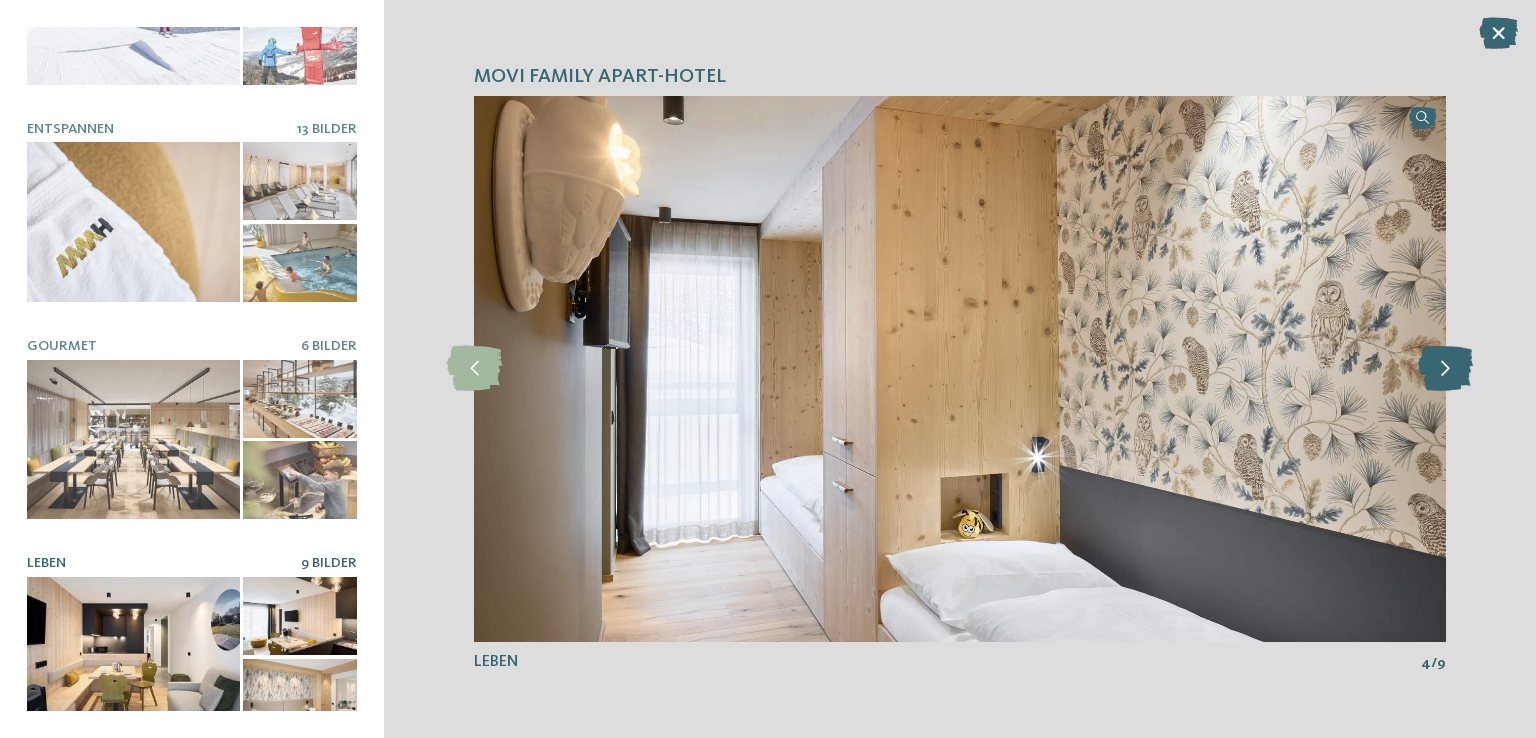 click at bounding box center [1445, 368] 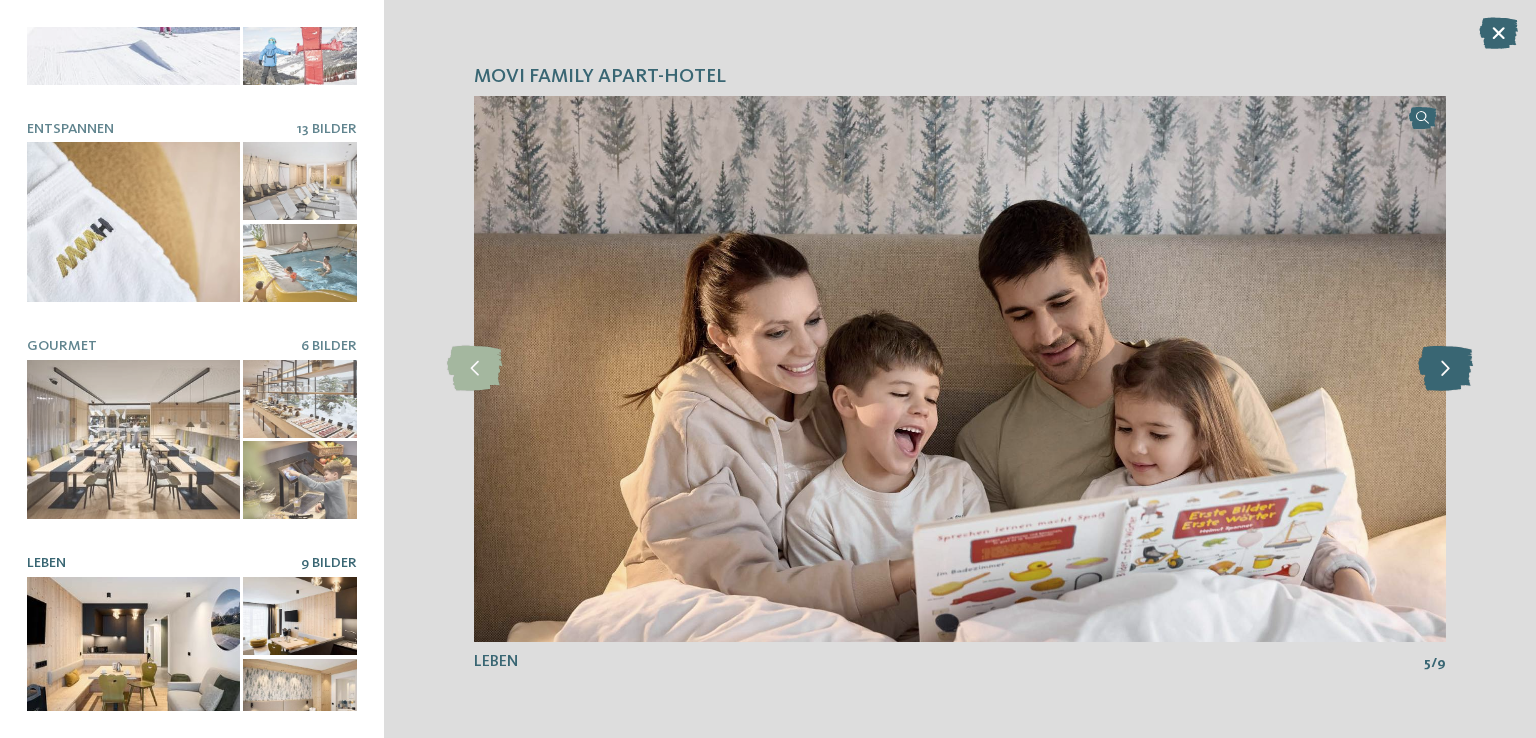 click at bounding box center (1445, 368) 